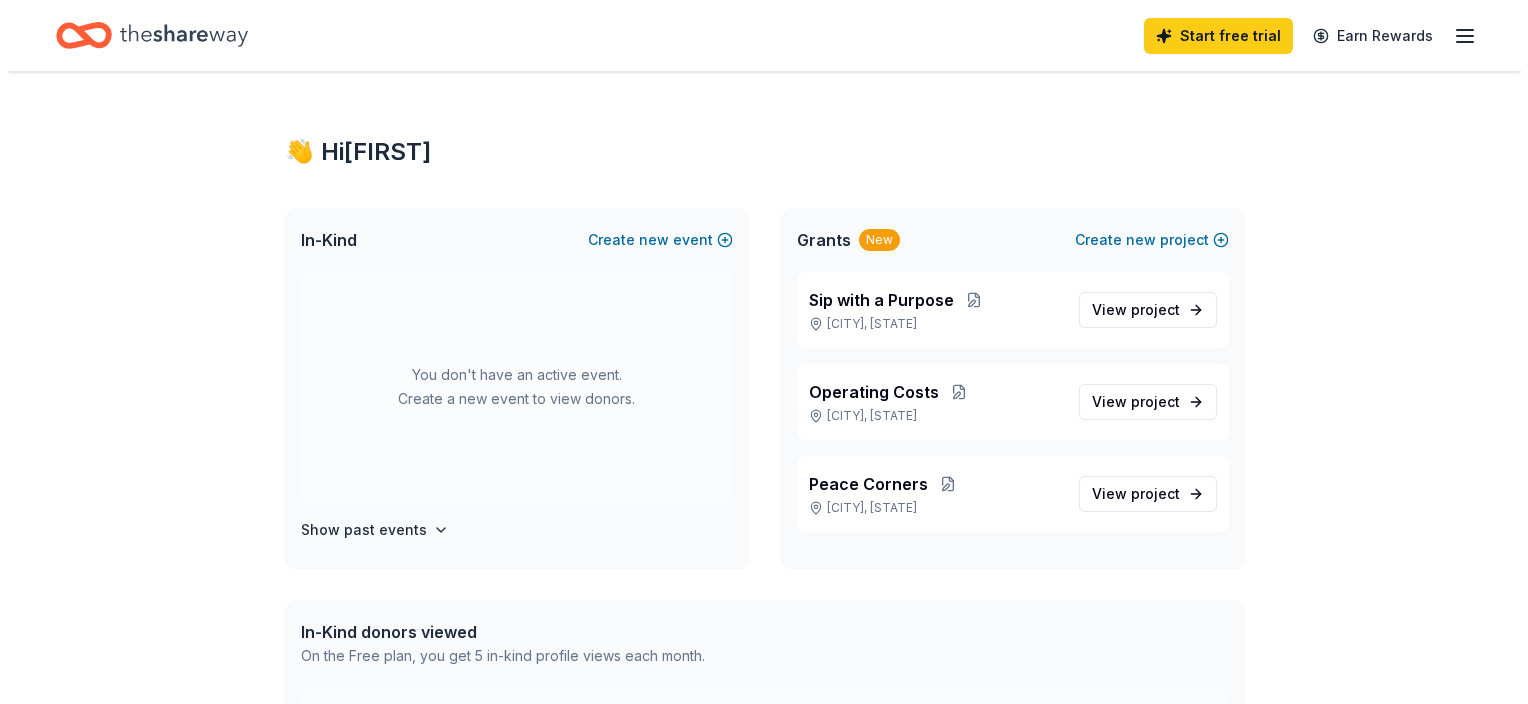 scroll, scrollTop: 0, scrollLeft: 0, axis: both 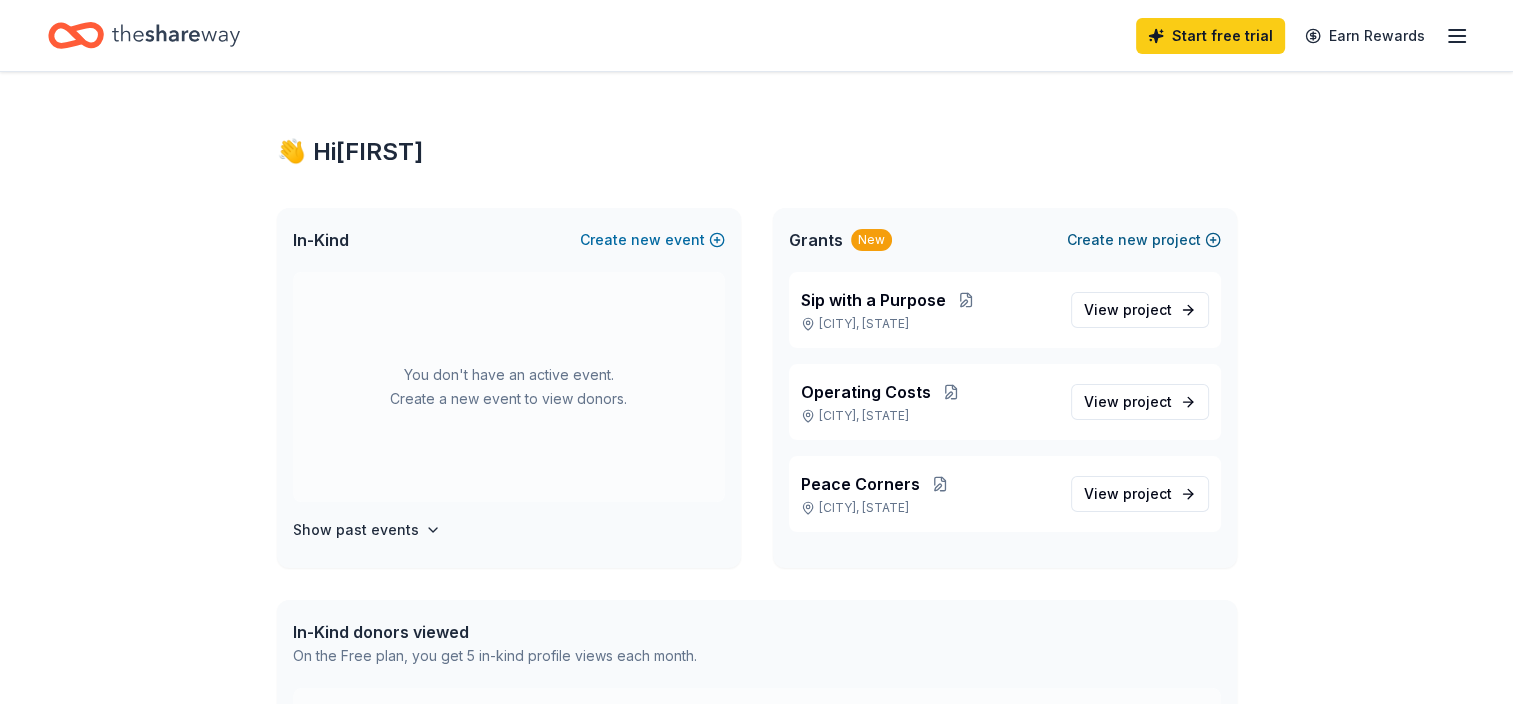 click on "Create  new  project" at bounding box center (1144, 240) 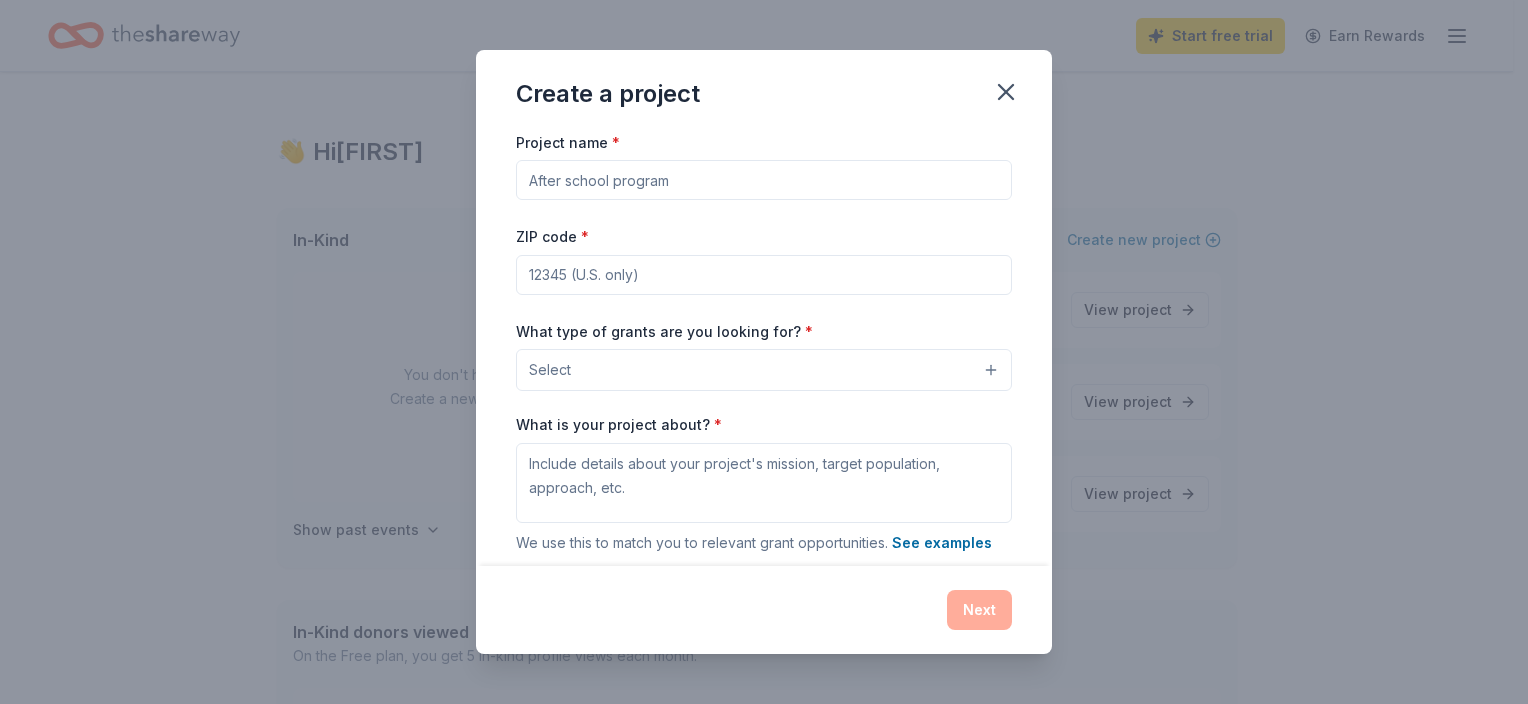 click on "Project name *" at bounding box center (764, 180) 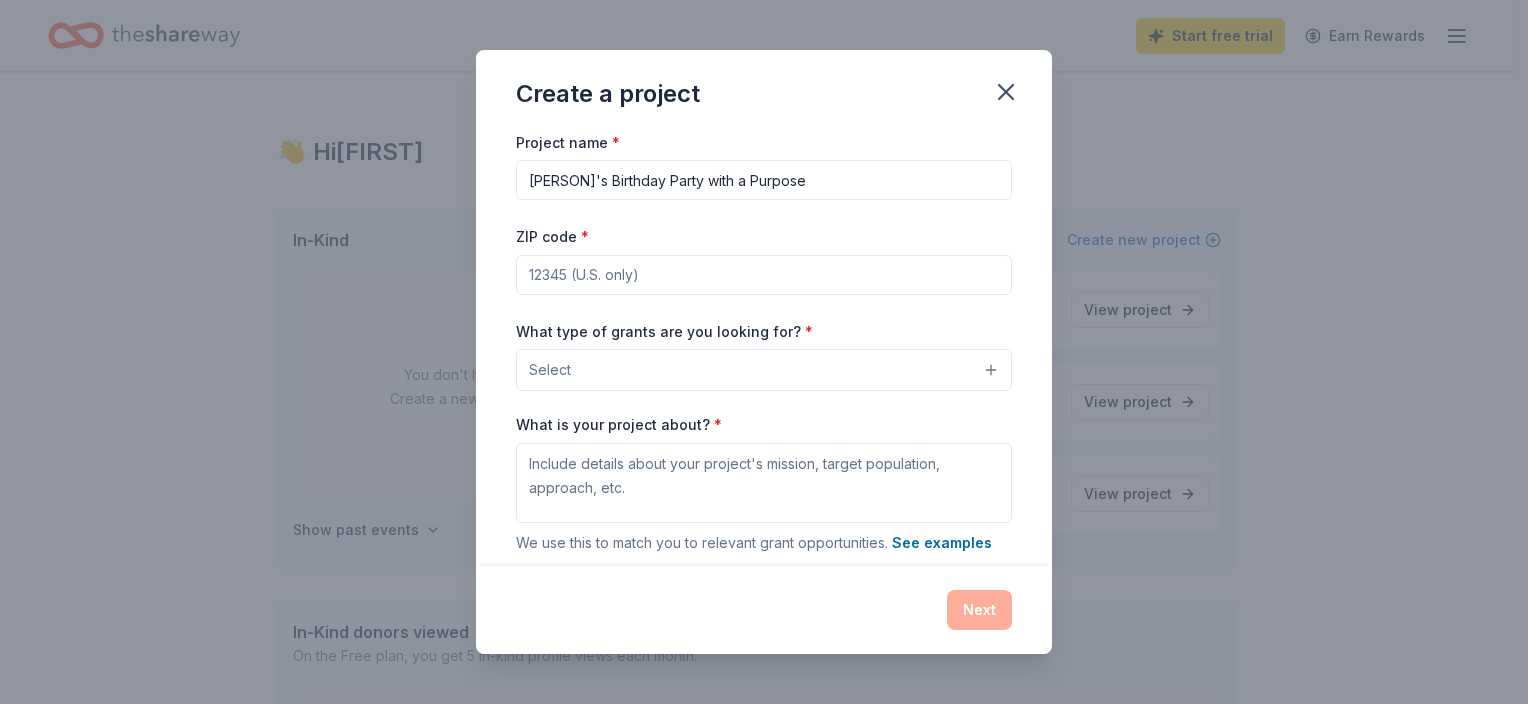type on "[PERSON]'s Birthday Party with a Purpose" 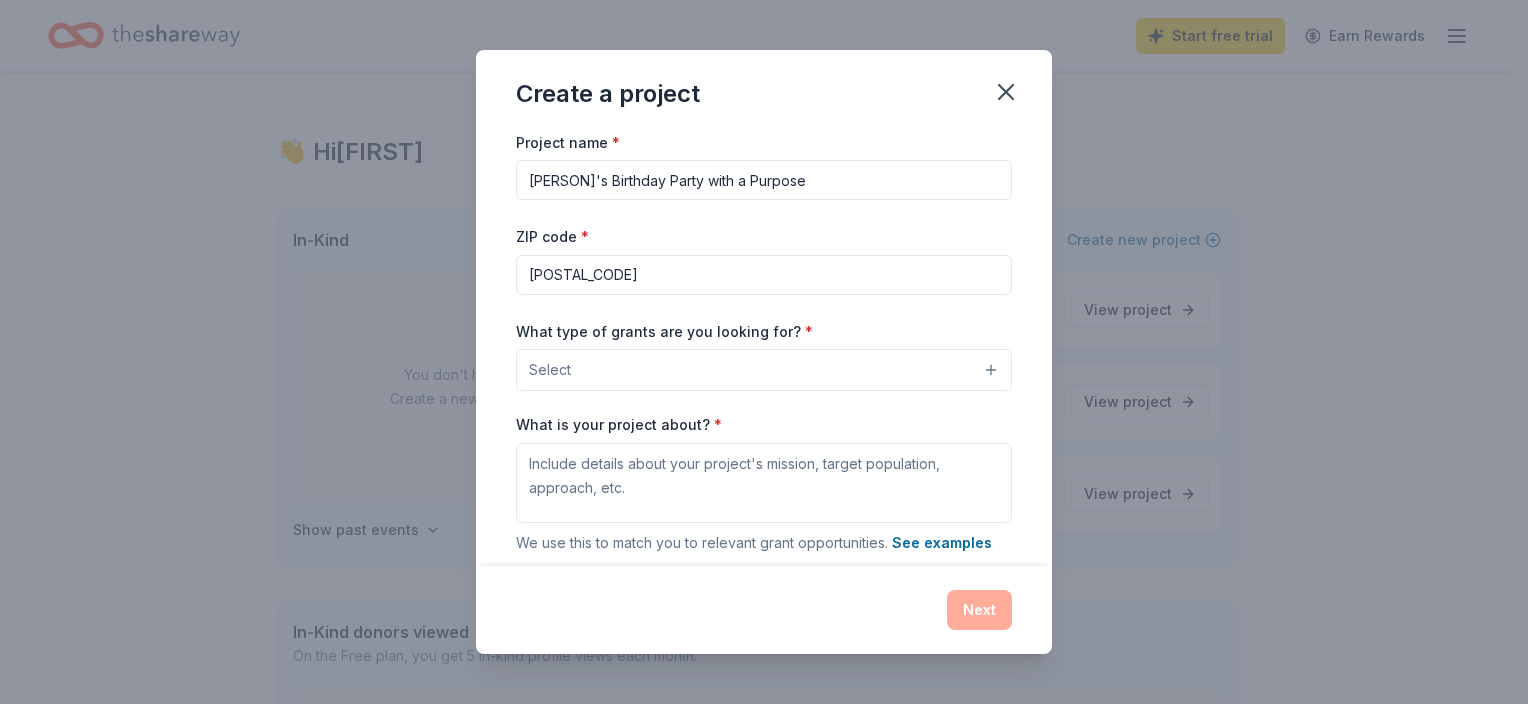 type on "[POSTAL_CODE]" 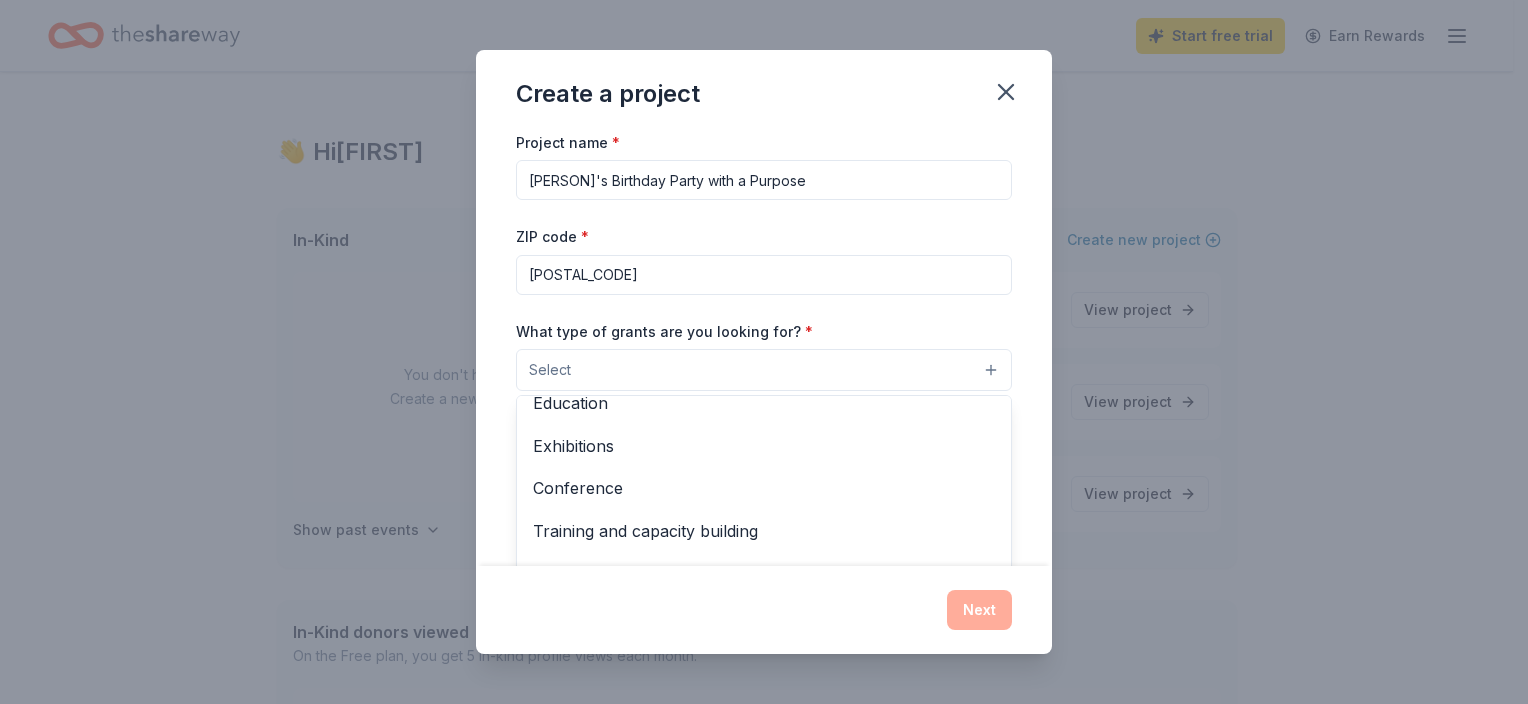 scroll, scrollTop: 236, scrollLeft: 0, axis: vertical 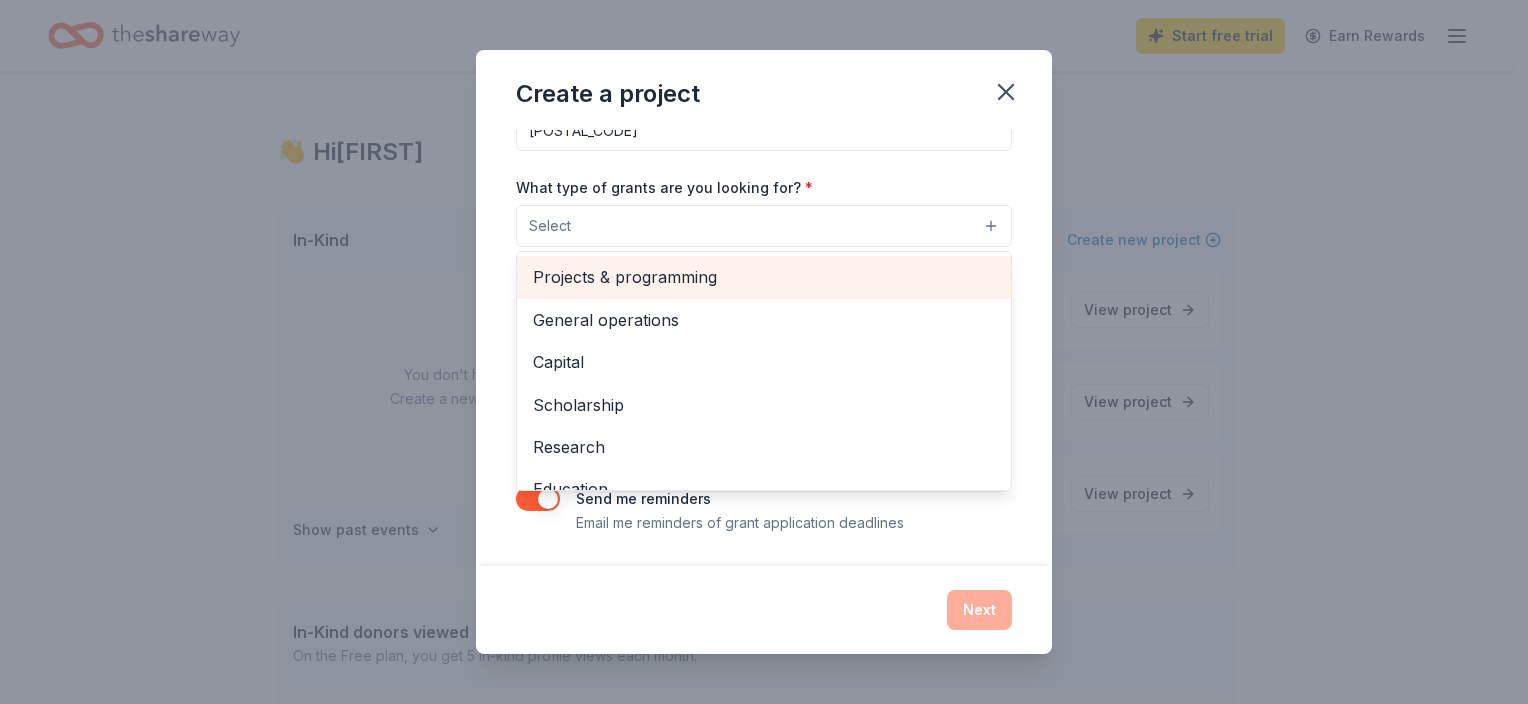 click on "Projects & programming" at bounding box center (764, 277) 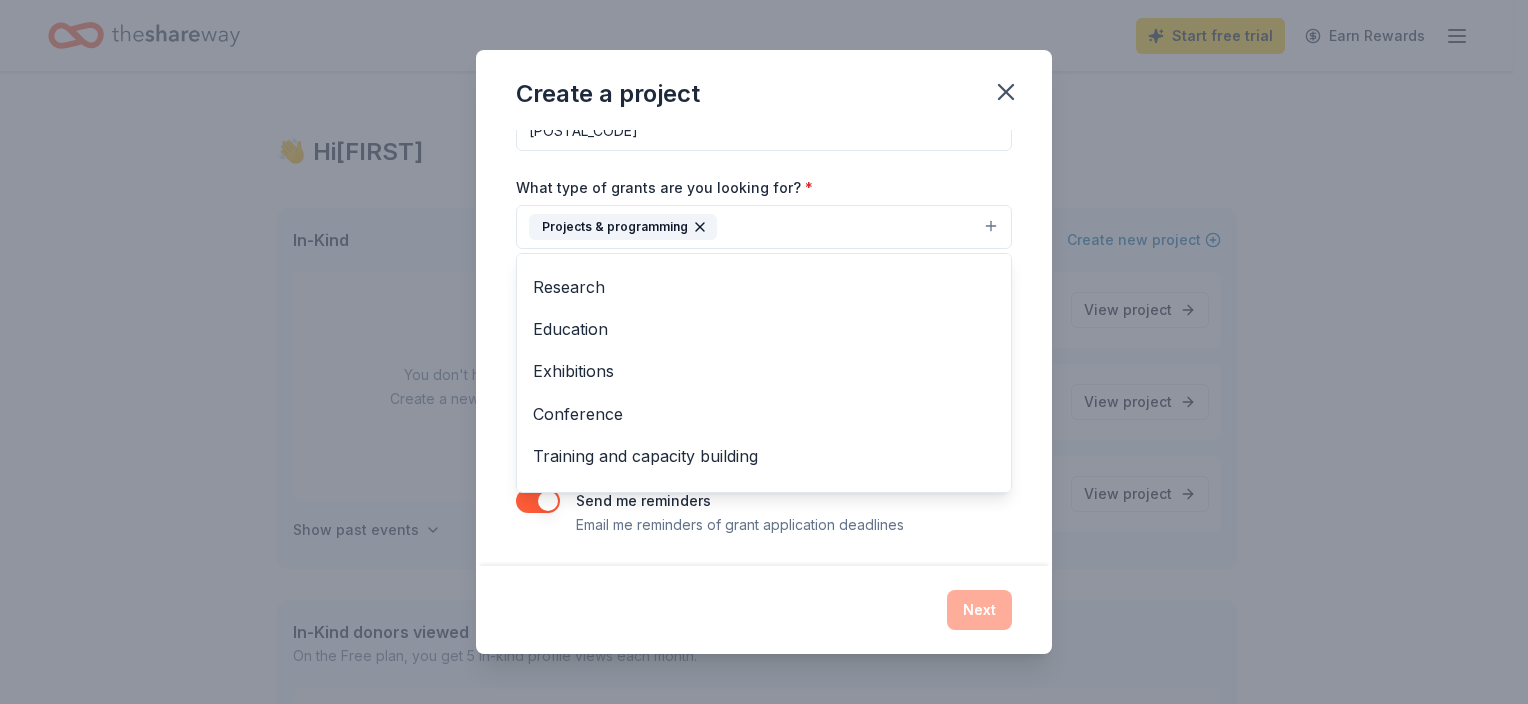 scroll, scrollTop: 193, scrollLeft: 0, axis: vertical 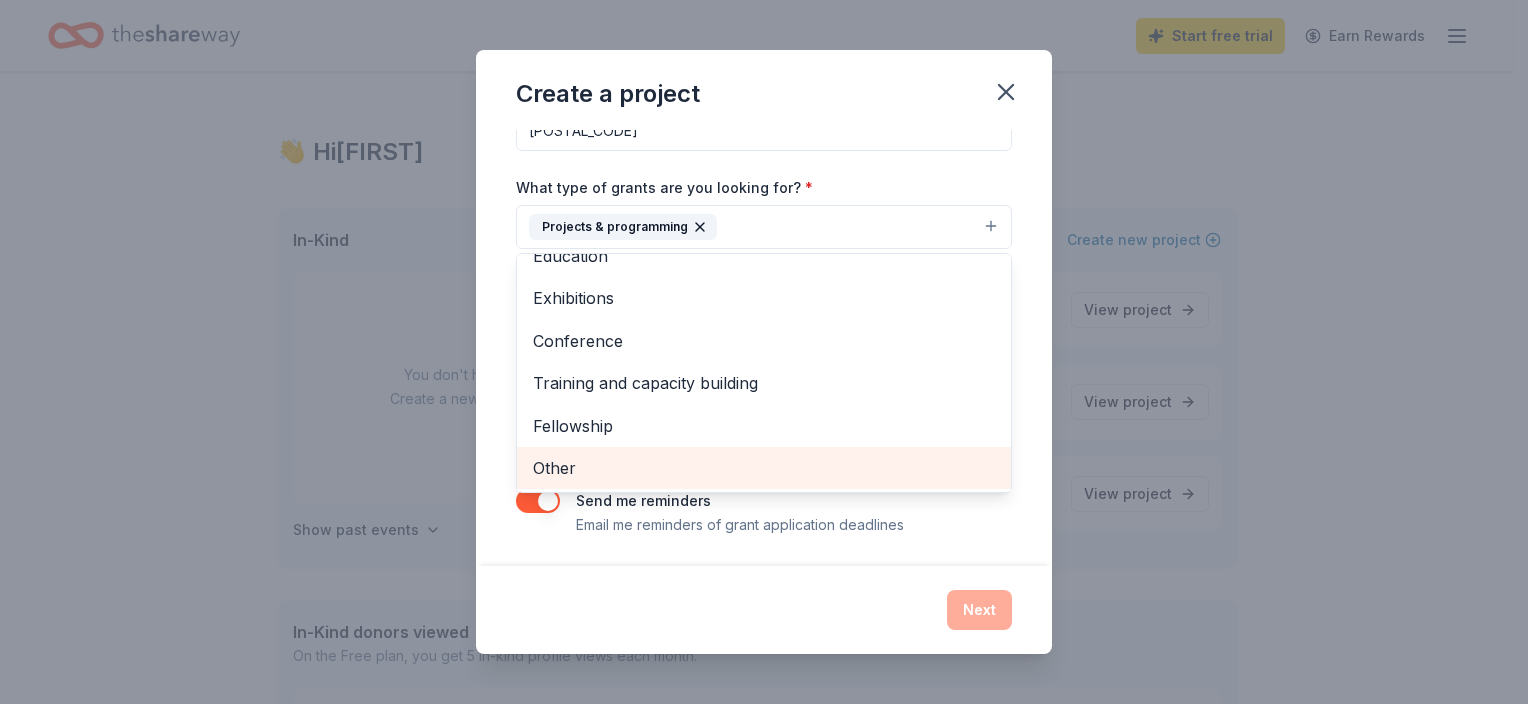click on "Other" at bounding box center (764, 468) 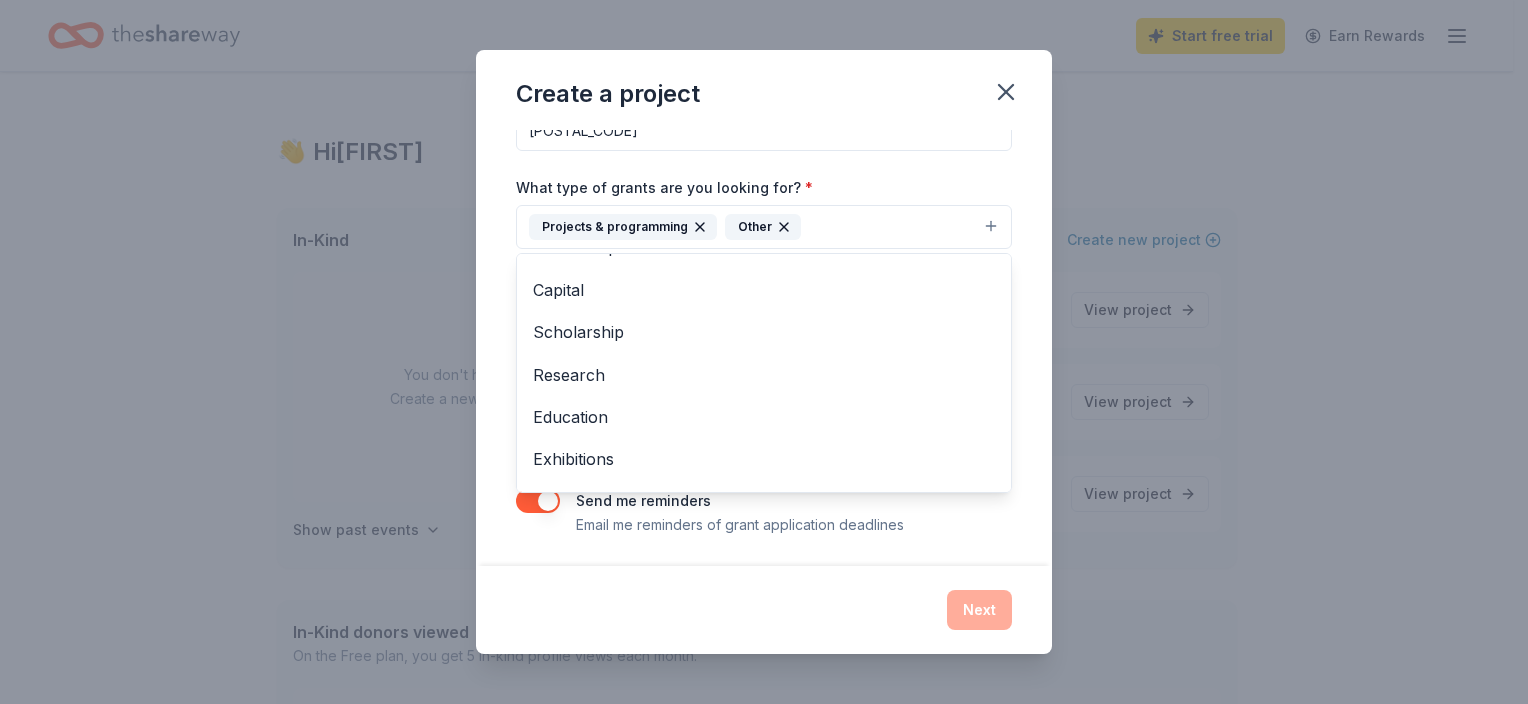 scroll, scrollTop: 0, scrollLeft: 0, axis: both 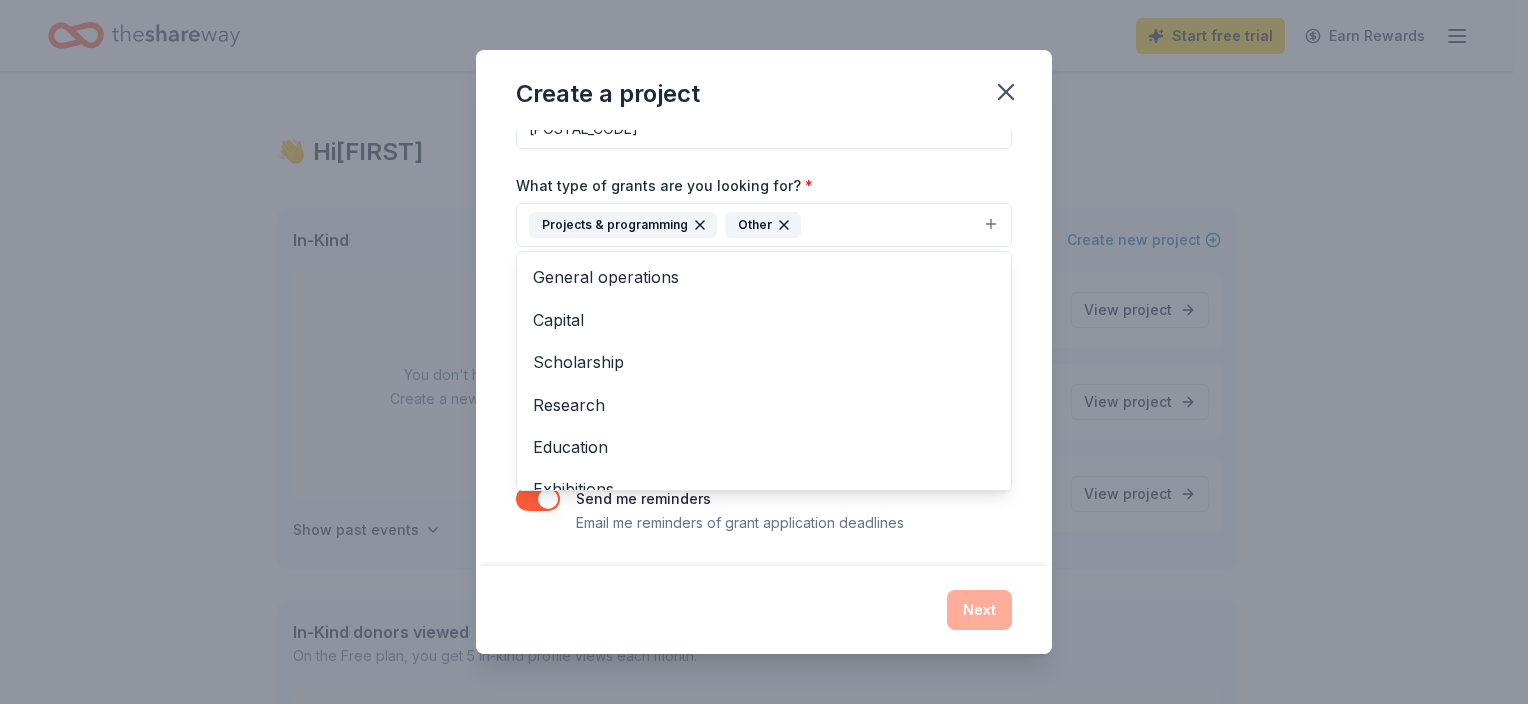 click on "Project name * Seldric's Birthday Party with a Purpose ZIP code * 10027 What type of grants are you looking for? * Projects & programming Other General operations Capital Scholarship Research Education Exhibitions Conference Training and capacity building Fellowship What is your project about? * We use this to match you to relevant grant opportunities.   See examples We recommend at least 300 characters to get the best grant matches. Send me reminders Email me reminders of grant application deadlines" at bounding box center [764, 259] 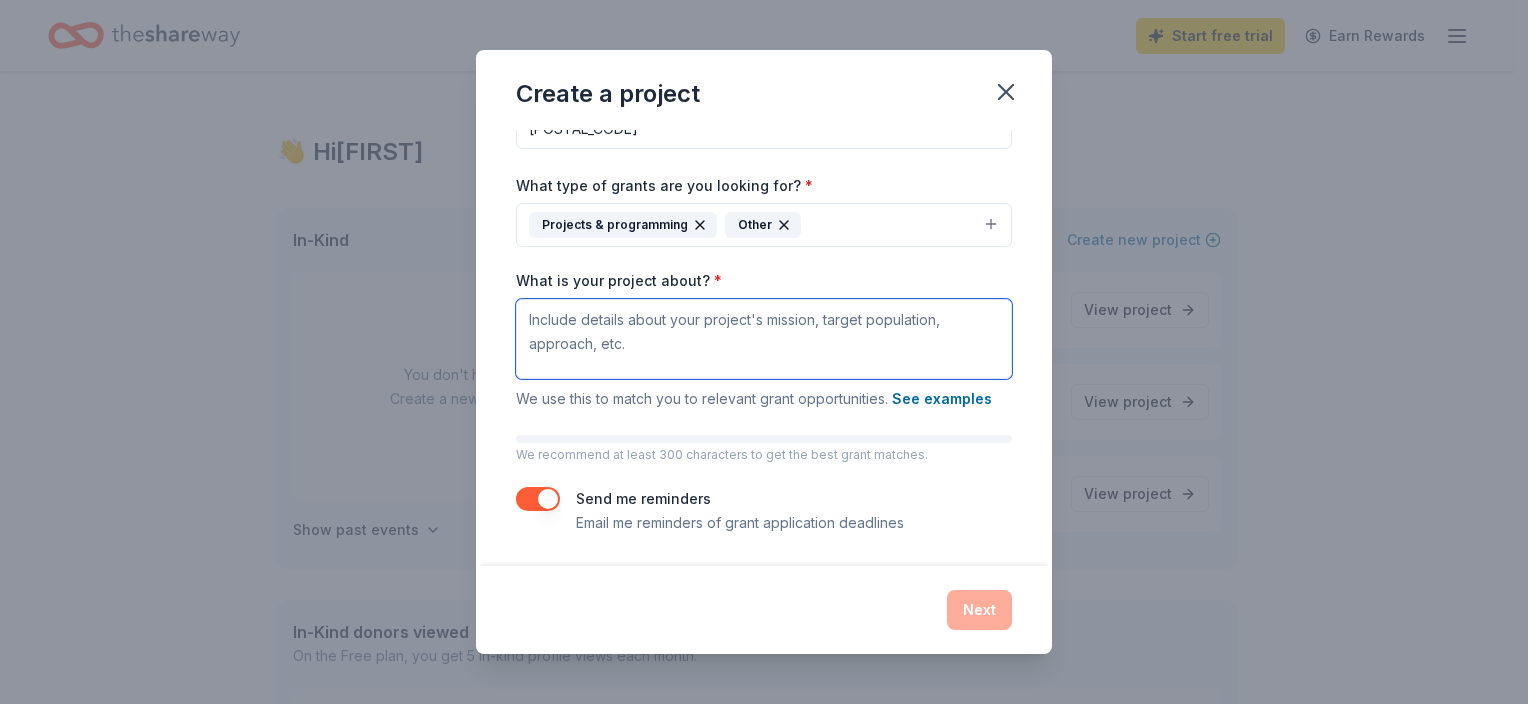 click on "What is your project about? *" at bounding box center [764, 339] 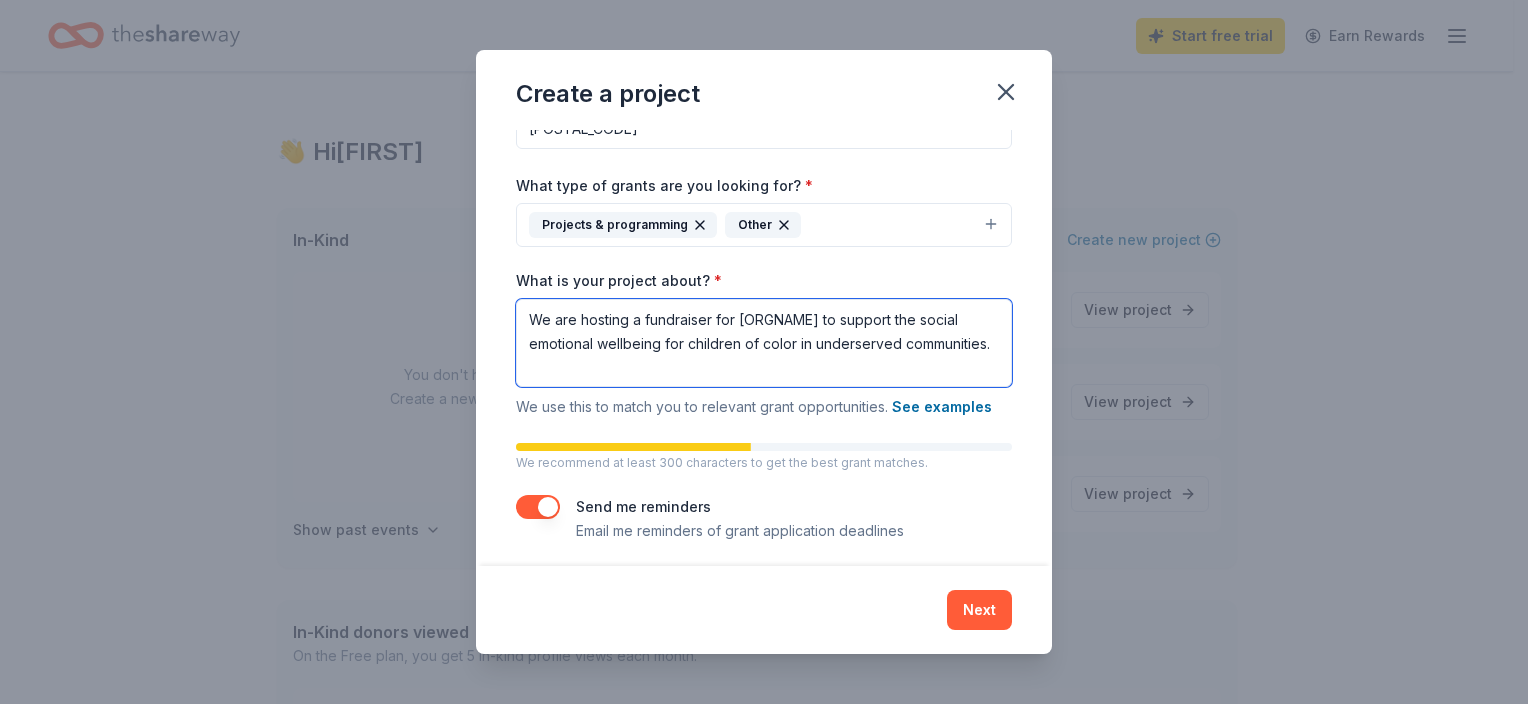 click on "We are hosting a fundraiser for Gabrielle's Wings to support the social emotional wellbeing for children of color in underserved communities." at bounding box center (764, 343) 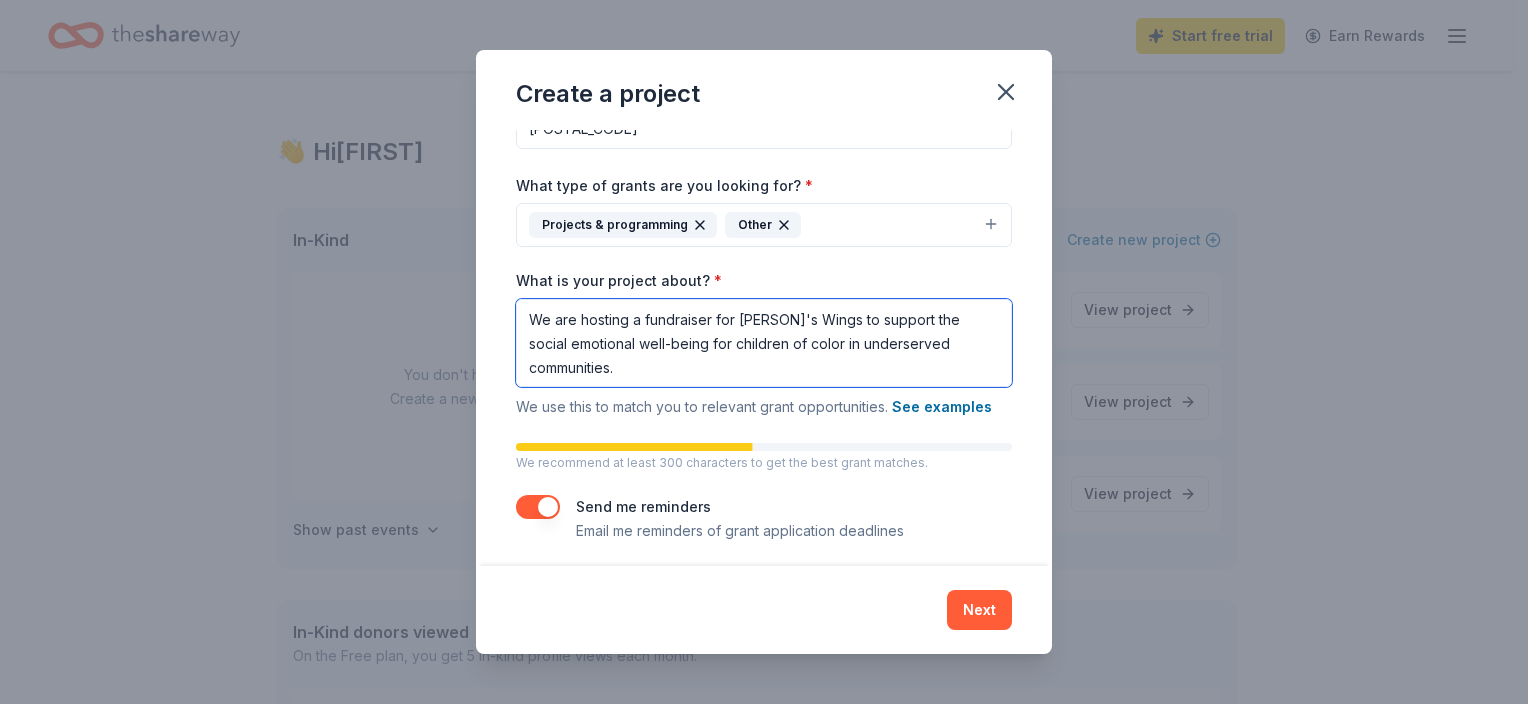 click on "We are hosting a fundraiser for Gabrielle's Wings to support the social emotional well-being for children of color in underserved communities." at bounding box center (764, 343) 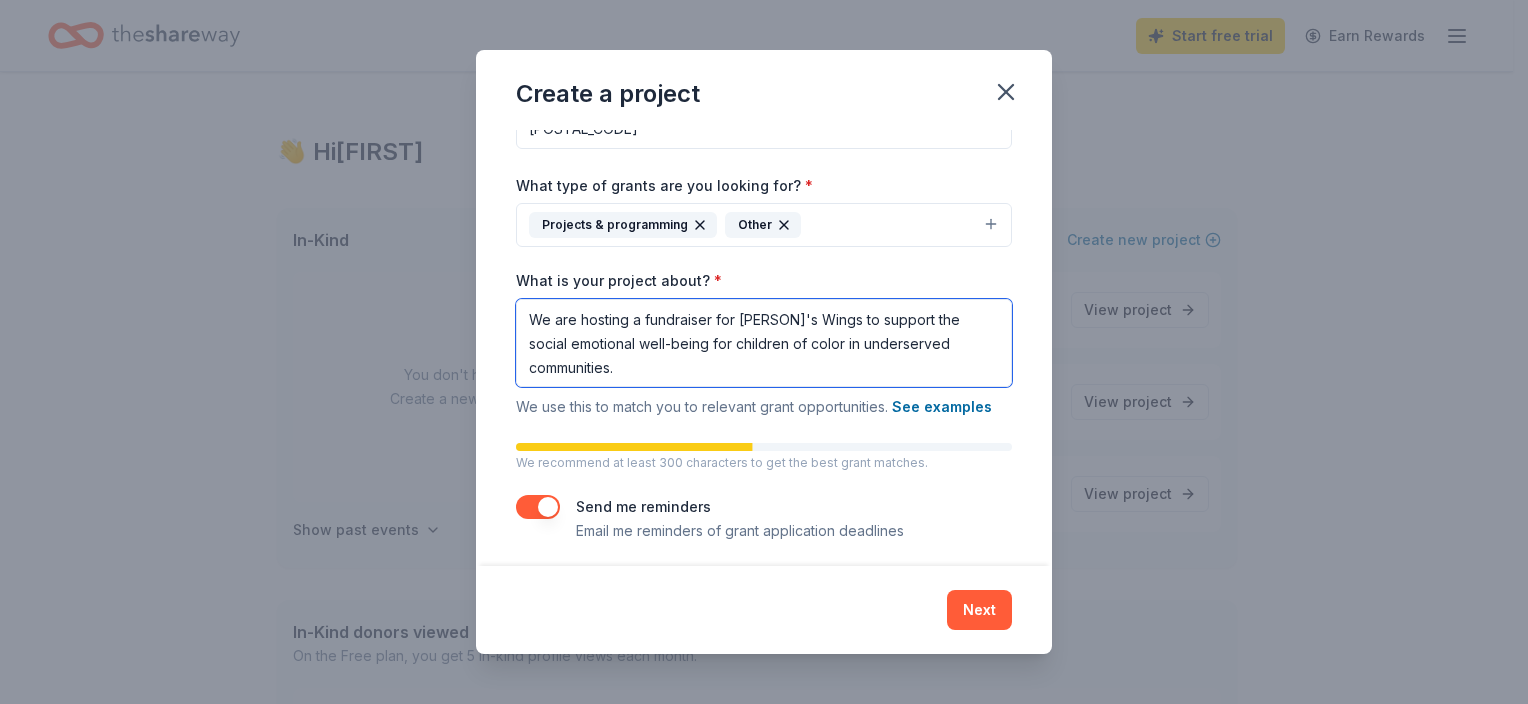 paste on "We work towards creating a network of partnerships that:
• Cultivate social-emotional learning which helps children develop crucial life skills such as resilience, responsible decision making, self-
awareness, and empathy.
• Provide safe spaces where children can learn, grow, explore, and be curious." 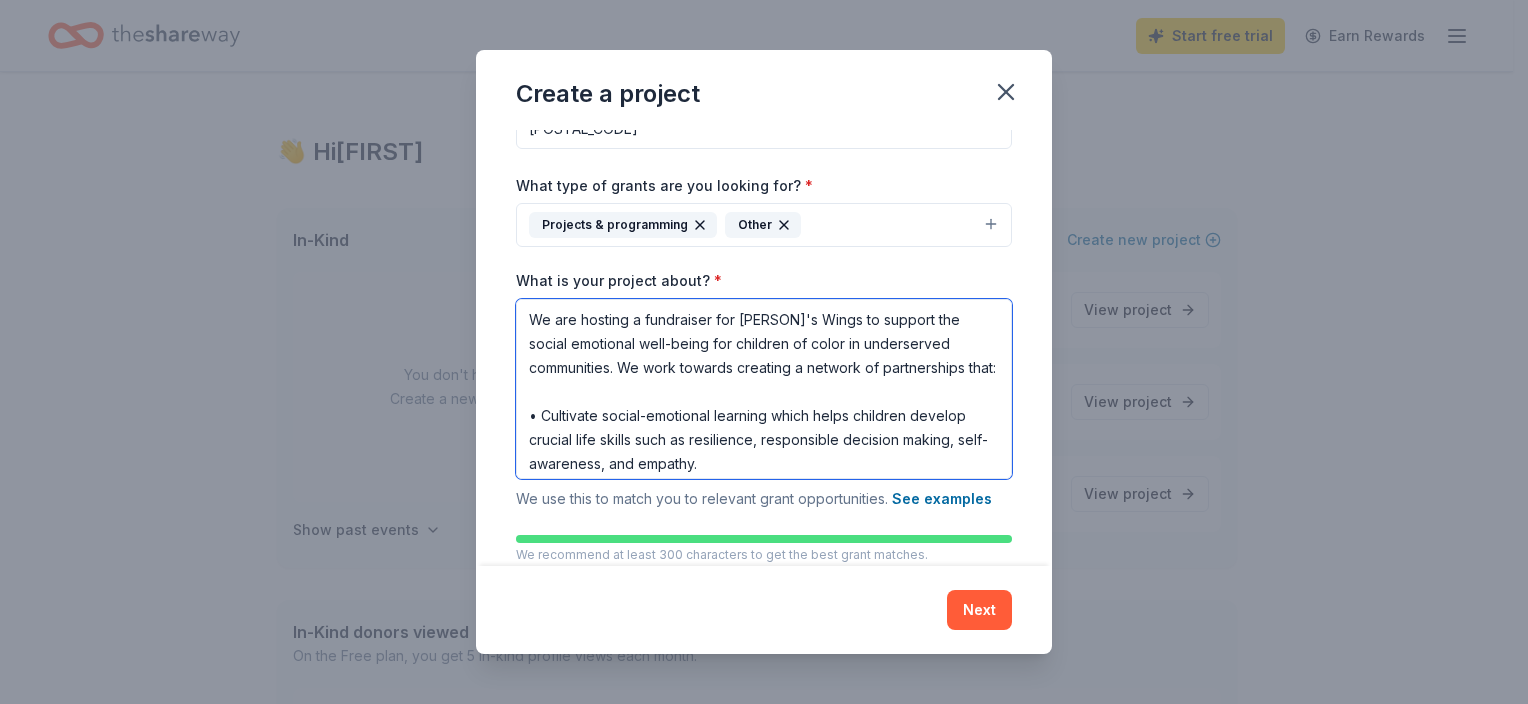 scroll, scrollTop: 113, scrollLeft: 0, axis: vertical 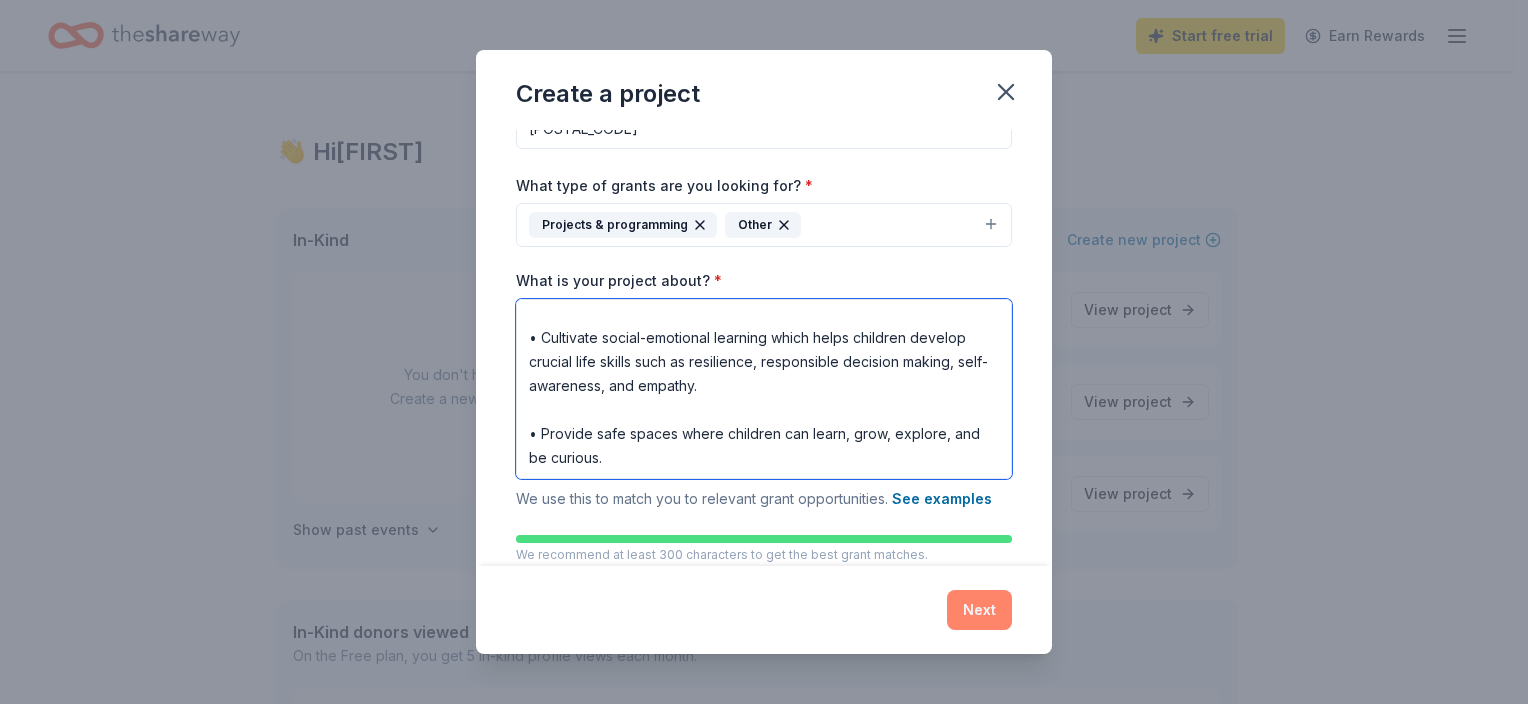 type on "We are hosting a fundraiser for Gabrielle's Wings to support the social emotional well-being for children of color in underserved communities. We work towards creating a network of partnerships that:
• Cultivate social-emotional learning which helps children develop crucial life skills such as resilience, responsible decision making, self-
awareness, and empathy.
• Provide safe spaces where children can learn, grow, explore, and be curious." 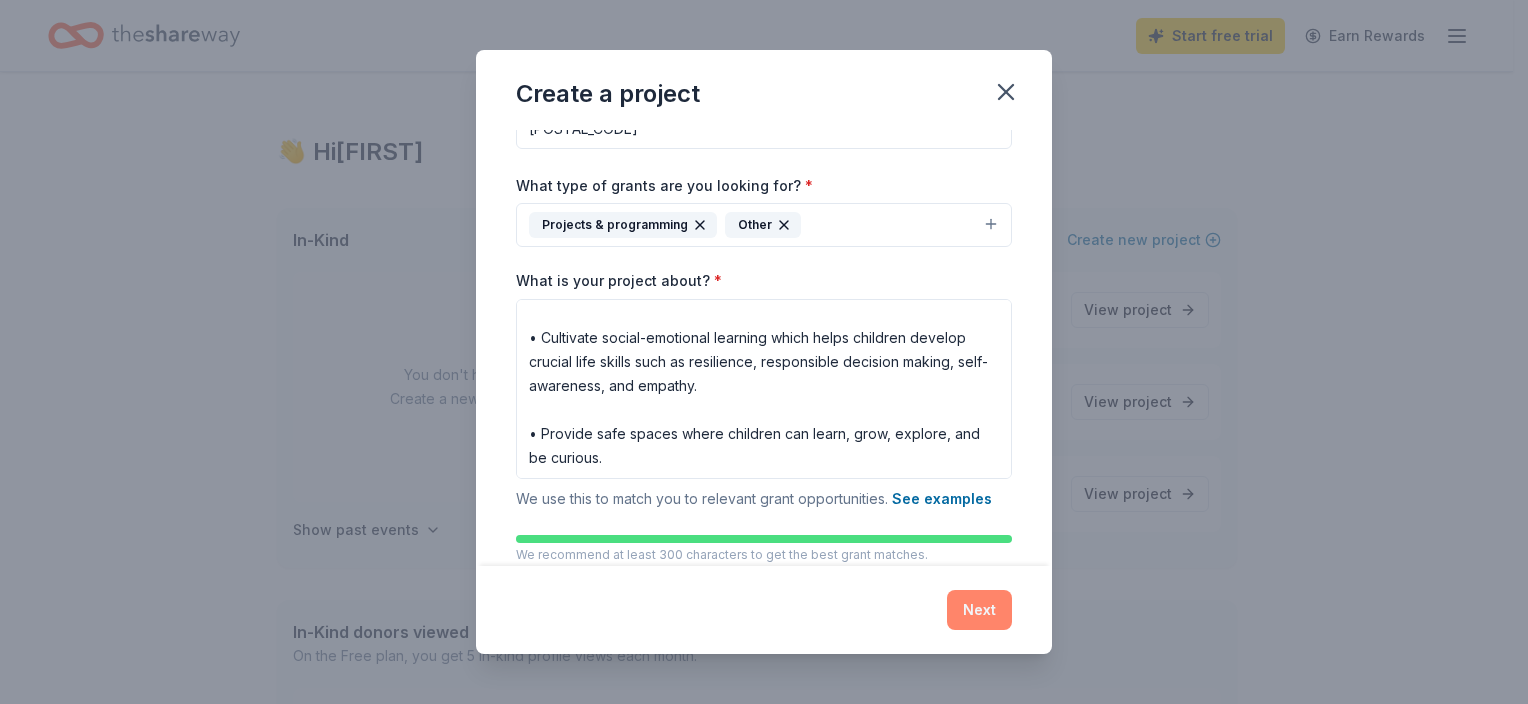 click on "Next" at bounding box center (979, 610) 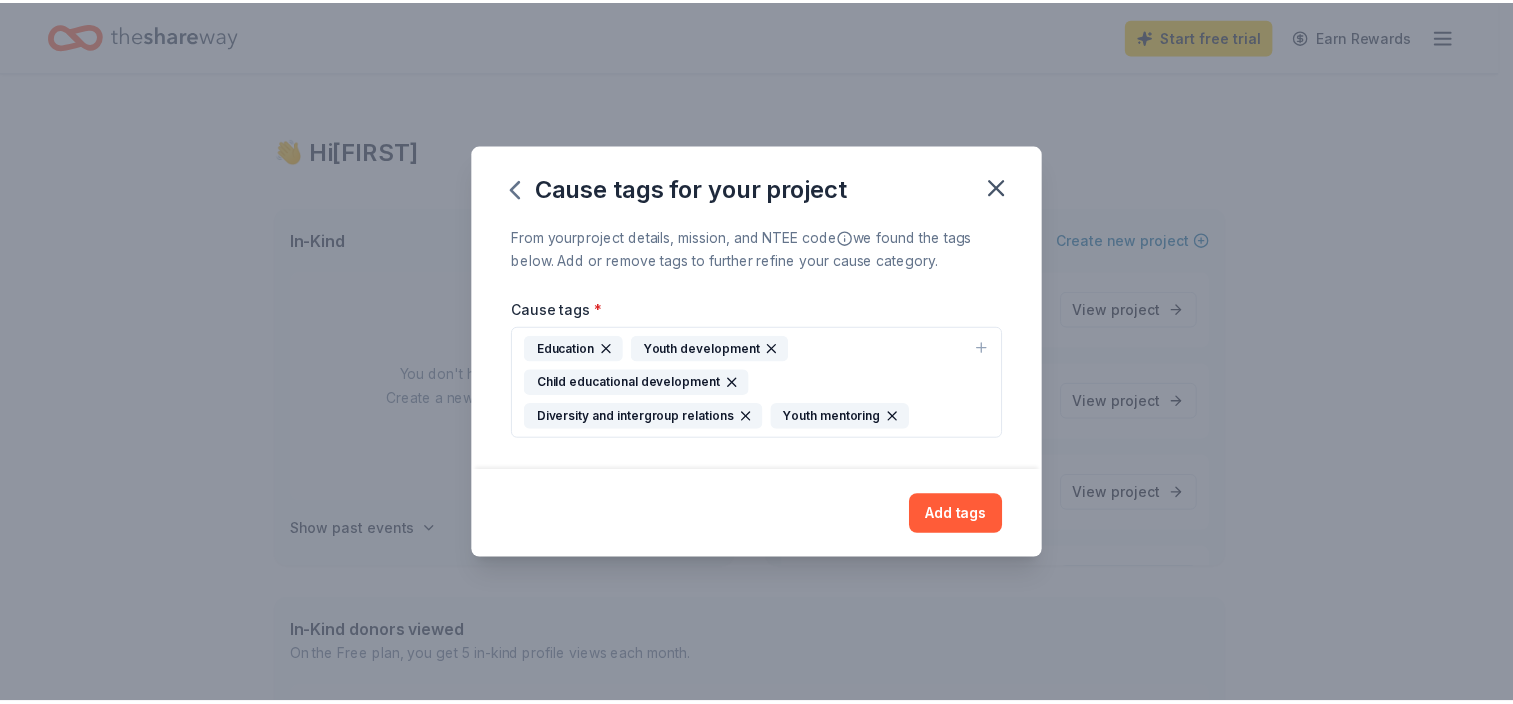 scroll, scrollTop: 0, scrollLeft: 0, axis: both 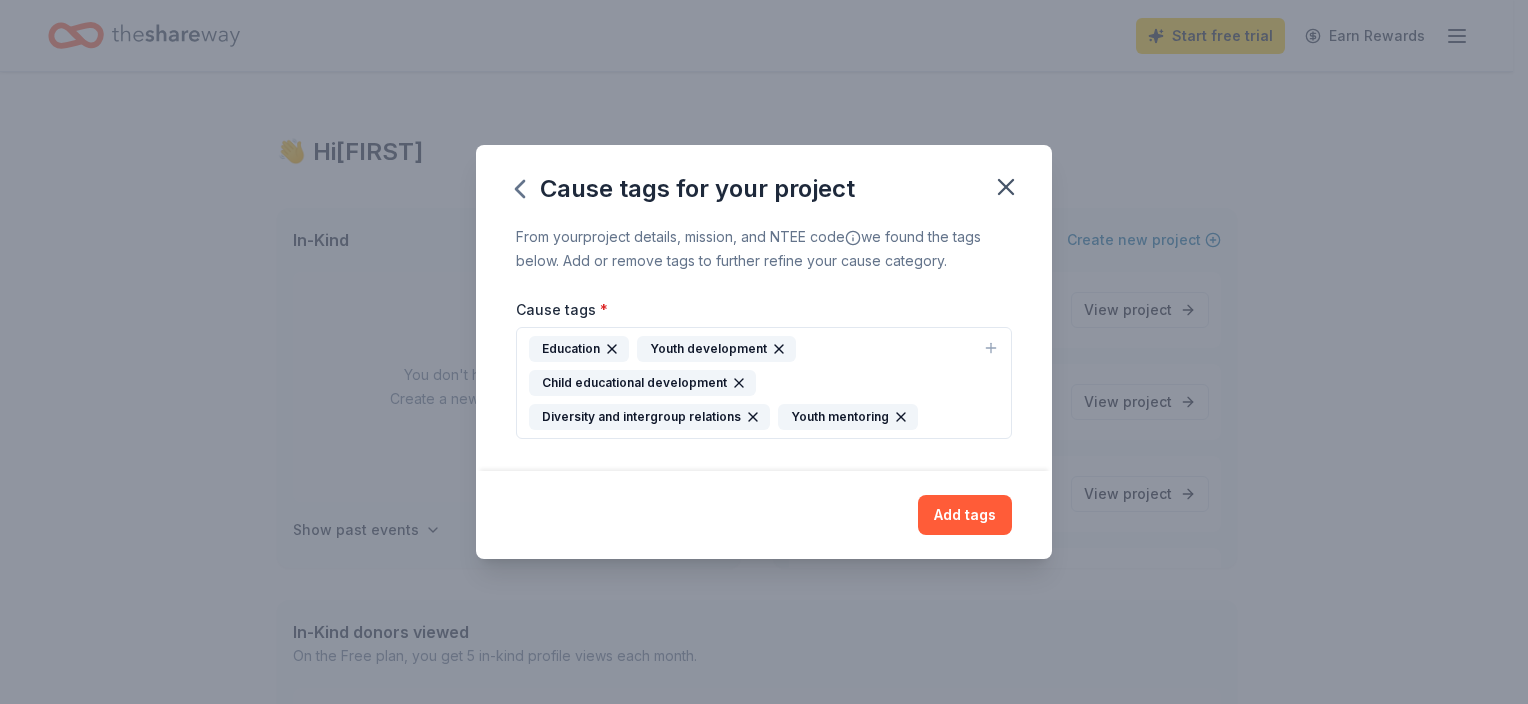 click on "Youth development" at bounding box center [716, 349] 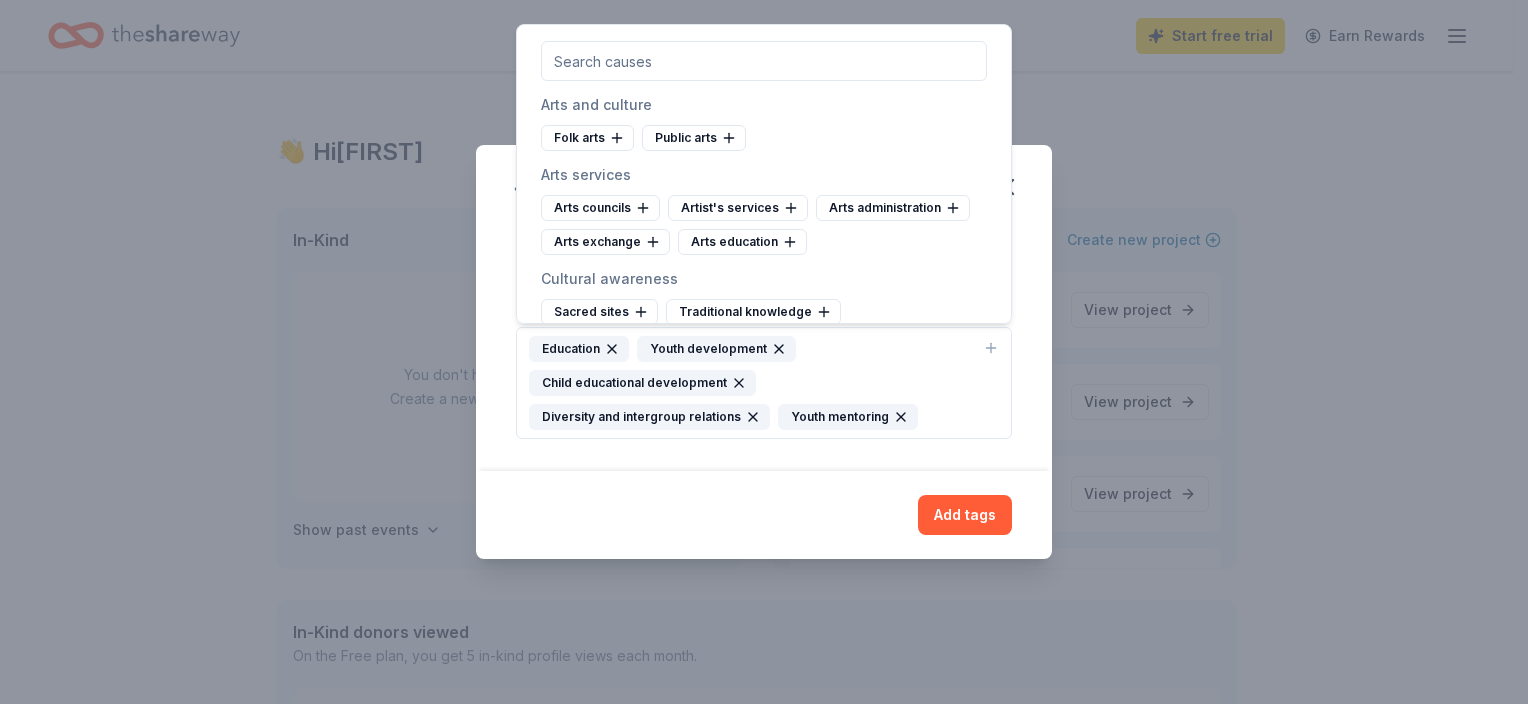 click on "Education Youth development Child educational development Diversity and intergroup relations Youth mentoring" at bounding box center [752, 383] 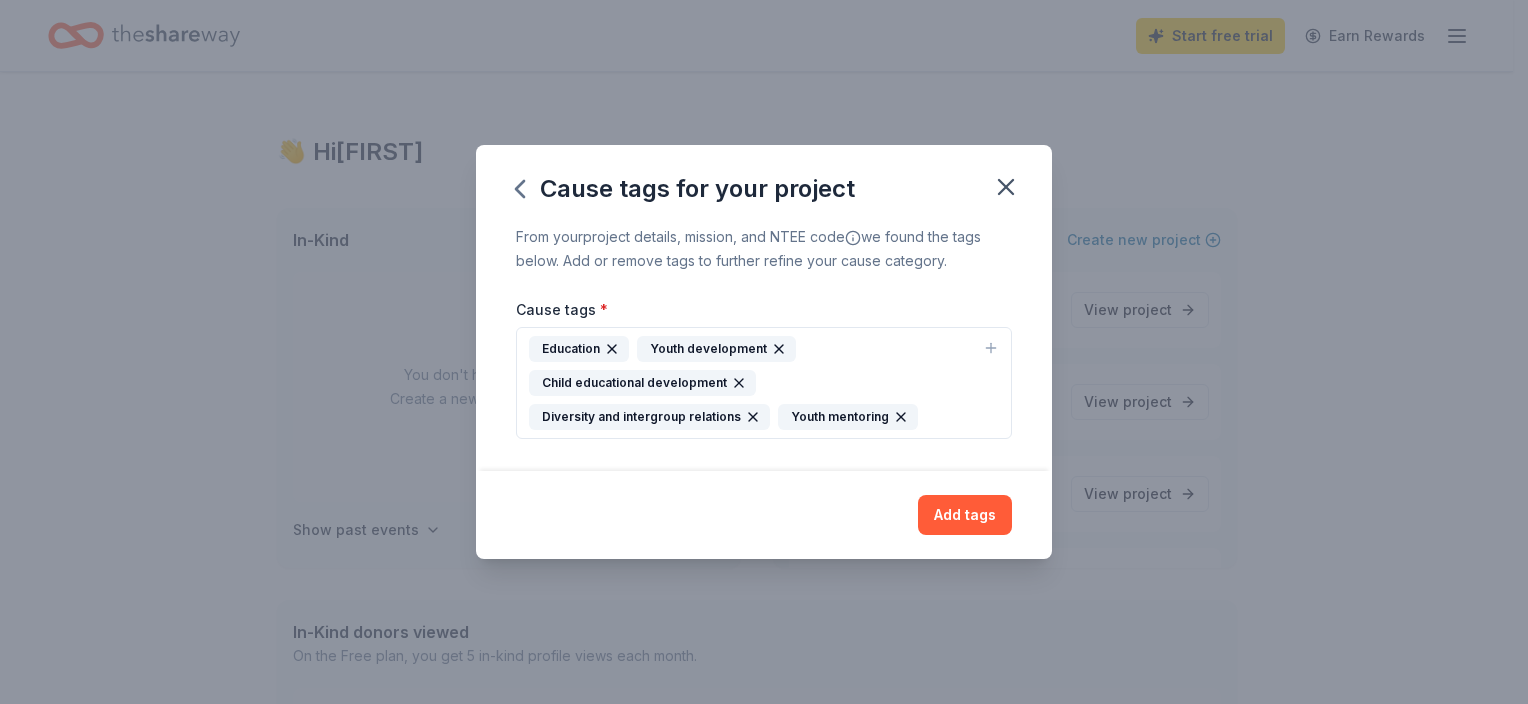click on "Education Youth development Child educational development Diversity and intergroup relations Youth mentoring" at bounding box center [752, 383] 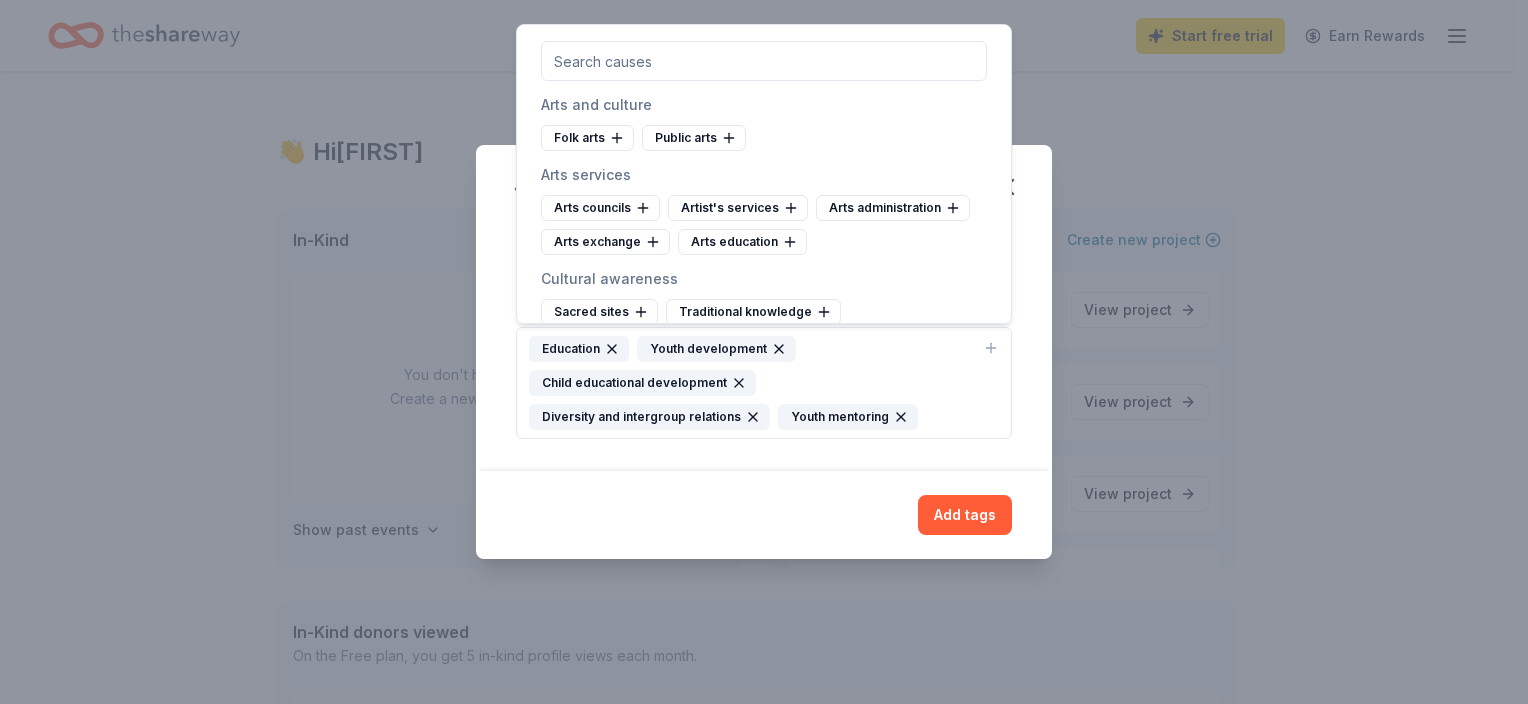 click at bounding box center (764, 61) 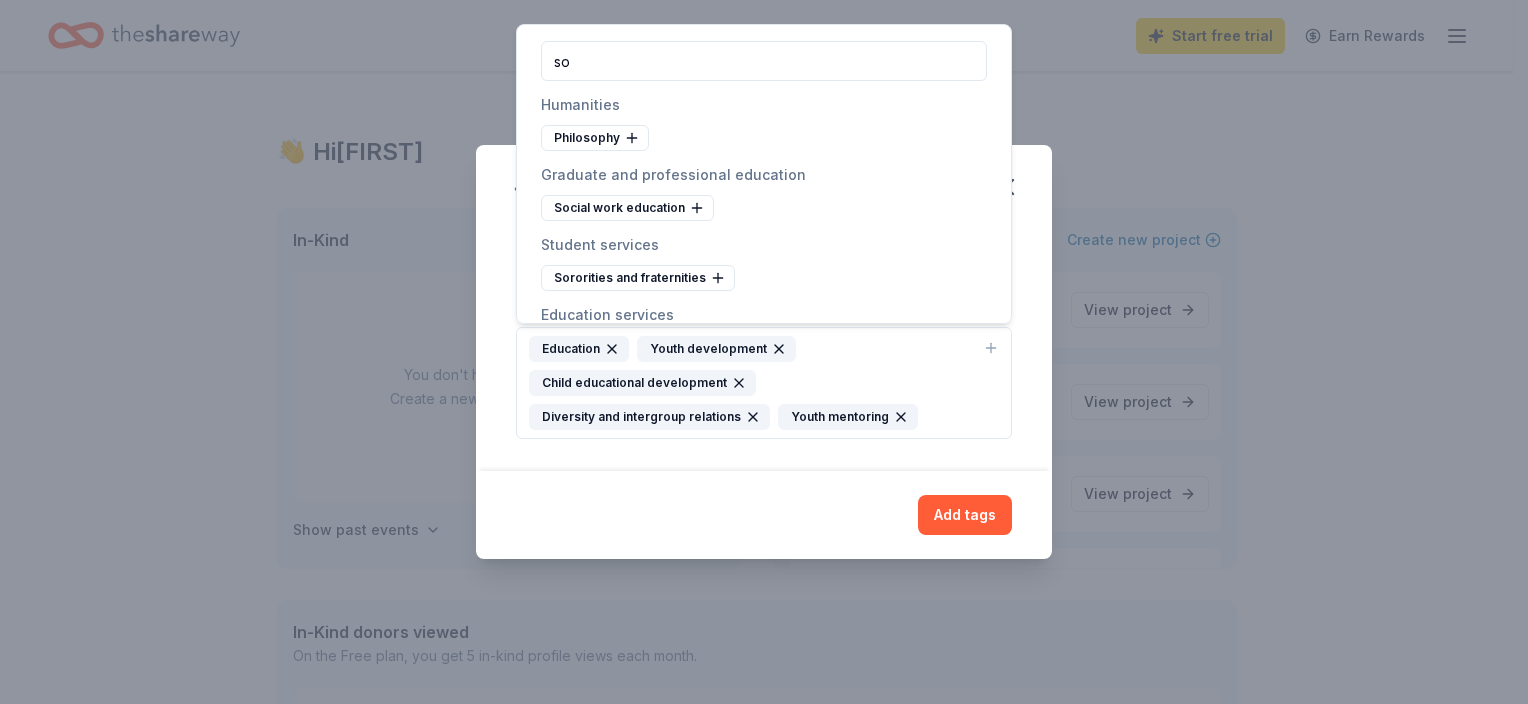 type on "s" 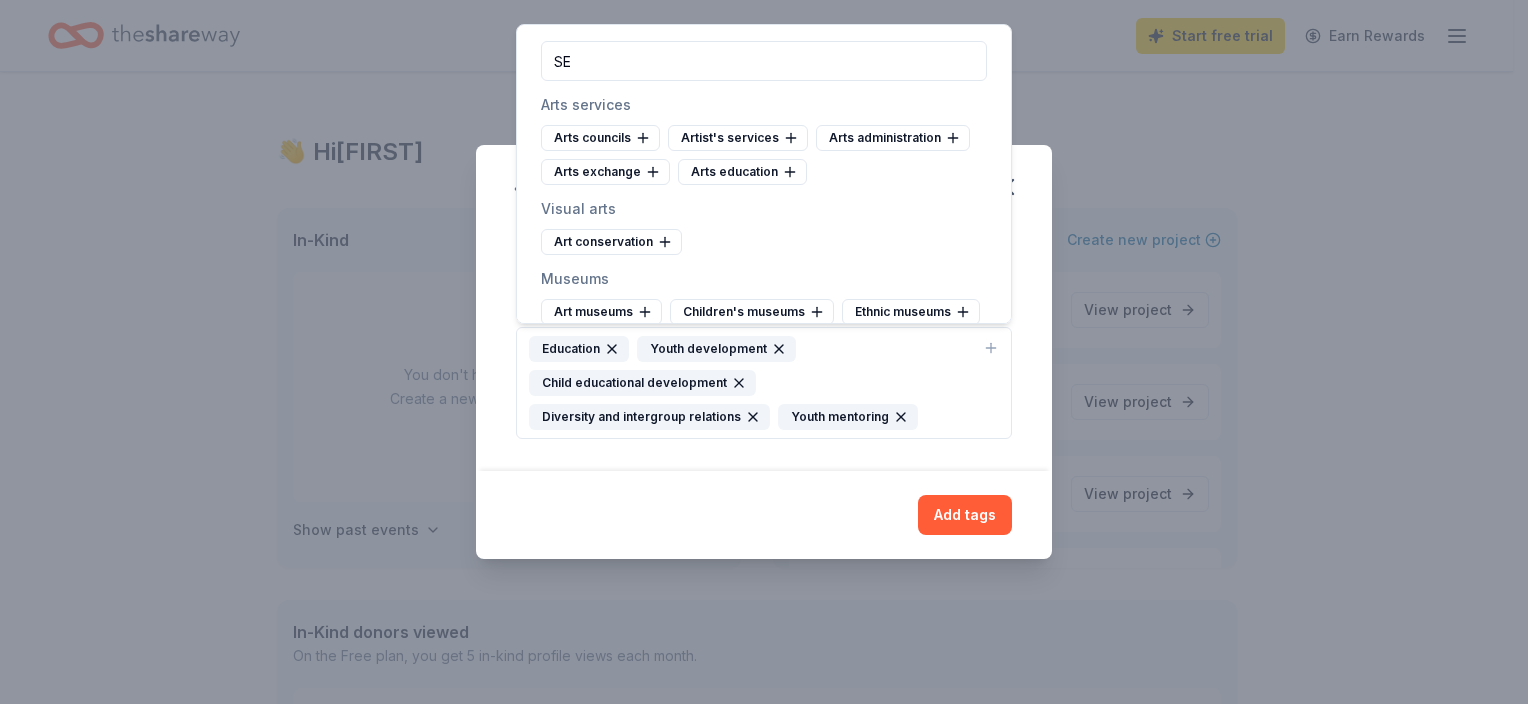 type on "S" 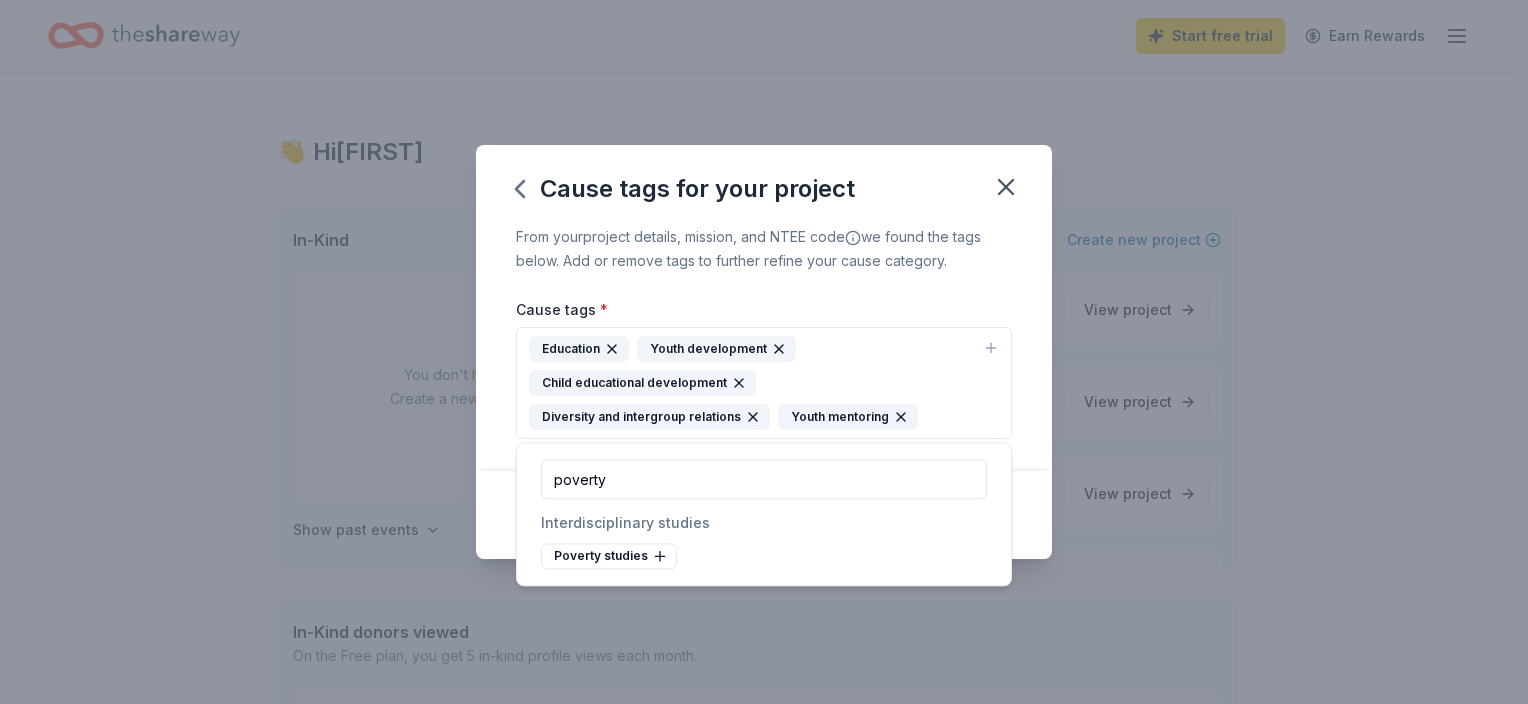 type on "poverty" 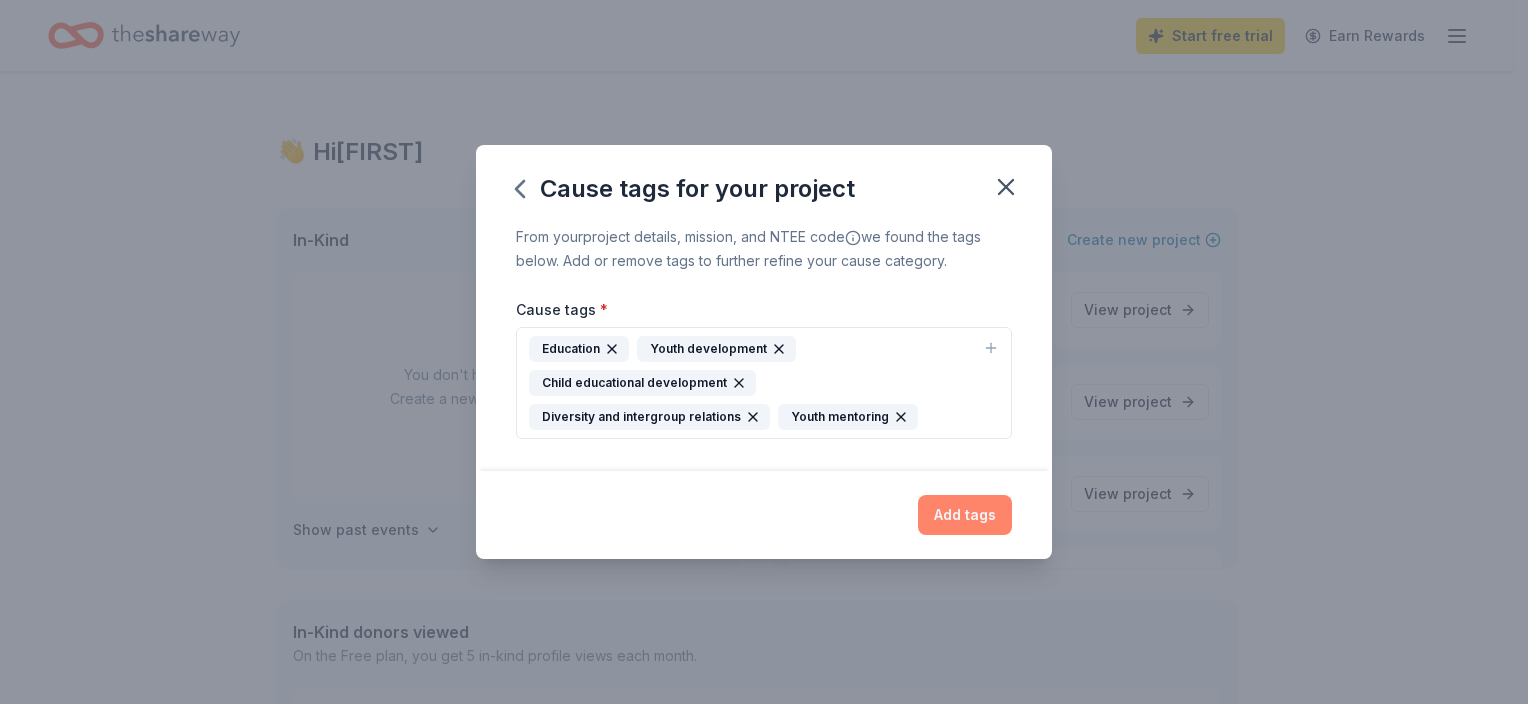 click on "Add tags" at bounding box center [965, 515] 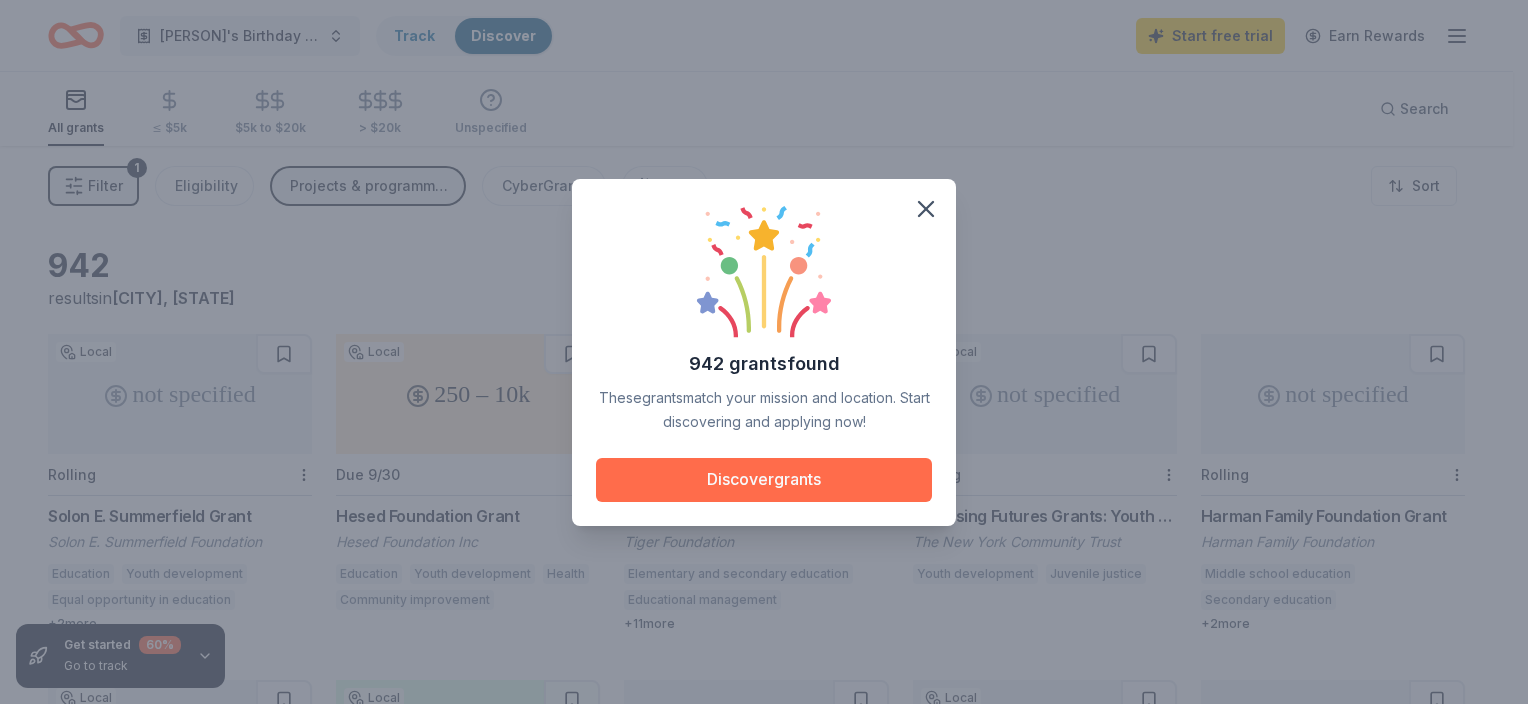 click on "Discover  grants" at bounding box center (764, 480) 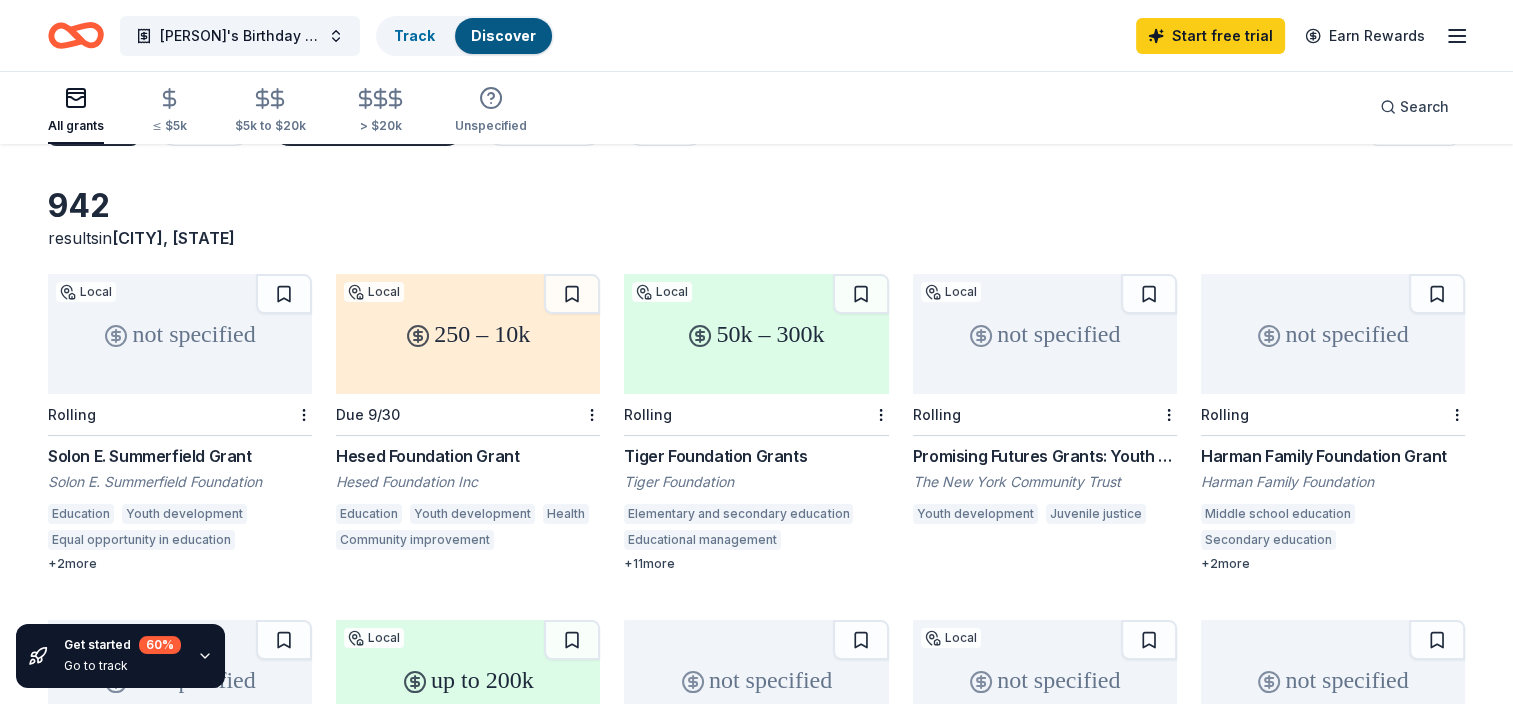 scroll, scrollTop: 0, scrollLeft: 0, axis: both 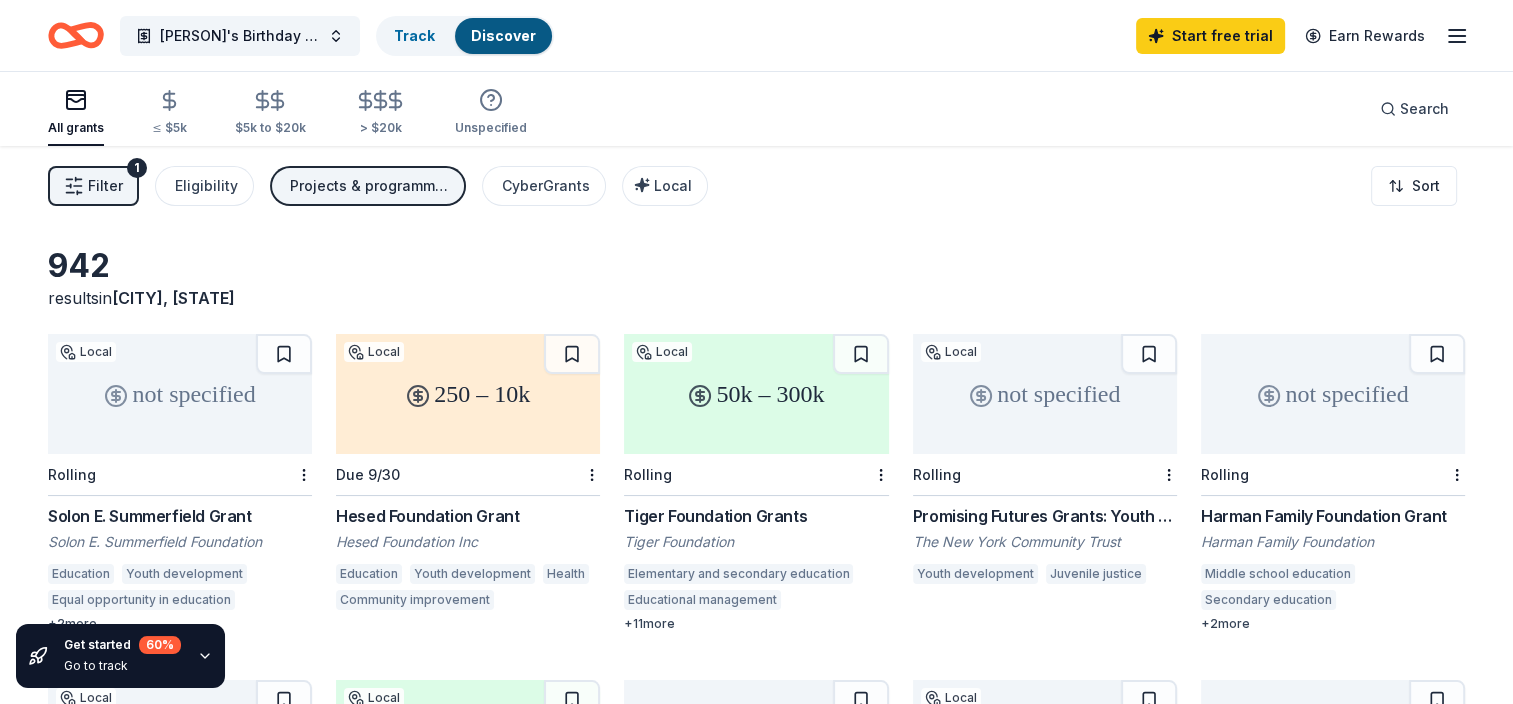 click 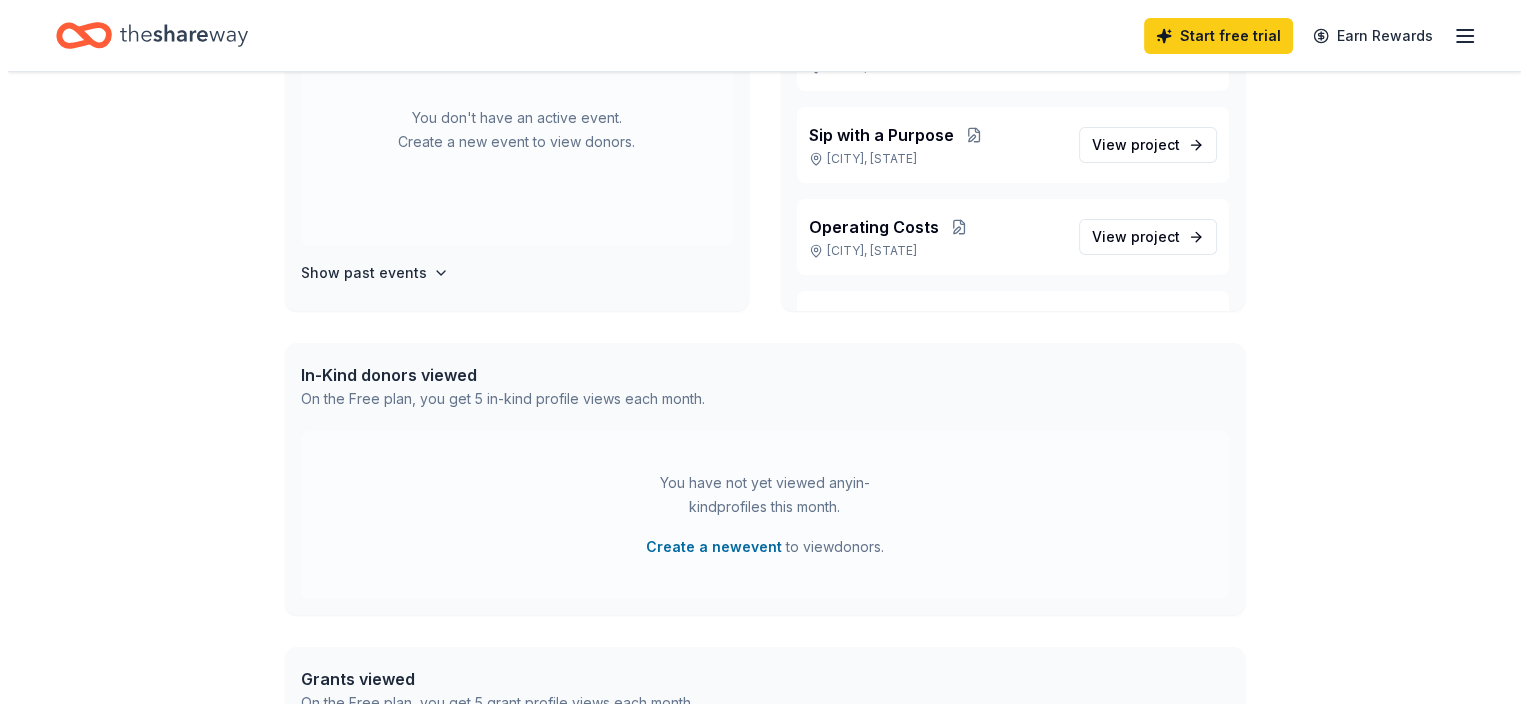 scroll, scrollTop: 266, scrollLeft: 0, axis: vertical 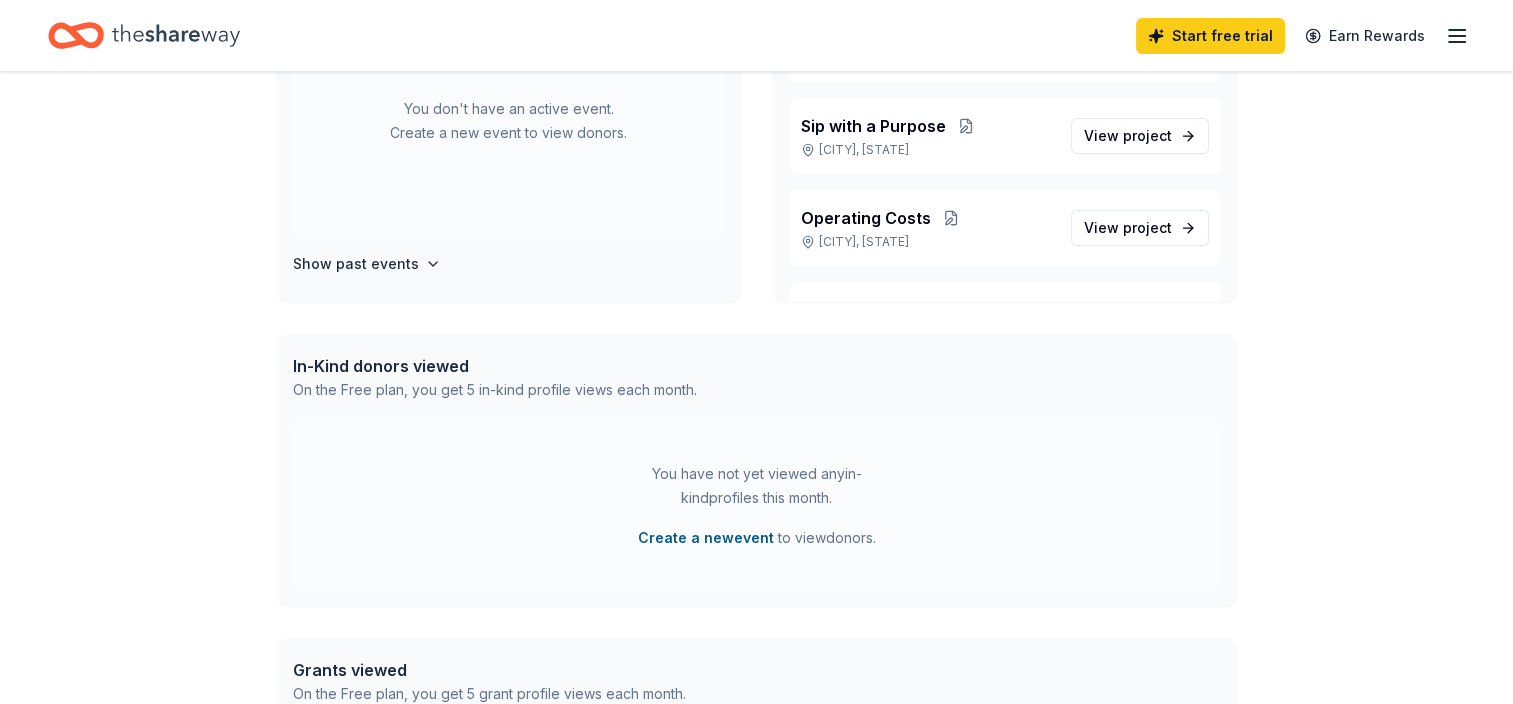 click on "Create a new  event" at bounding box center (706, 538) 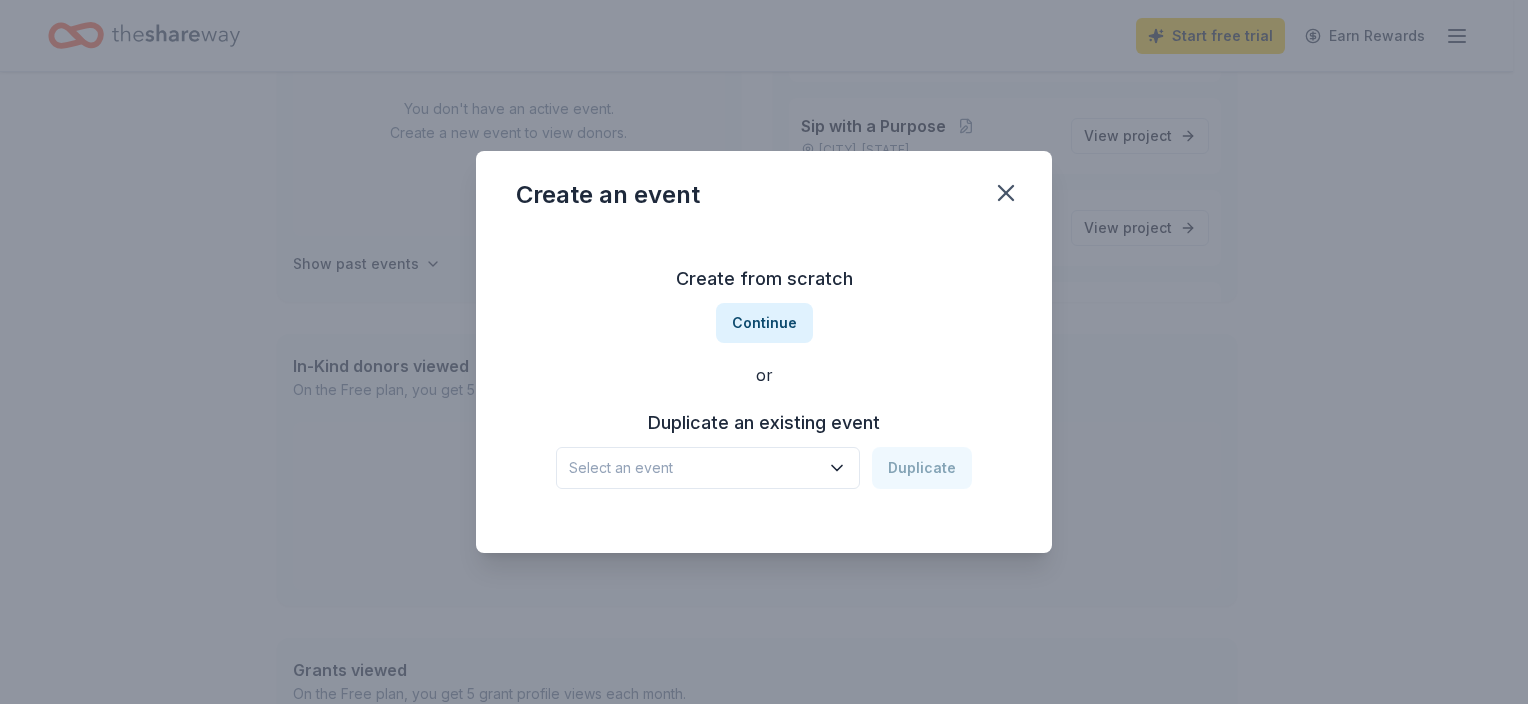 click 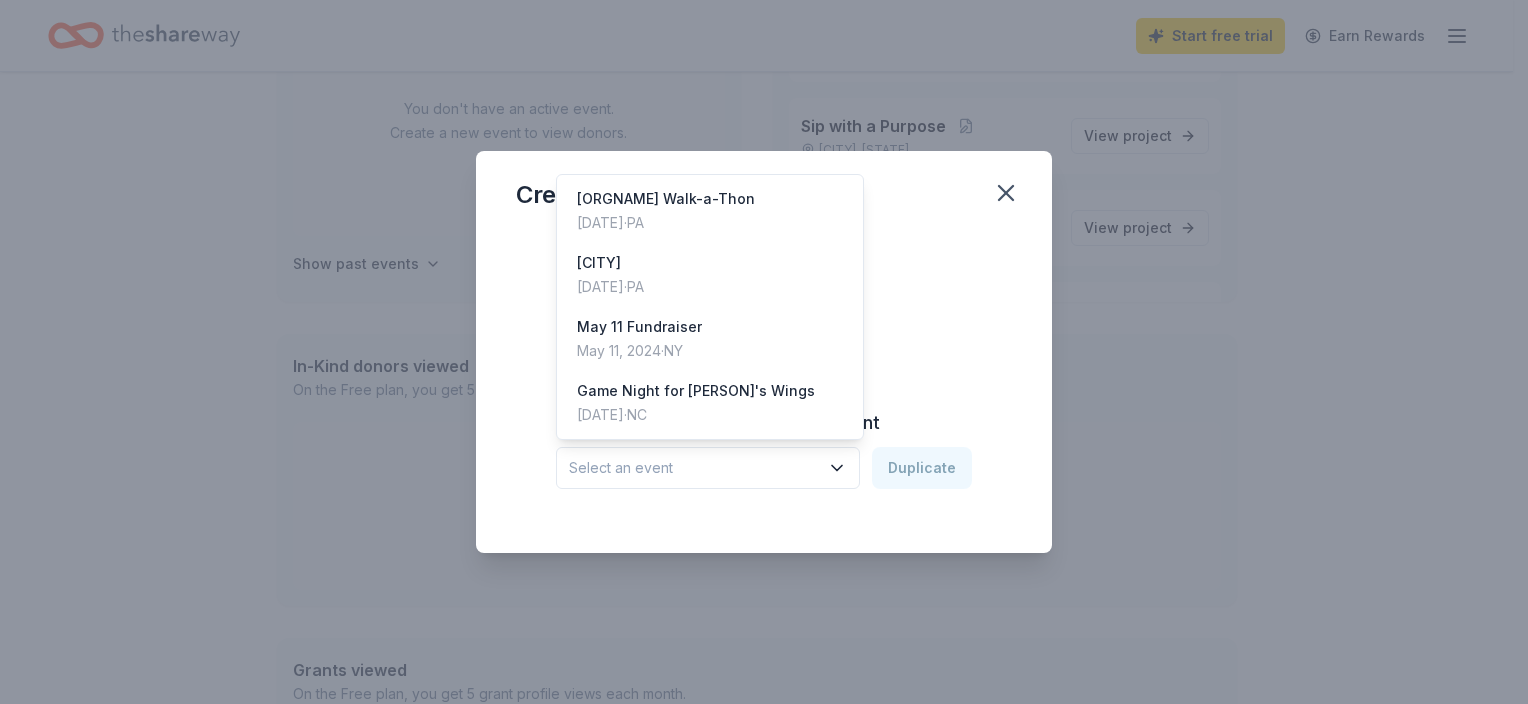 click on "Select an event" at bounding box center (694, 468) 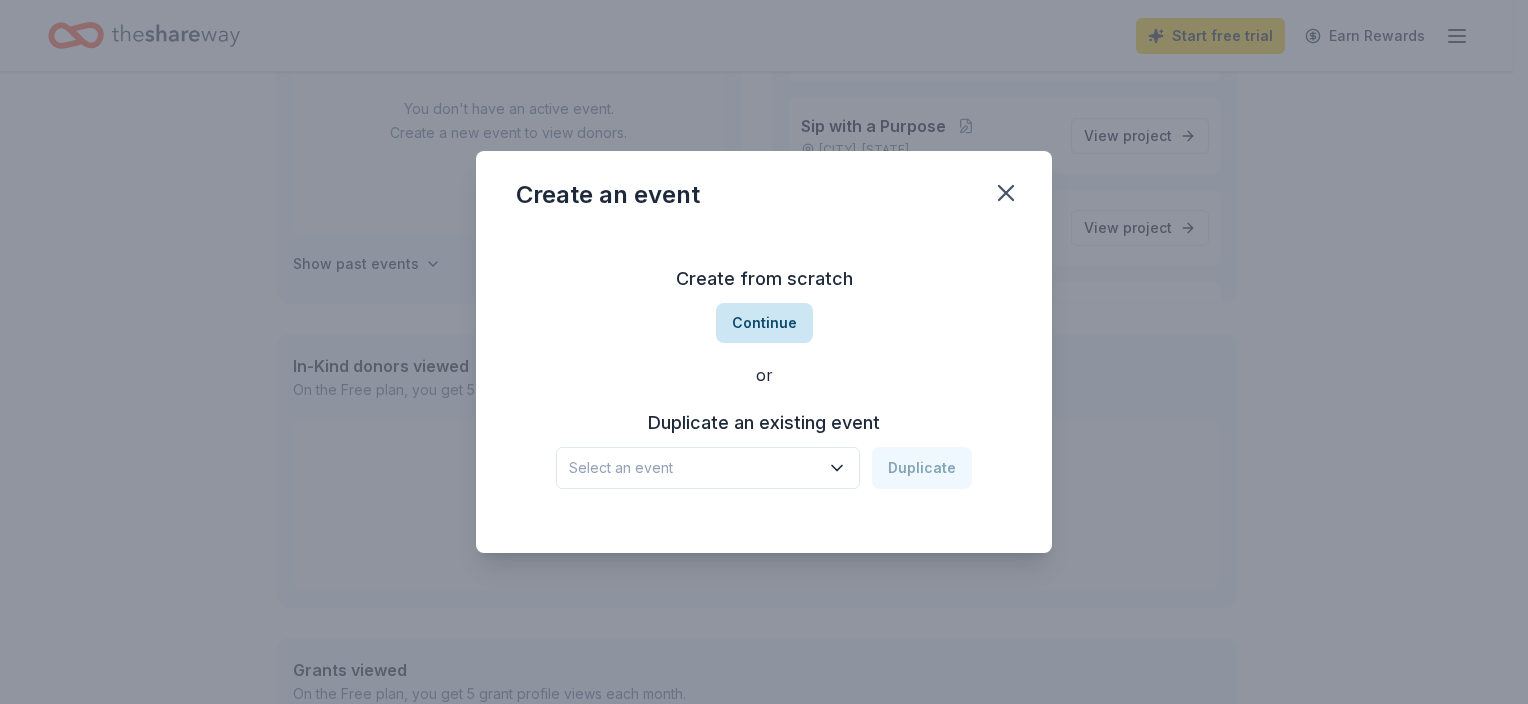 click on "Continue" at bounding box center [764, 323] 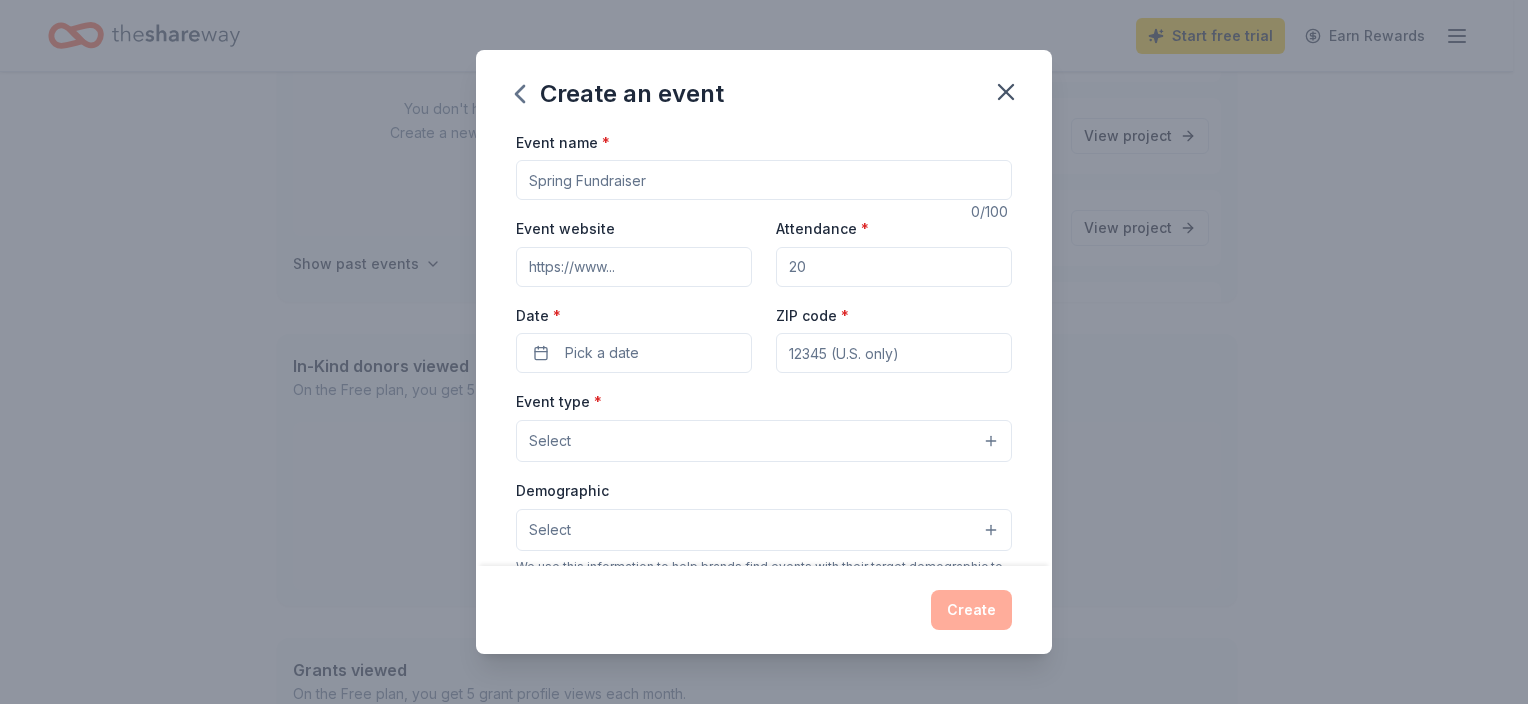 click on "Event name *" at bounding box center (764, 180) 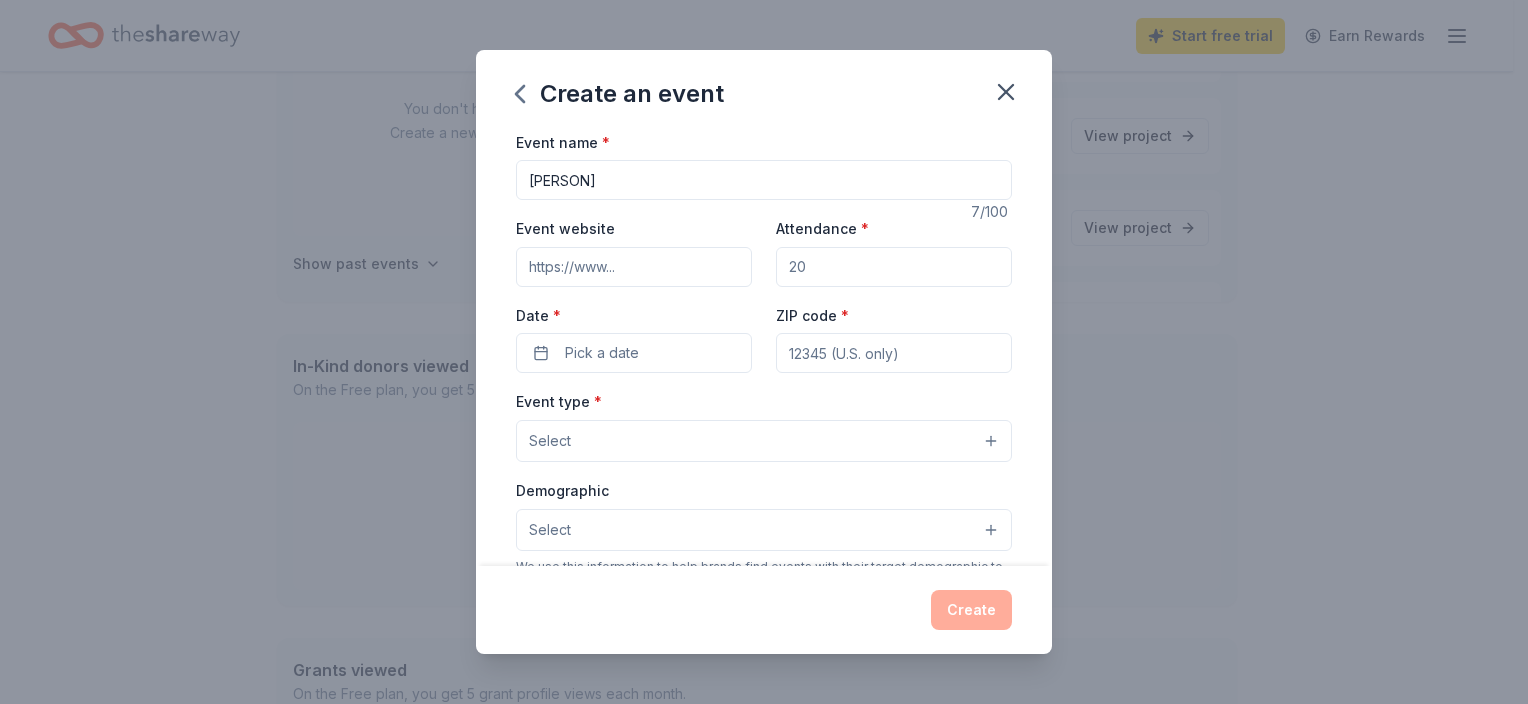 type on "[FIRST]'s [DATE] Party with a Purpose" 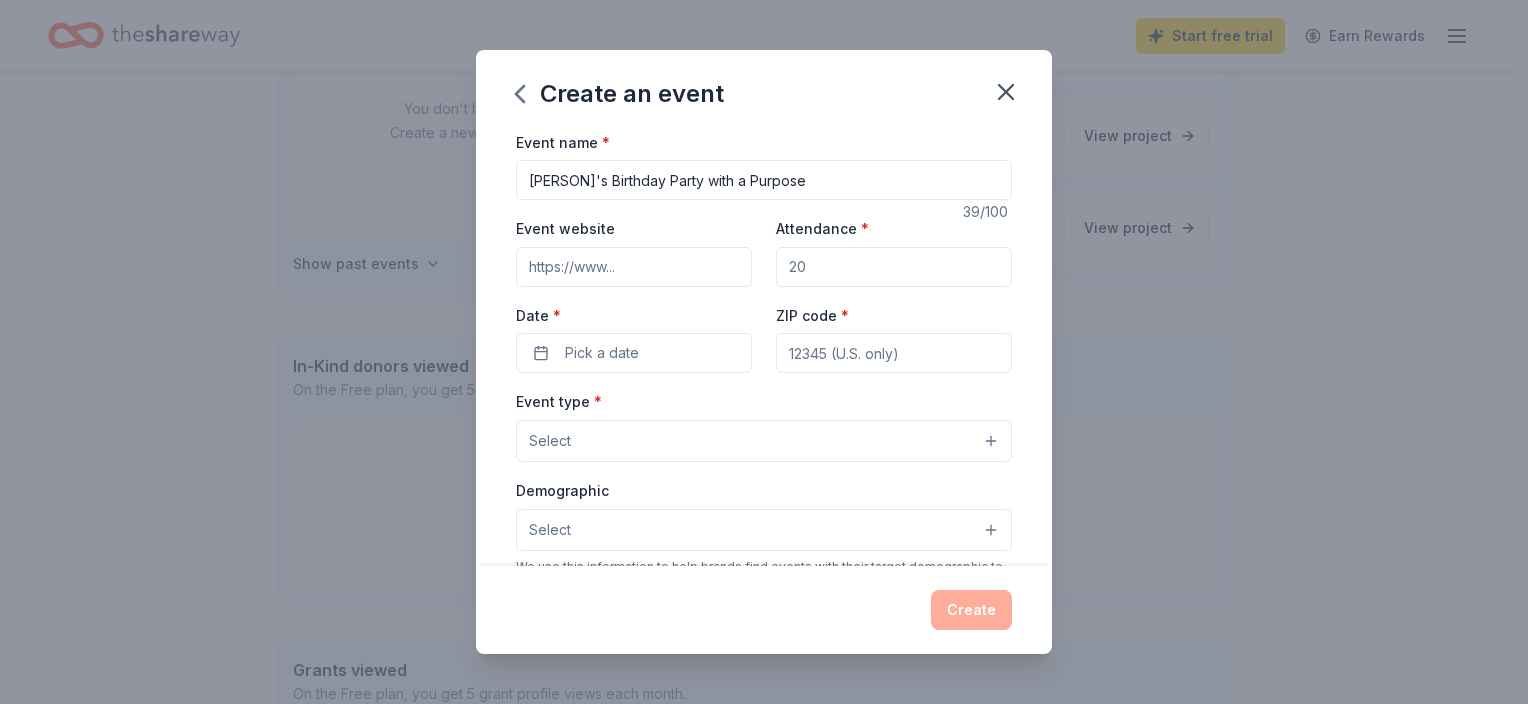 click on "Event website" at bounding box center [634, 267] 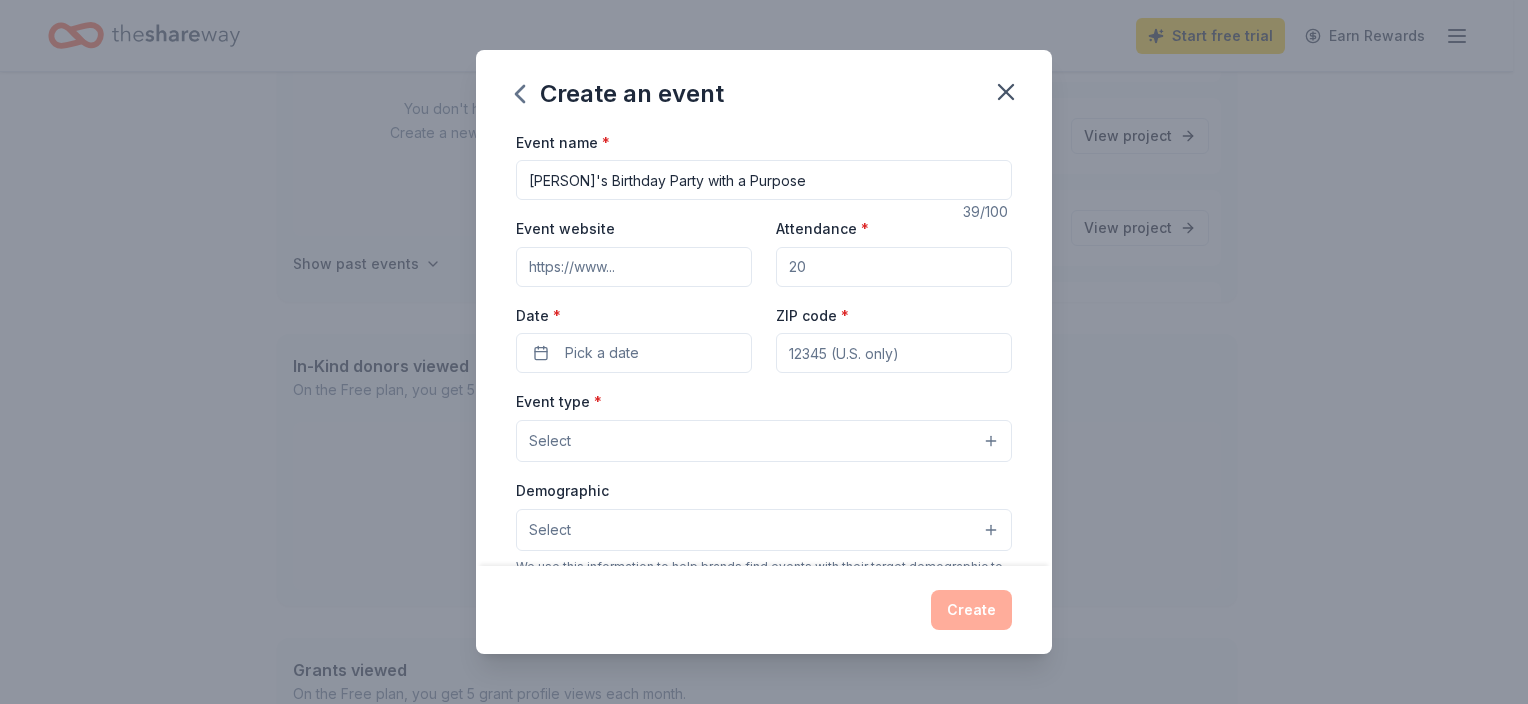 paste on "https://givebutter.com/SeldricPWAP" 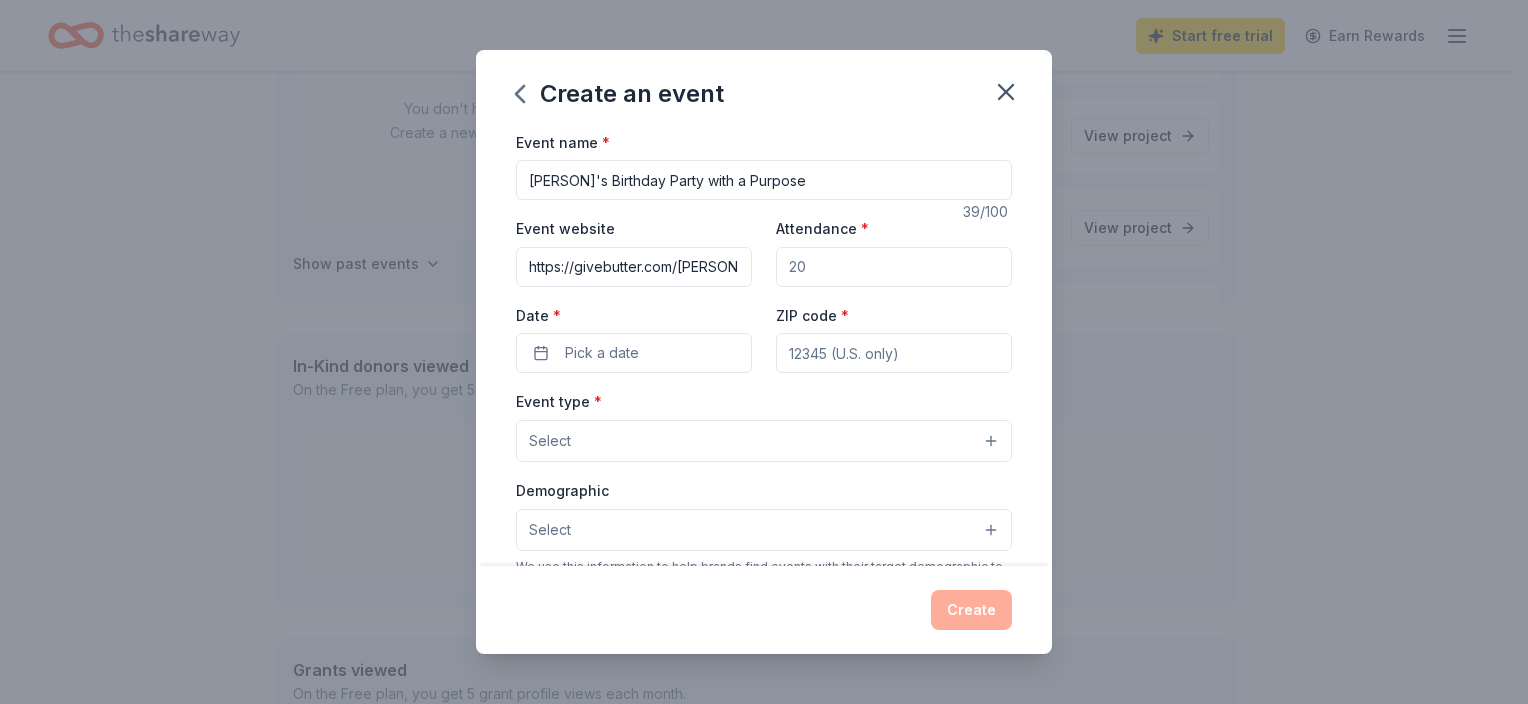 scroll, scrollTop: 0, scrollLeft: 34, axis: horizontal 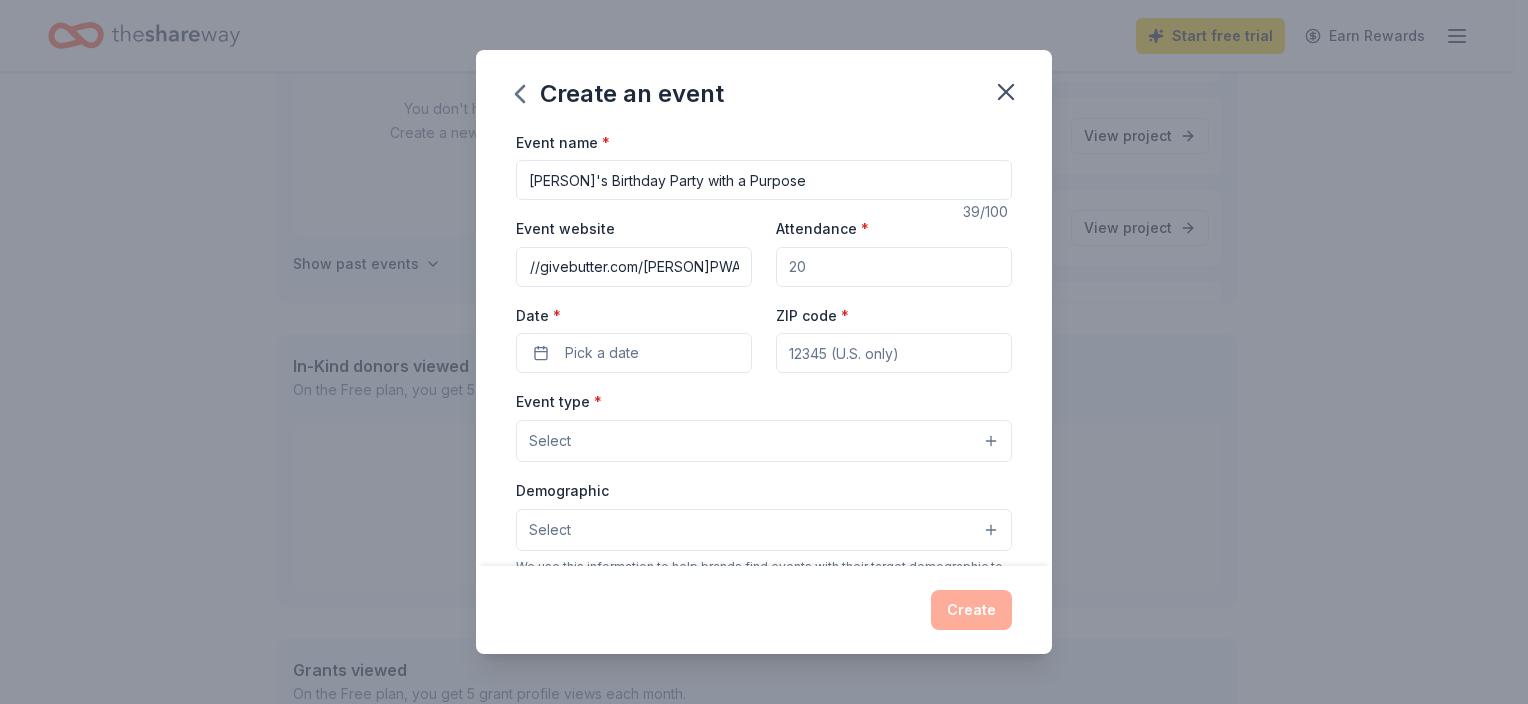 type on "https://givebutter.com/SeldricPWAP" 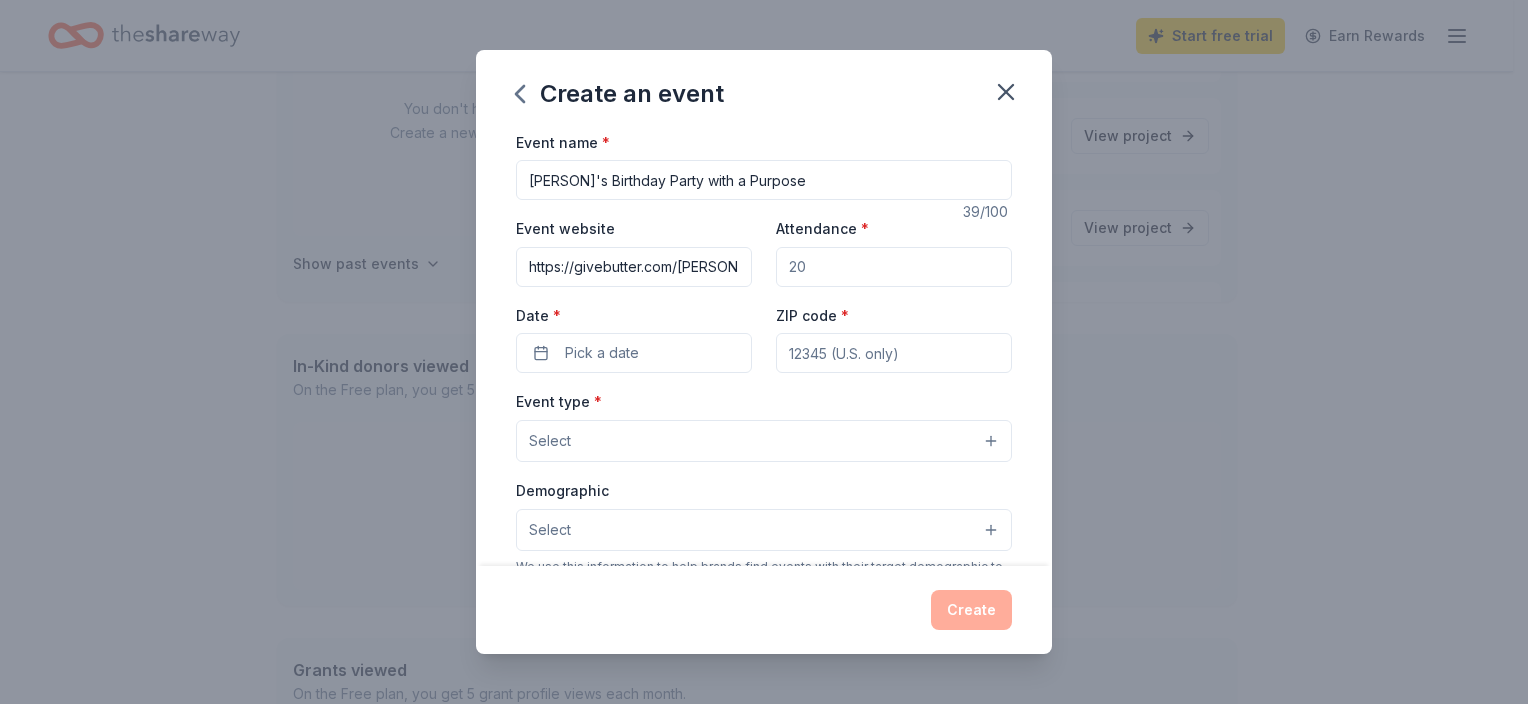 click on "Attendance *" at bounding box center (894, 267) 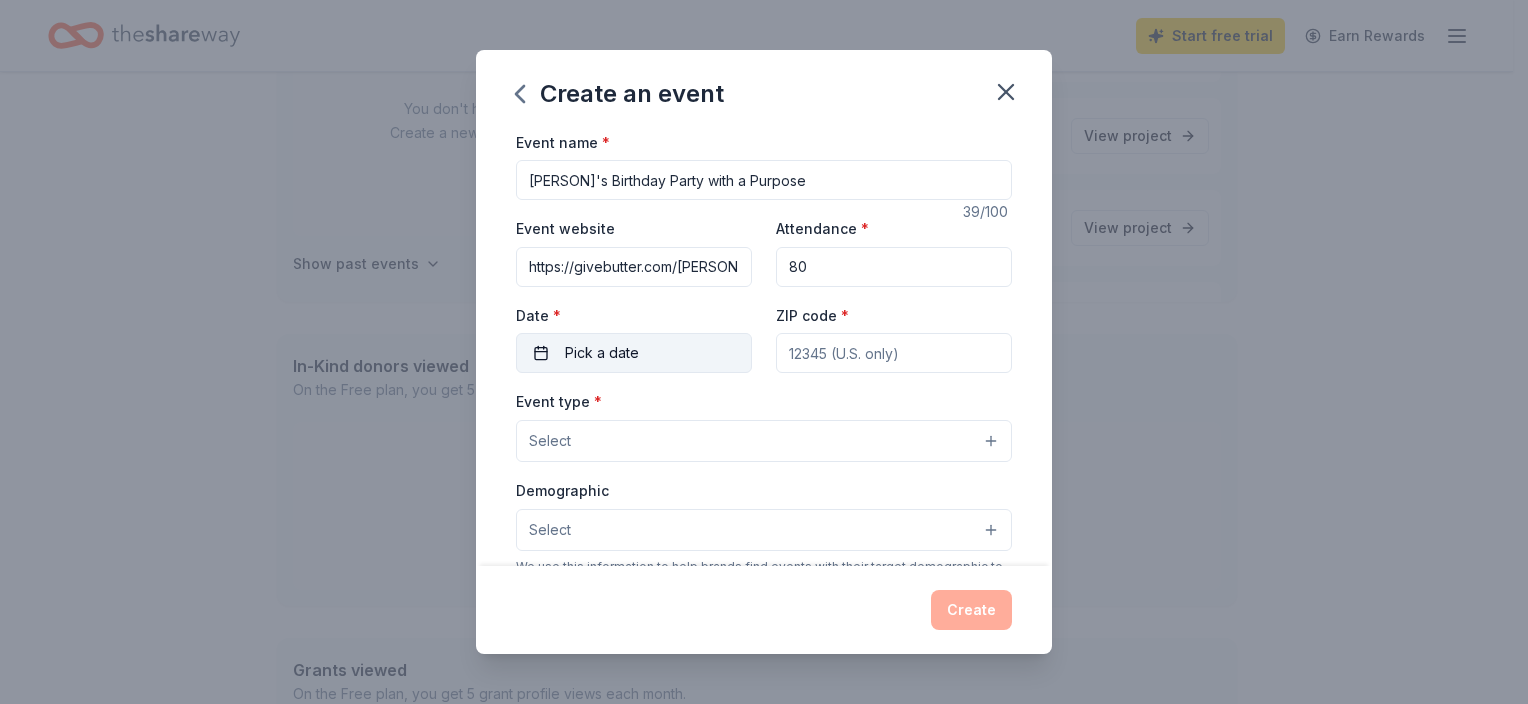 type on "80" 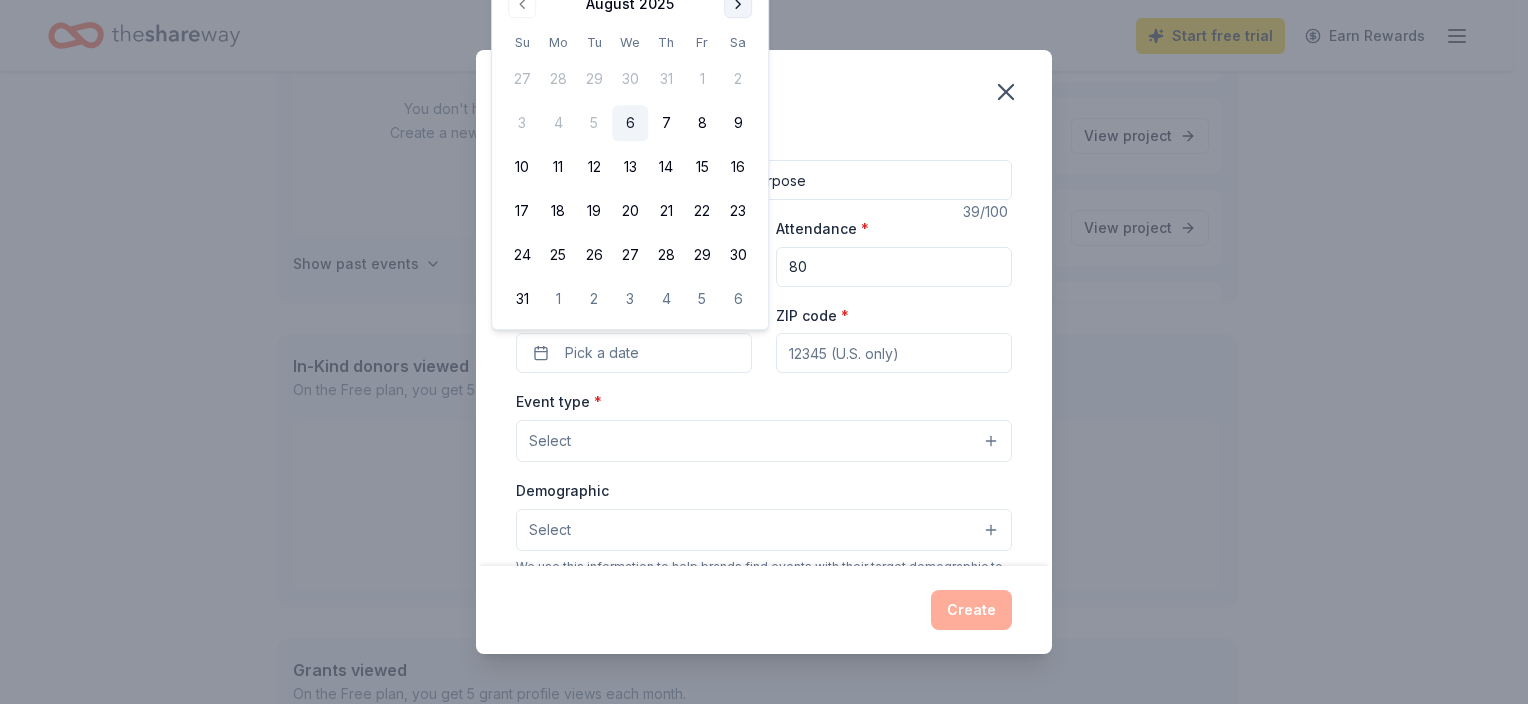 click at bounding box center (738, 4) 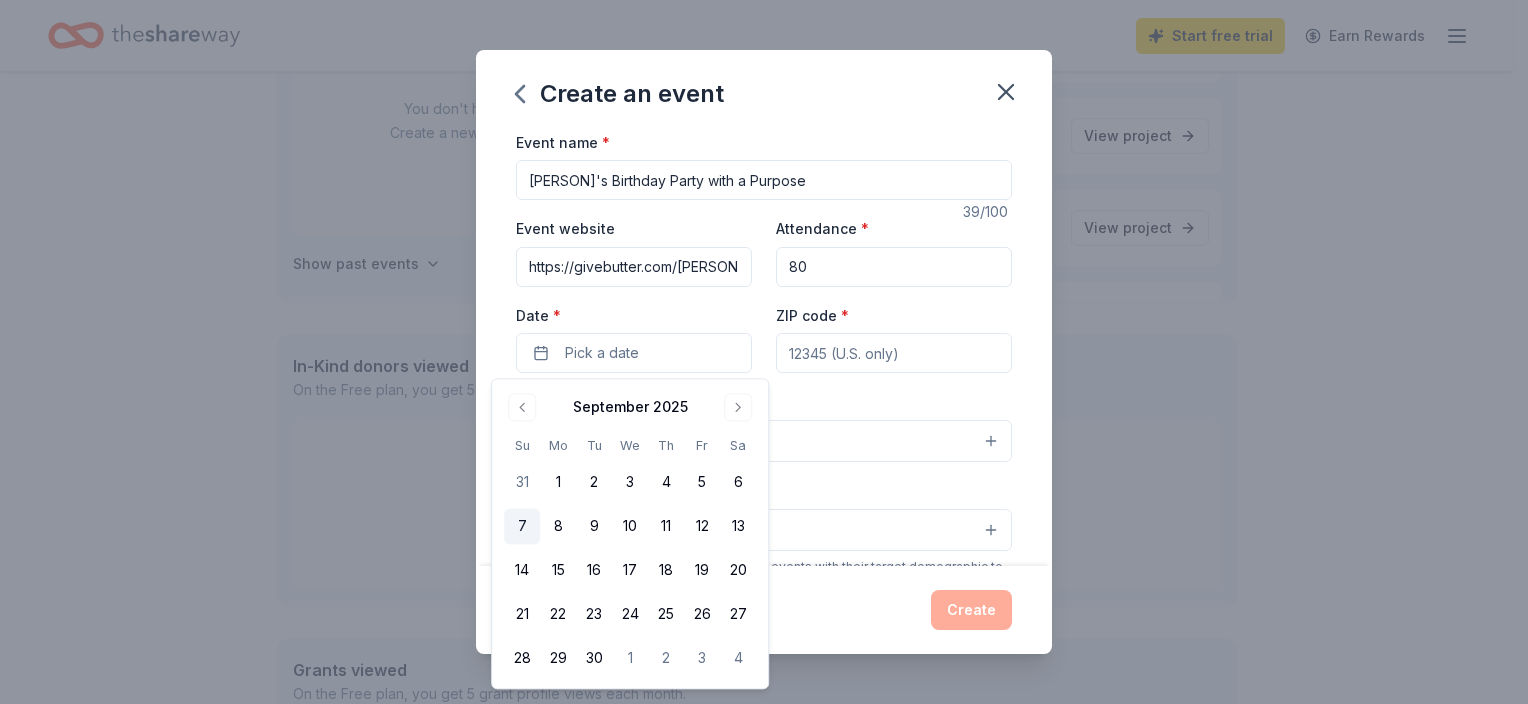 click on "7" at bounding box center (522, 527) 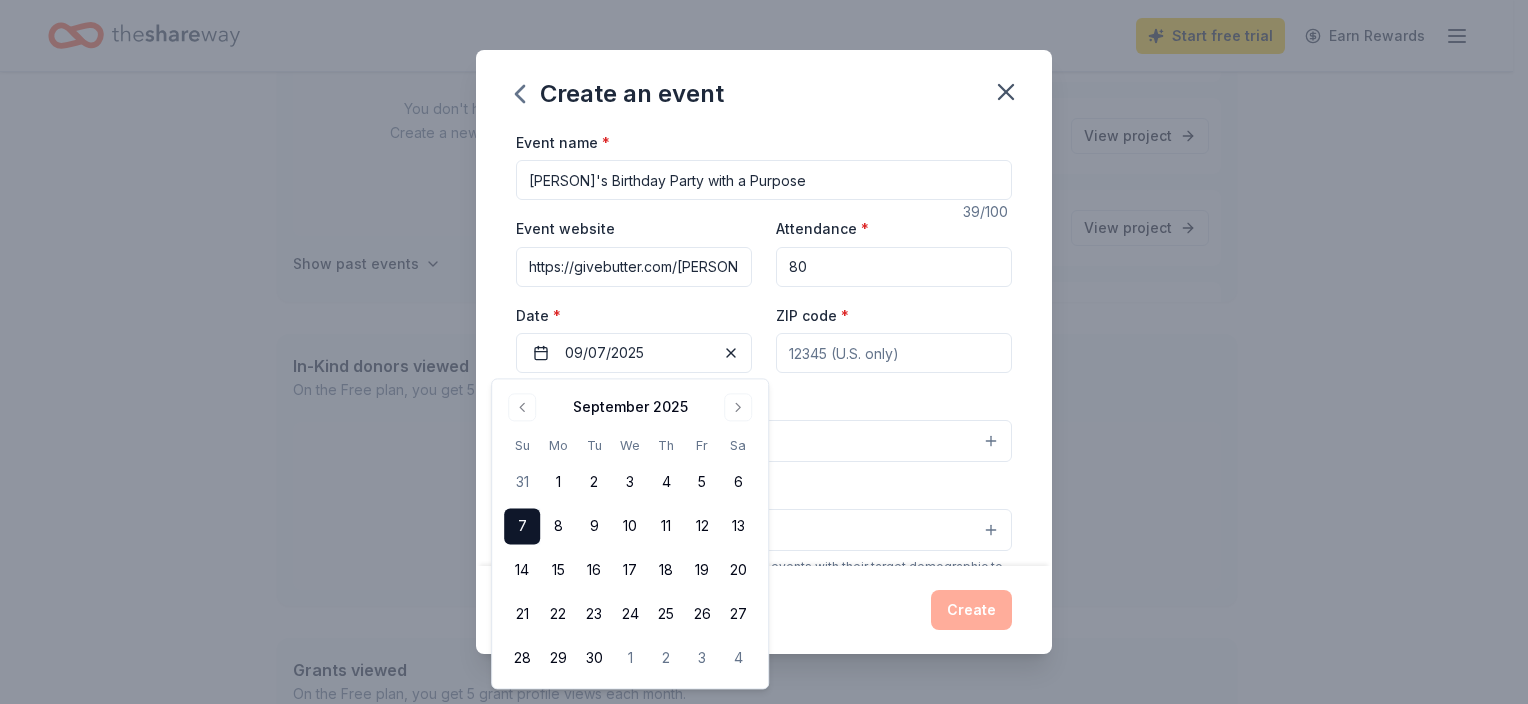 click on "ZIP code *" at bounding box center [894, 353] 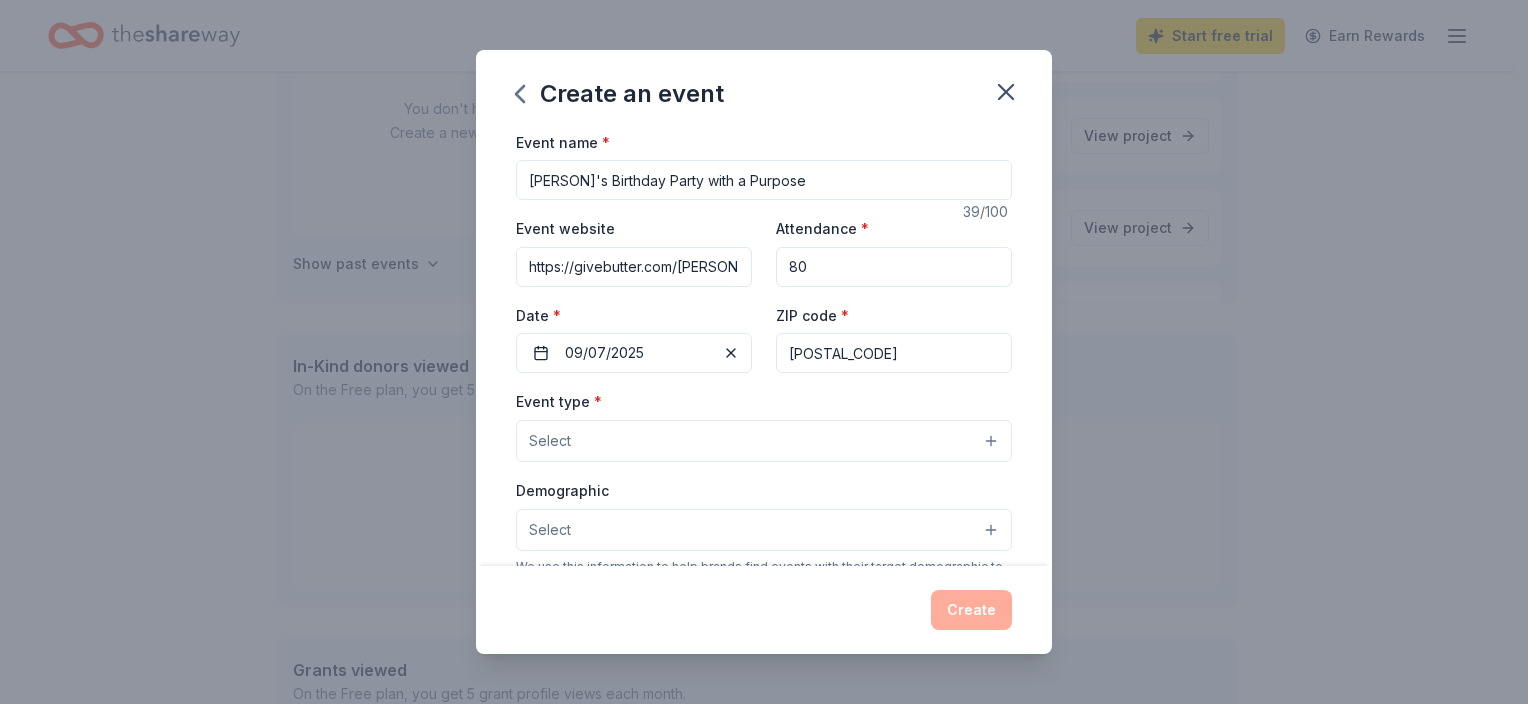 type on "10027" 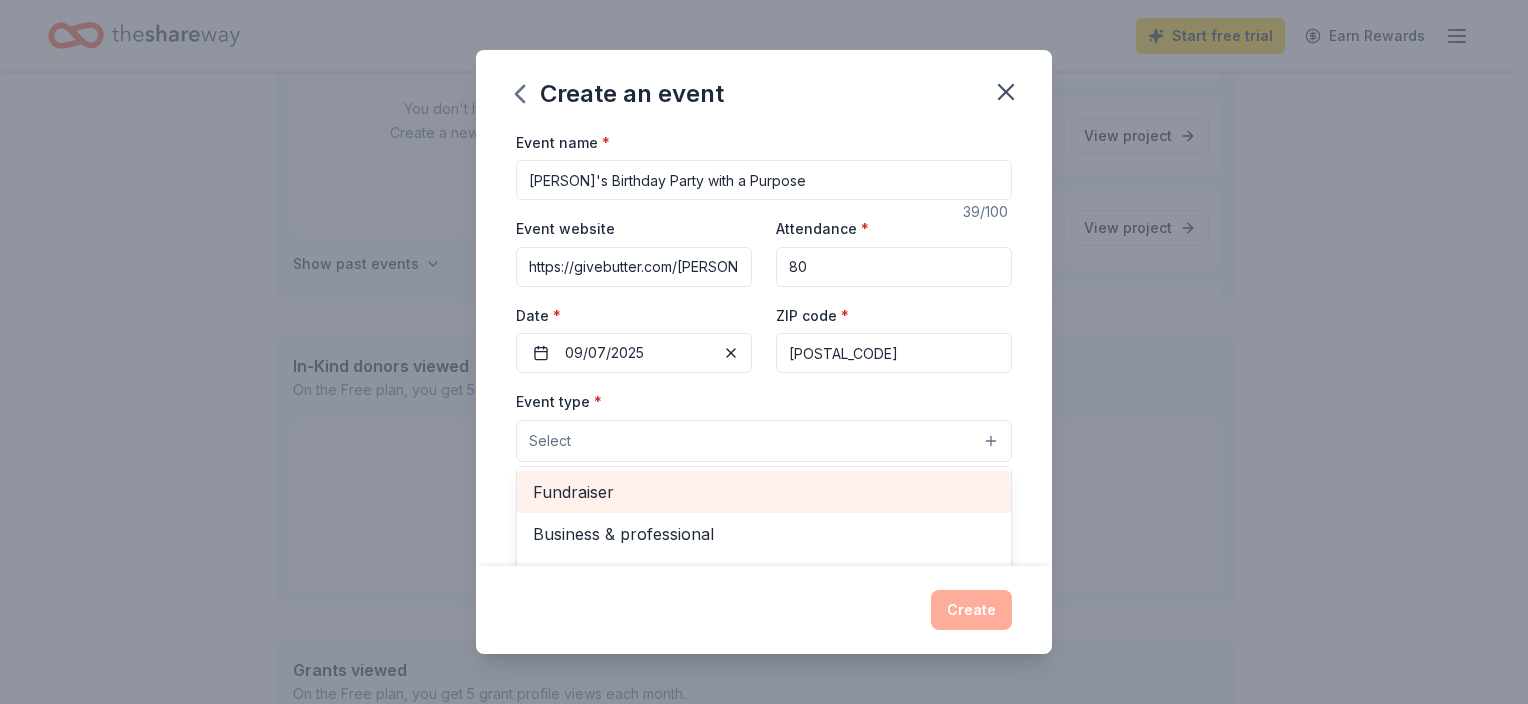 click on "Fundraiser" at bounding box center (764, 492) 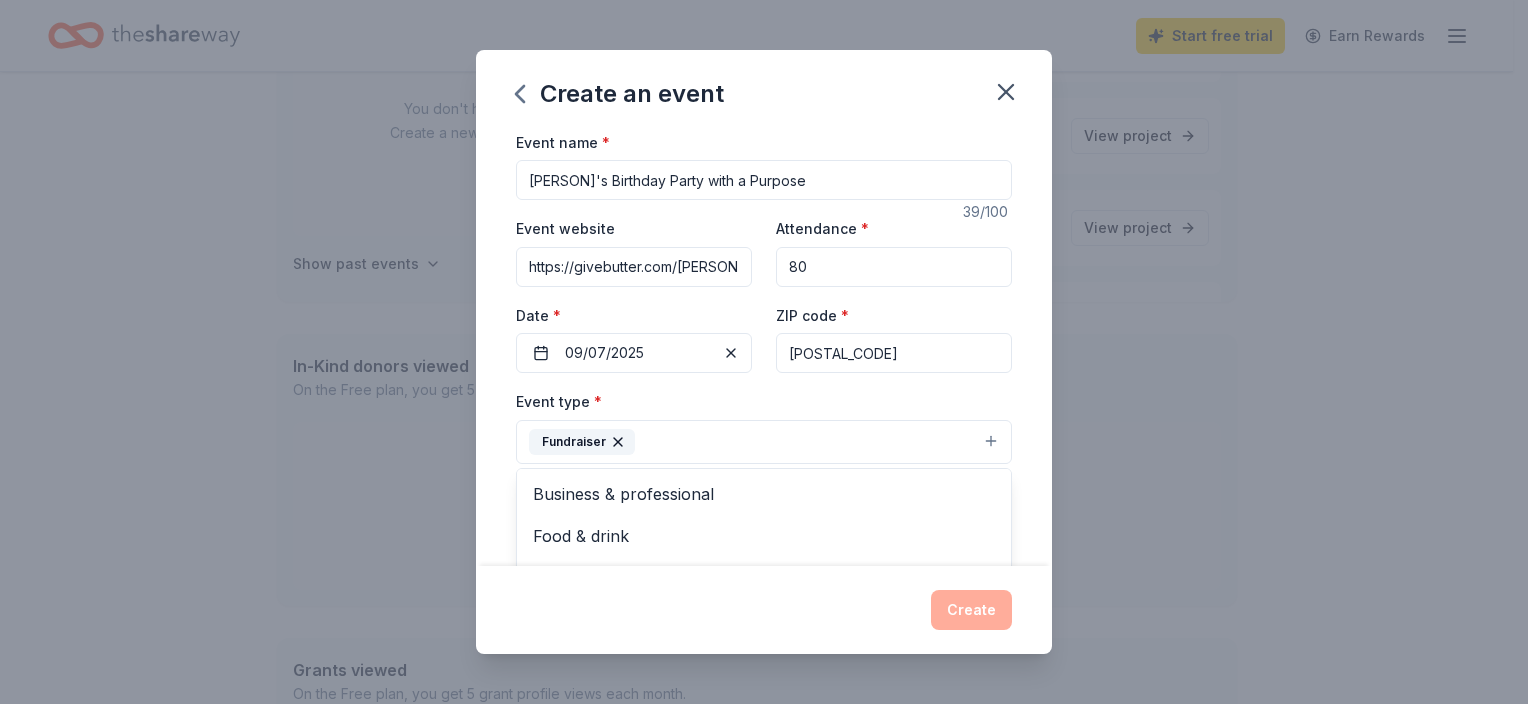 scroll, scrollTop: 266, scrollLeft: 0, axis: vertical 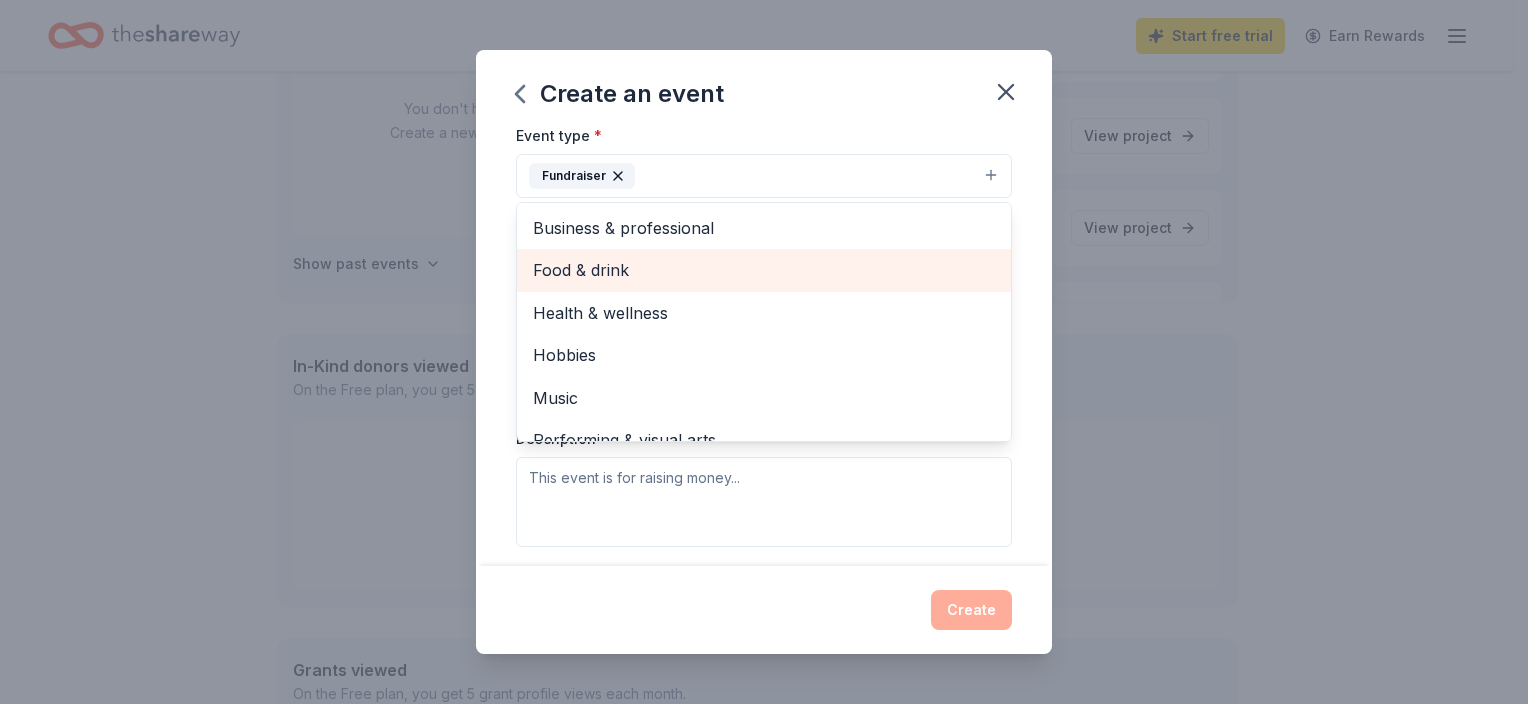click on "Food & drink" at bounding box center [764, 270] 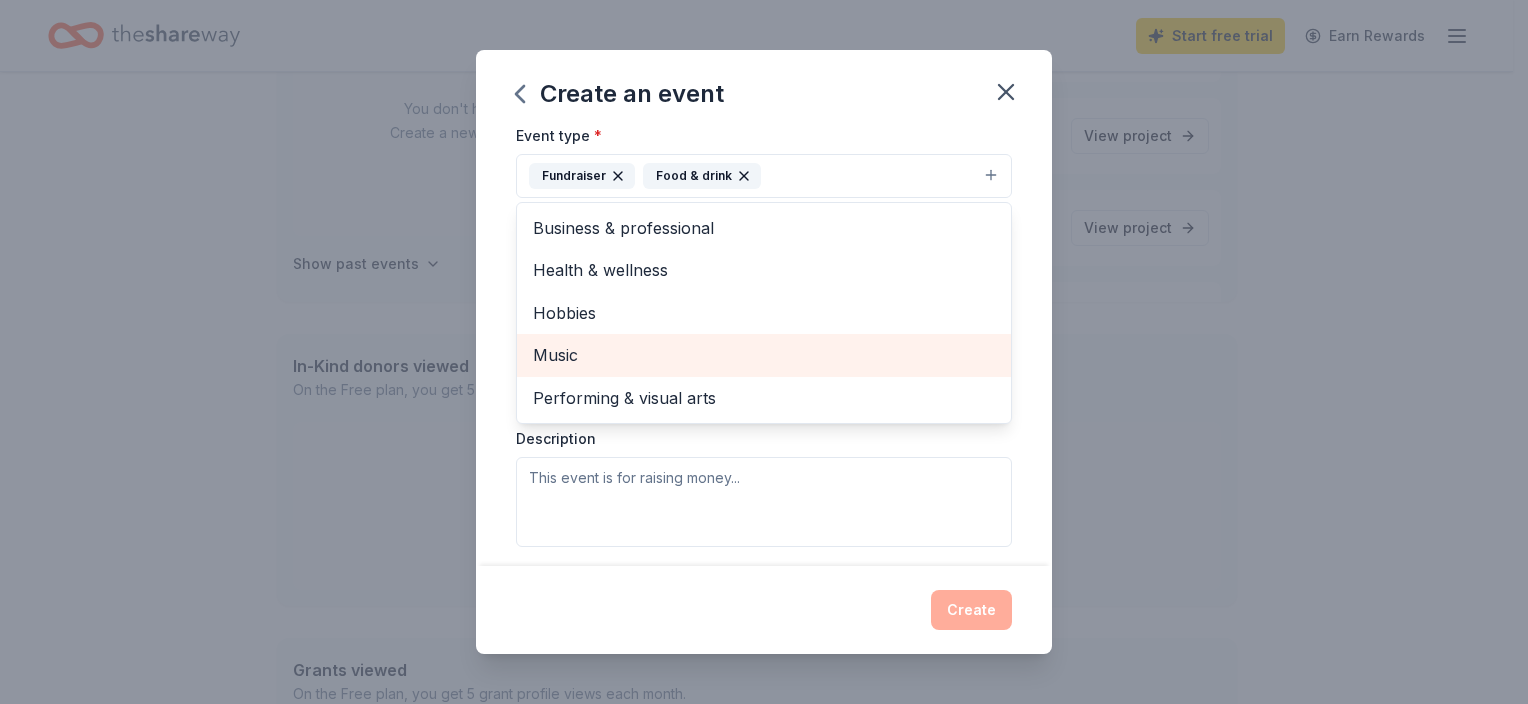 click on "Music" at bounding box center (764, 355) 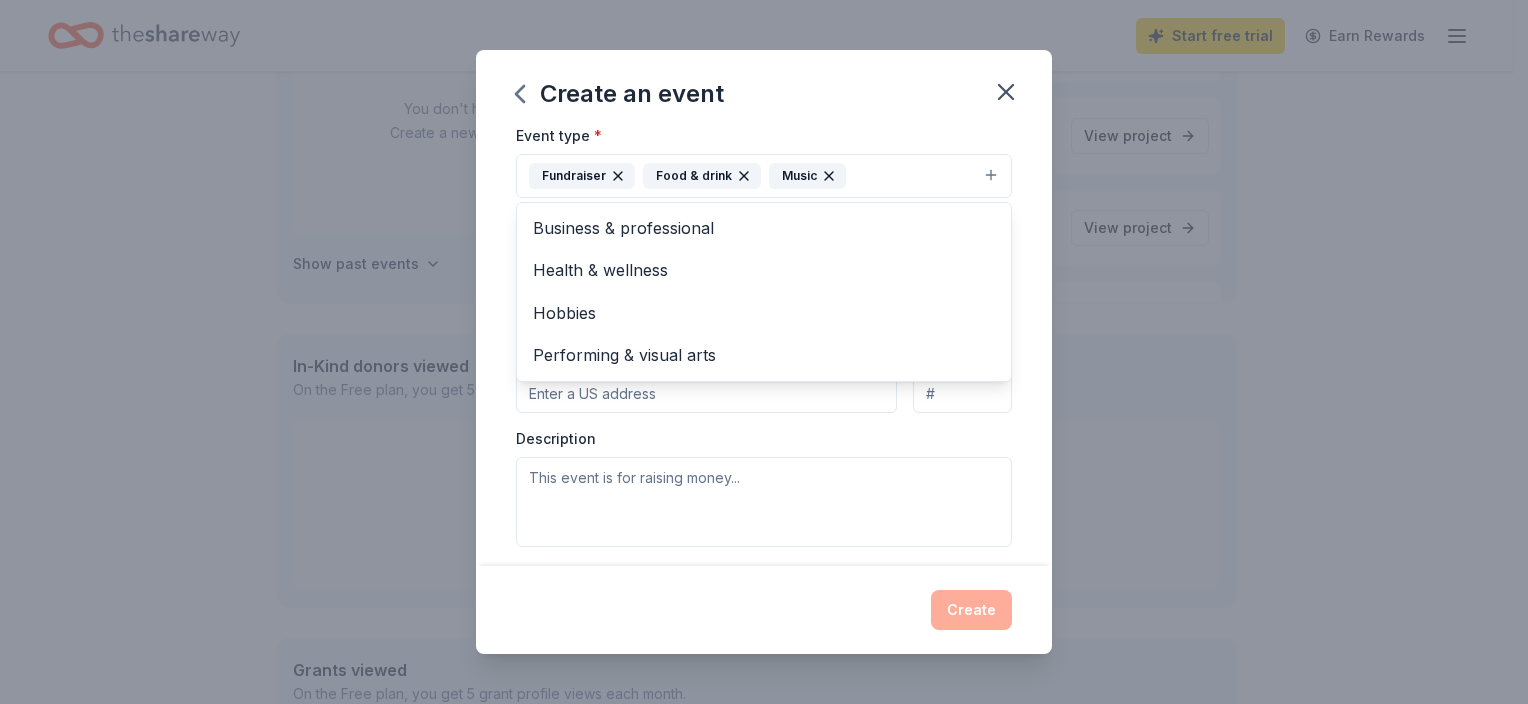 click on "Event name * Seldric's Birthday Party with a Purpose 39 /100 Event website https://givebutter.com/SeldricPWAP Attendance * 80 Date * 09/07/2025 ZIP code * 10027 Event type * Fundraiser Food & drink Music Business & professional Health & wellness Hobbies Performing & visual arts Demographic Select We use this information to help brands find events with their target demographic to sponsor their products. Mailing address Apt/unit Description What are you looking for? * Auction & raffle Meals Snacks Desserts Alcohol Beverages Send me reminders Email me reminders of donor application deadlines Recurring event" at bounding box center [764, 348] 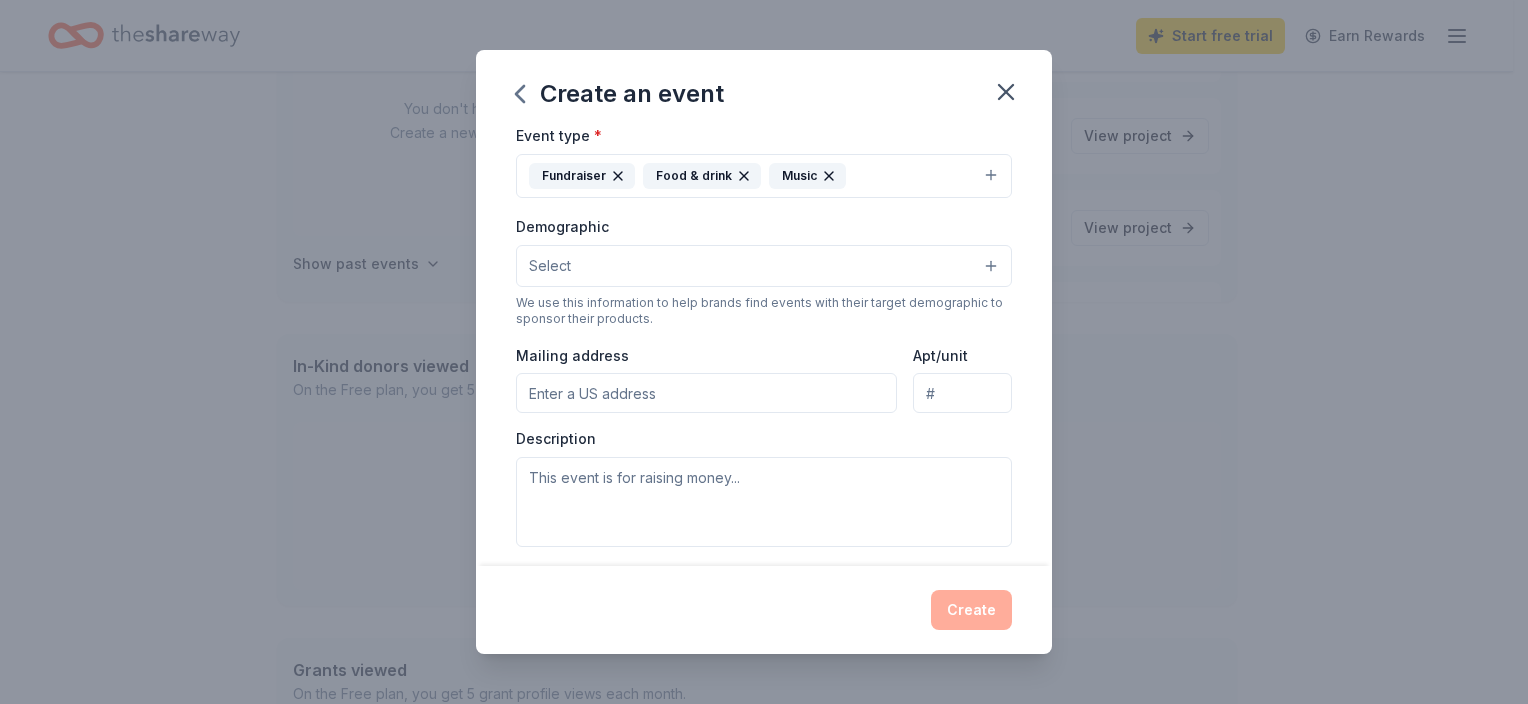 click on "Select" at bounding box center (764, 266) 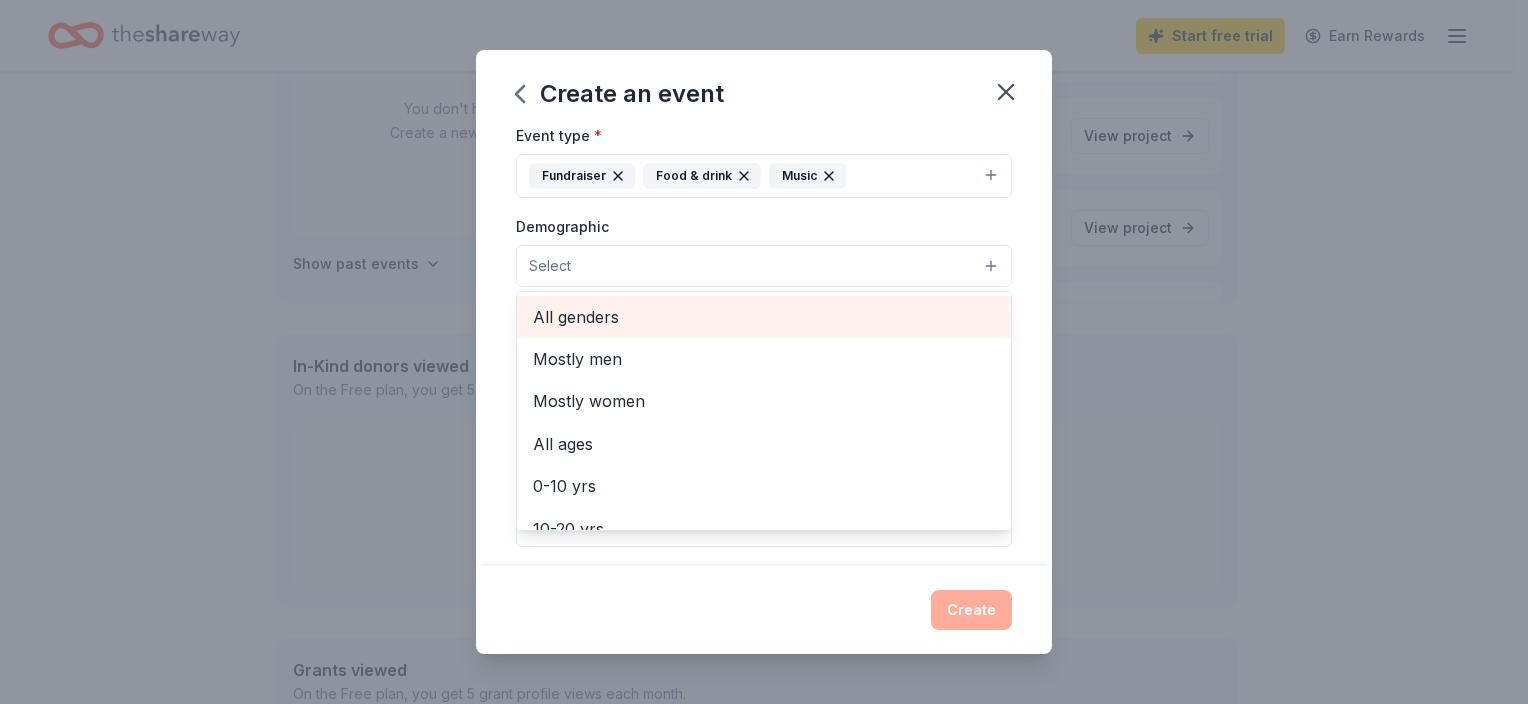 click on "All genders" at bounding box center [764, 317] 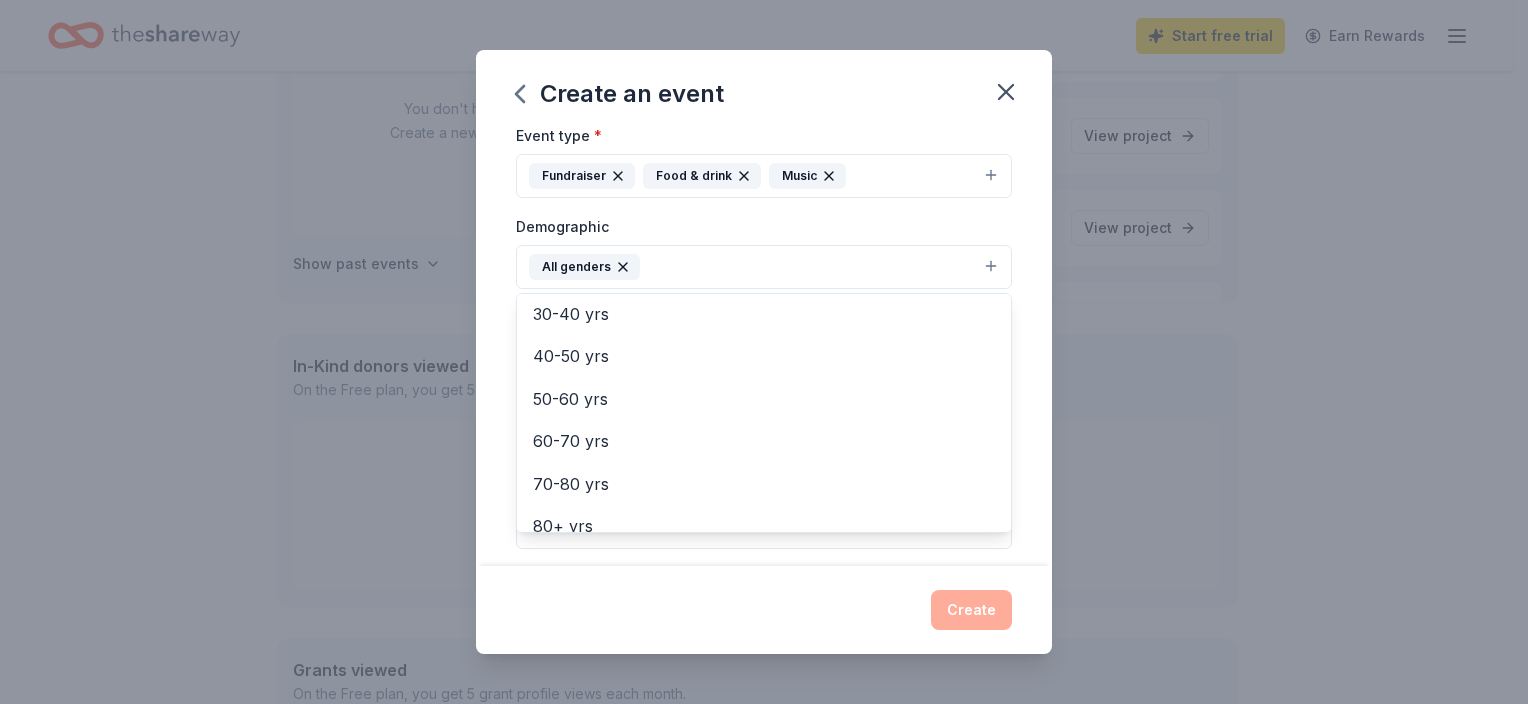 scroll, scrollTop: 266, scrollLeft: 0, axis: vertical 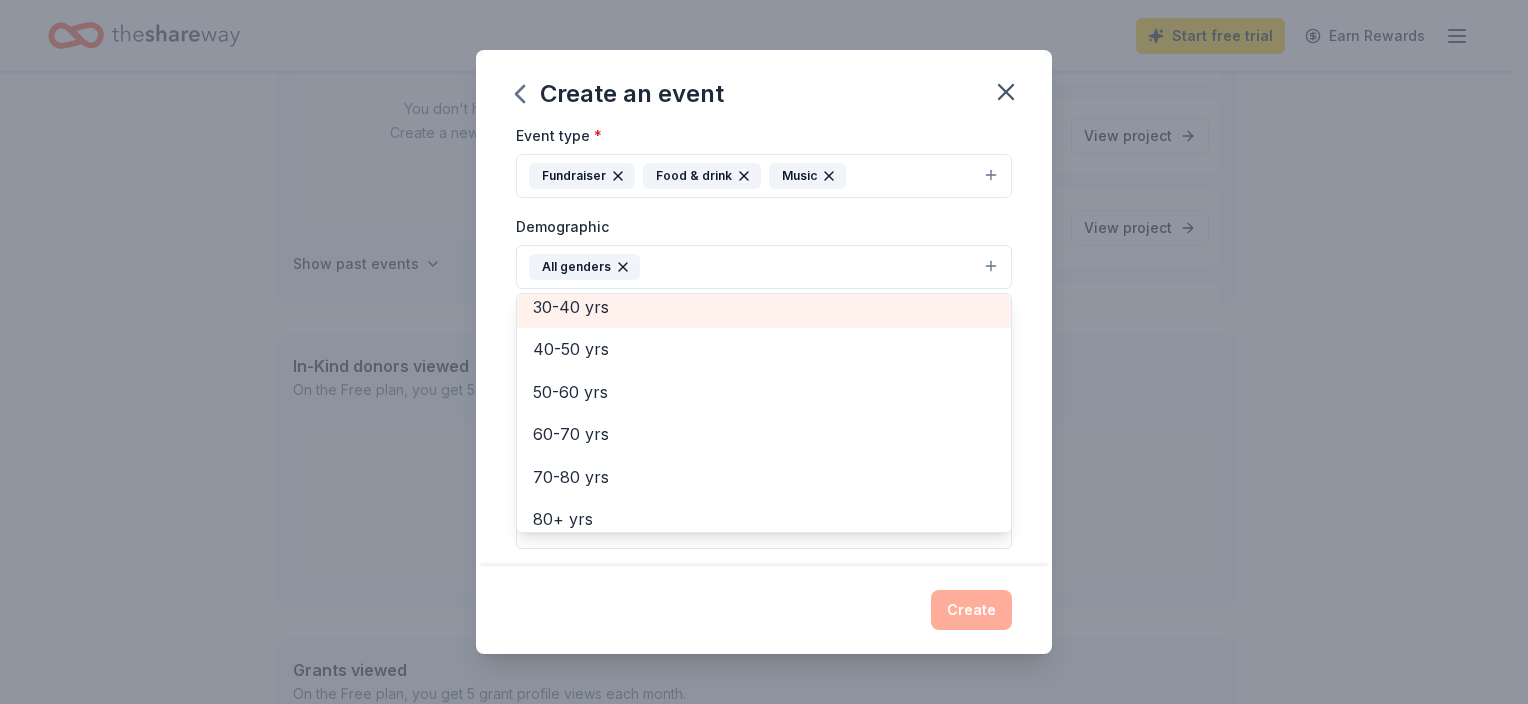 click on "30-40 yrs" at bounding box center (764, 307) 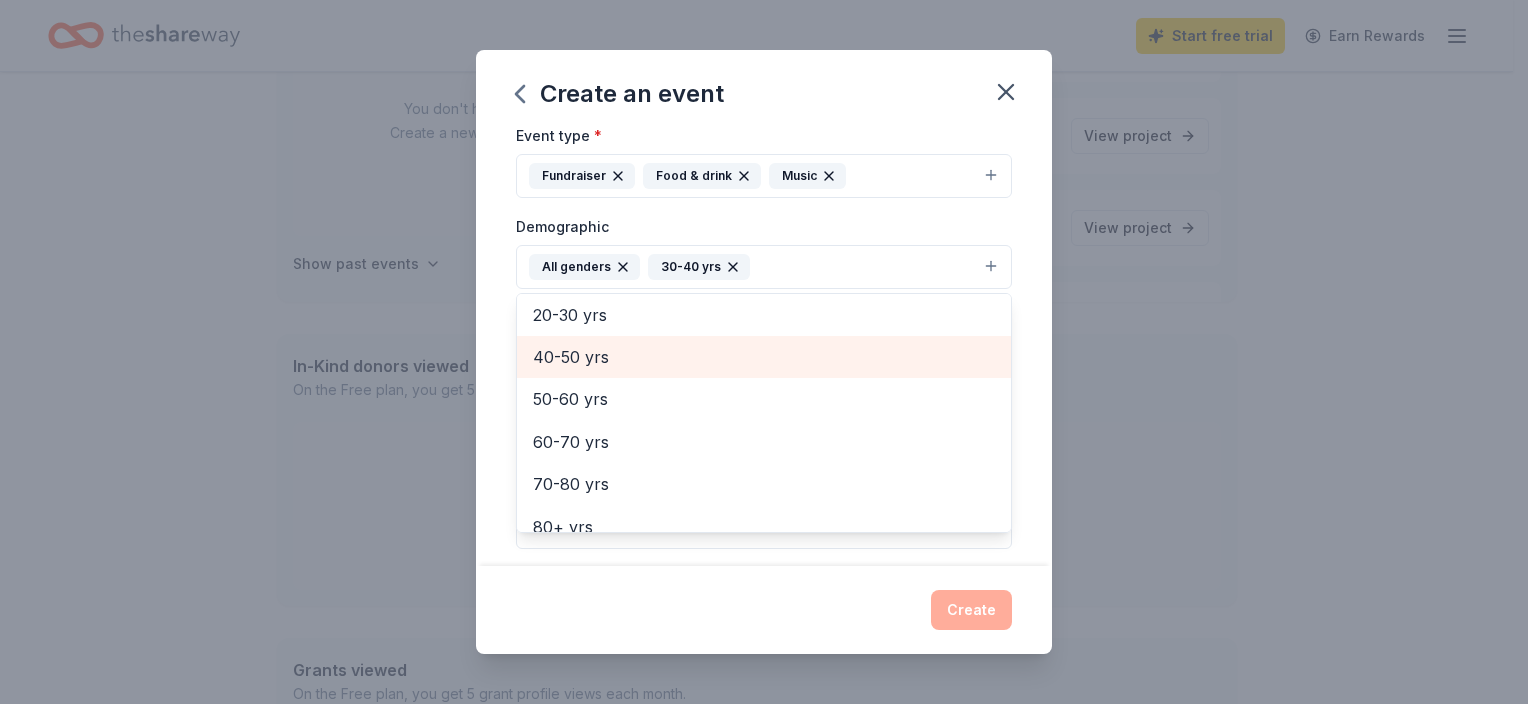 click on "40-50 yrs" at bounding box center [764, 357] 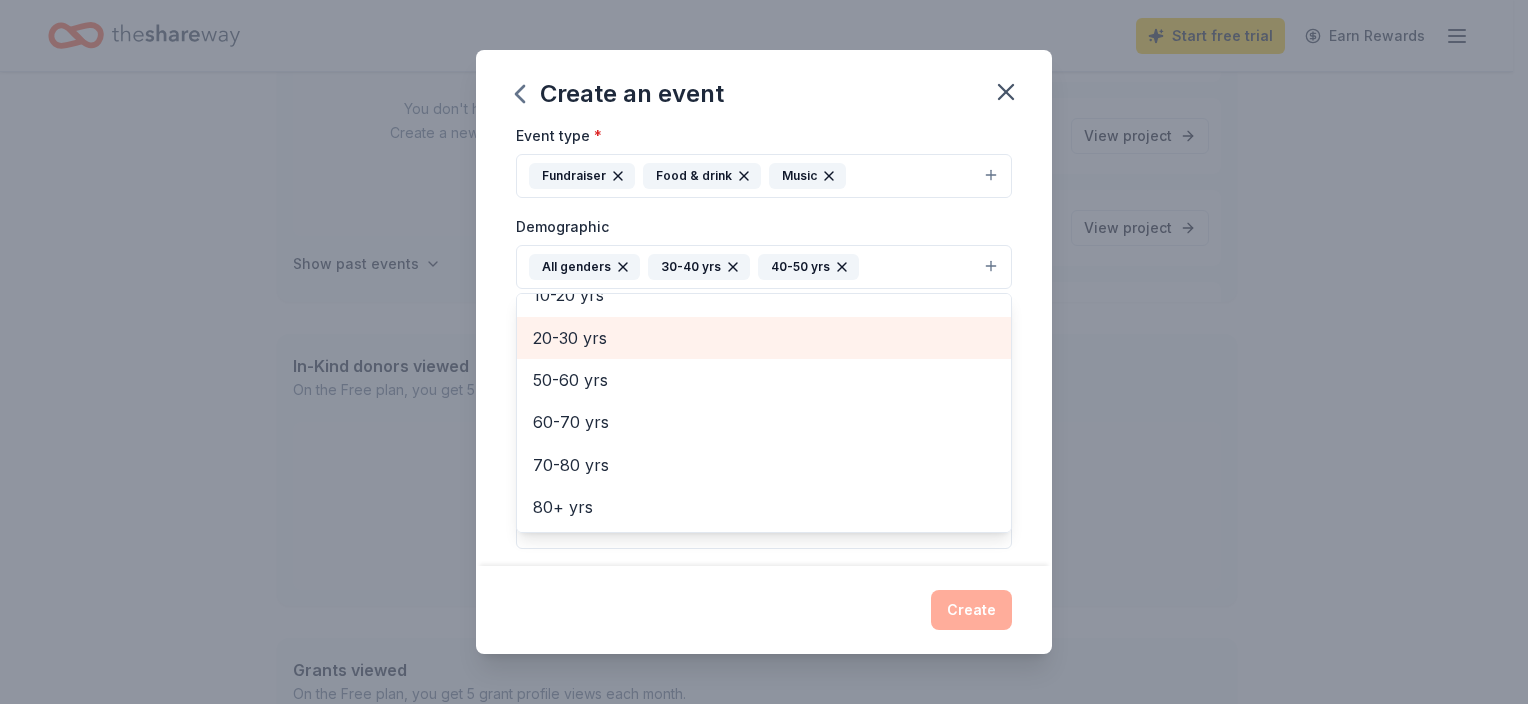 click on "20-30 yrs" at bounding box center (764, 338) 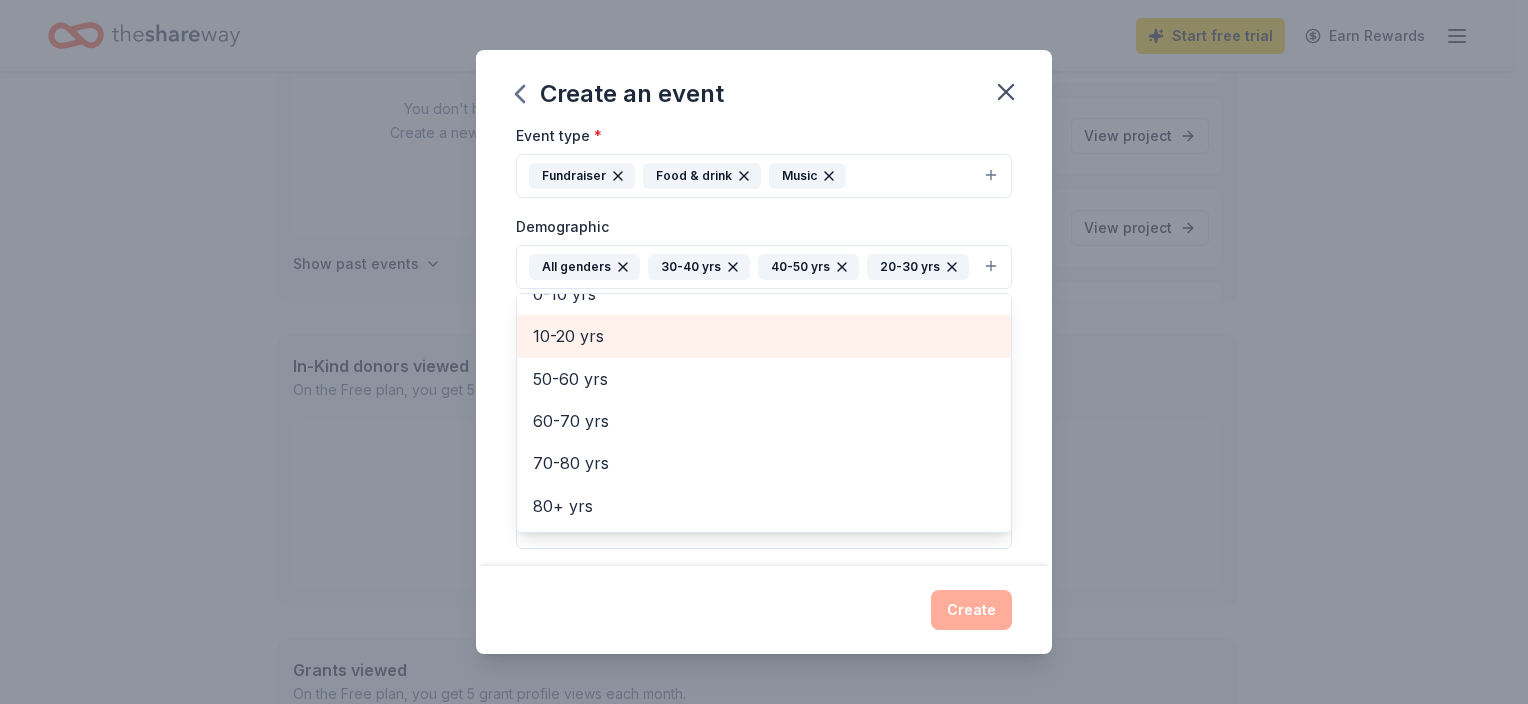 scroll, scrollTop: 151, scrollLeft: 0, axis: vertical 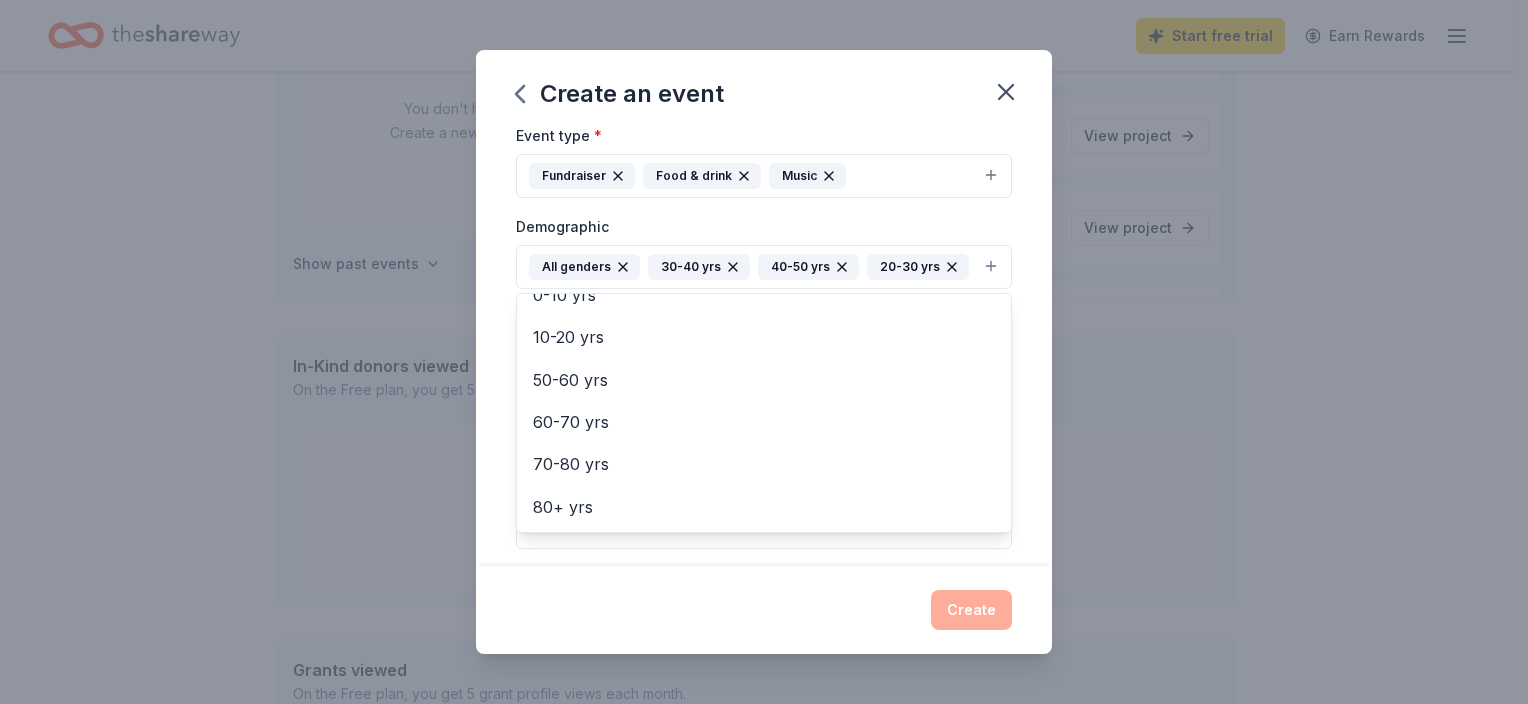 click on "Event name * Seldric's Birthday Party with a Purpose 39 /100 Event website https://givebutter.com/SeldricPWAP Attendance * 80 Date * 09/07/2025 ZIP code * 10027 Event type * Fundraiser Food & drink Music Demographic All genders 30-40 yrs 40-50 yrs 20-30 yrs Mostly men Mostly women All ages 0-10 yrs 10-20 yrs 50-60 yrs 60-70 yrs 70-80 yrs 80+ yrs We use this information to help brands find events with their target demographic to sponsor their products. Mailing address Apt/unit Description What are you looking for? * Auction & raffle Meals Snacks Desserts Alcohol Beverages Send me reminders Email me reminders of donor application deadlines Recurring event" at bounding box center [764, 348] 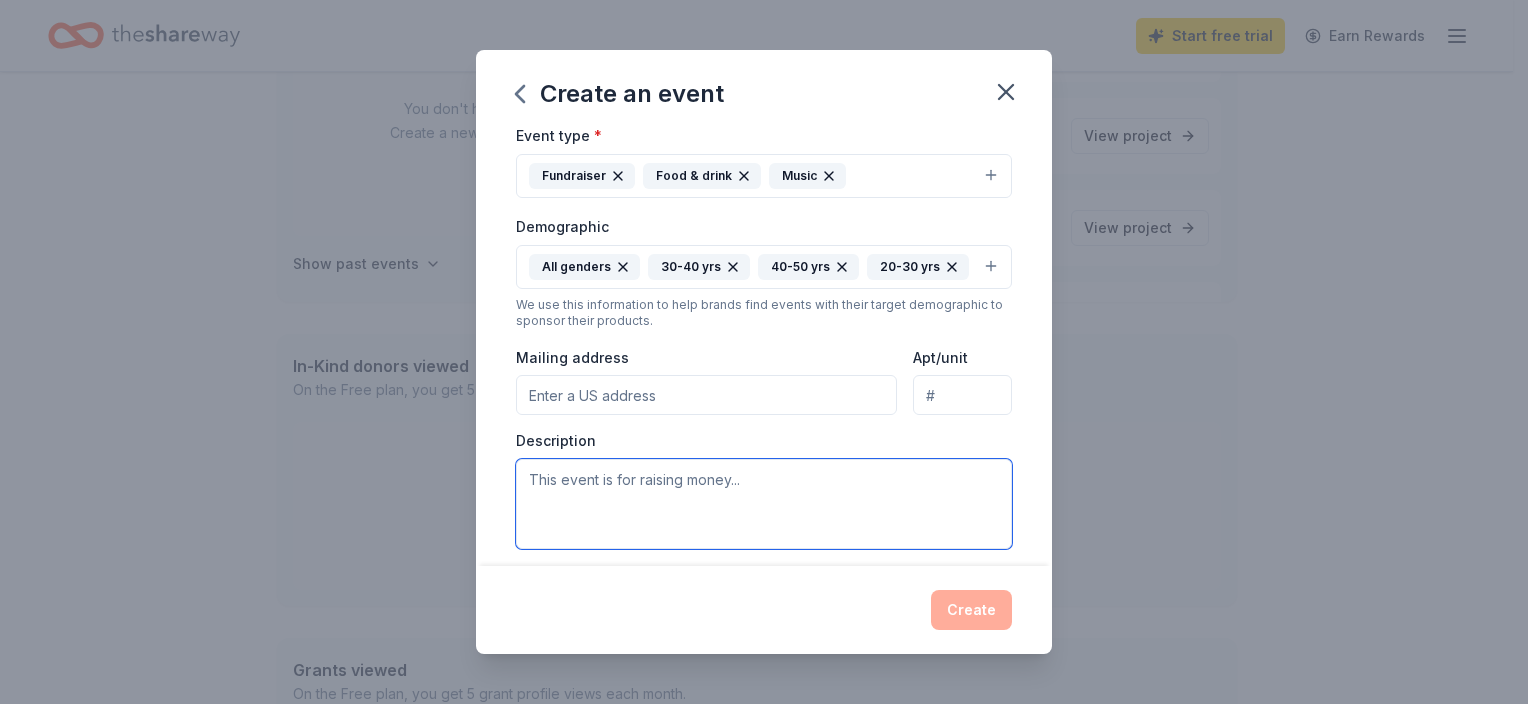 click at bounding box center (764, 504) 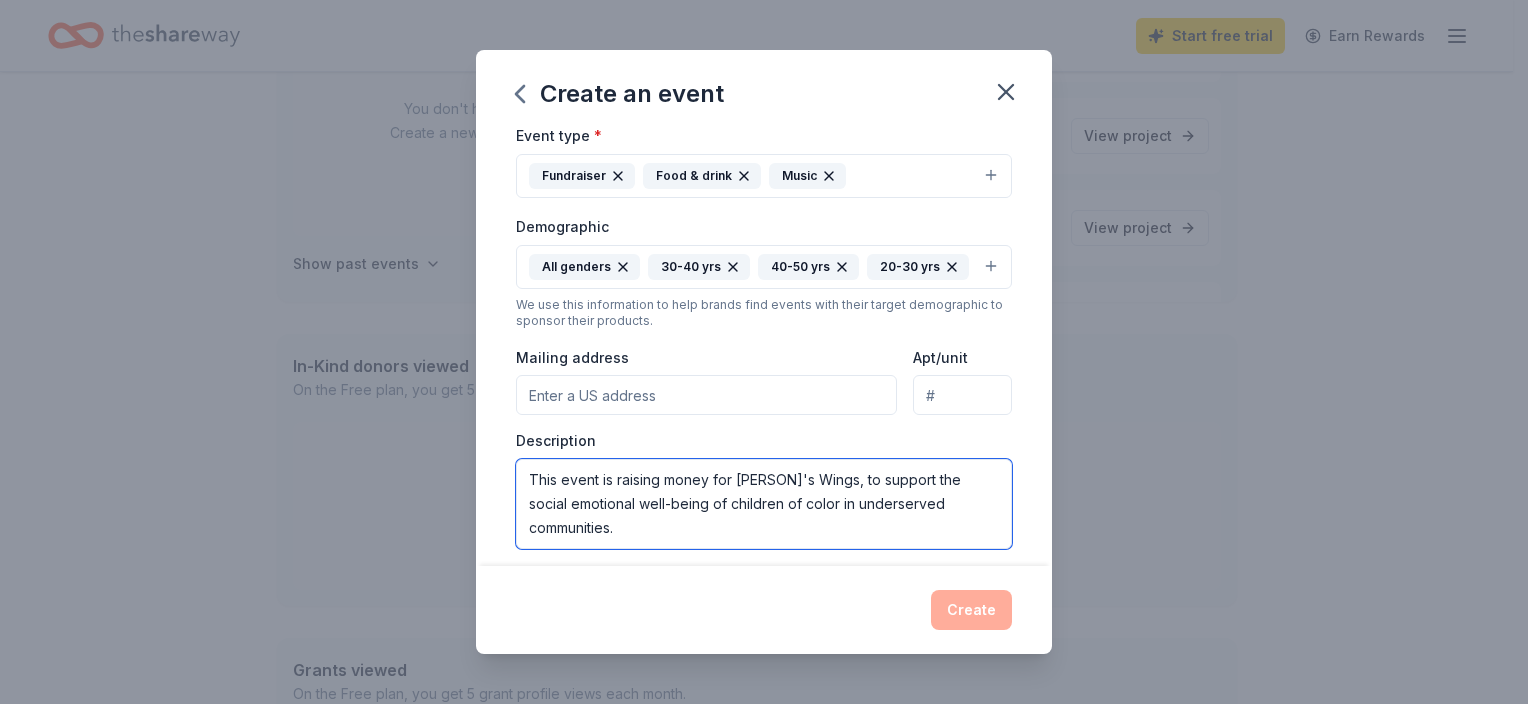 type on "This event is raising money for Gabrielle's Wings, to support the social emotional well-being of children of color in underserved communities." 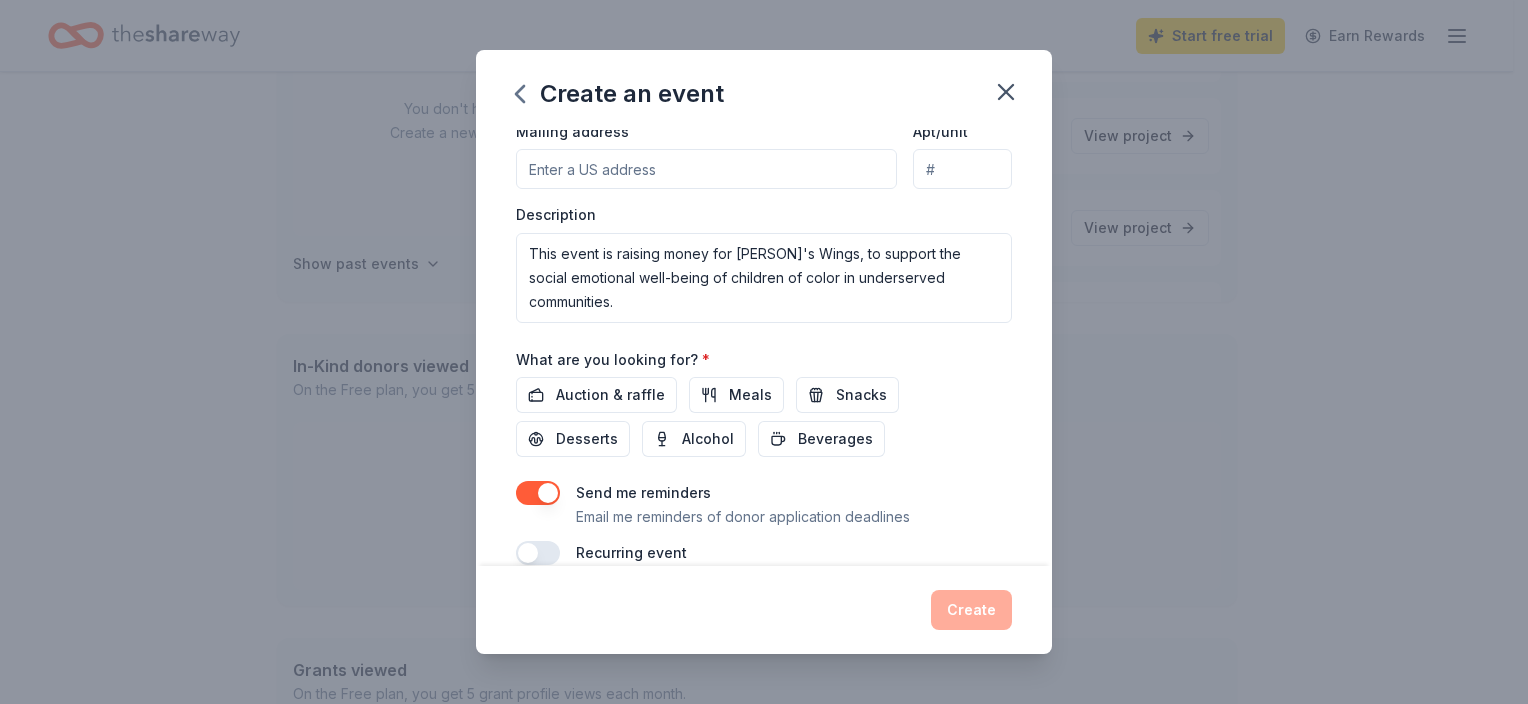 scroll, scrollTop: 498, scrollLeft: 0, axis: vertical 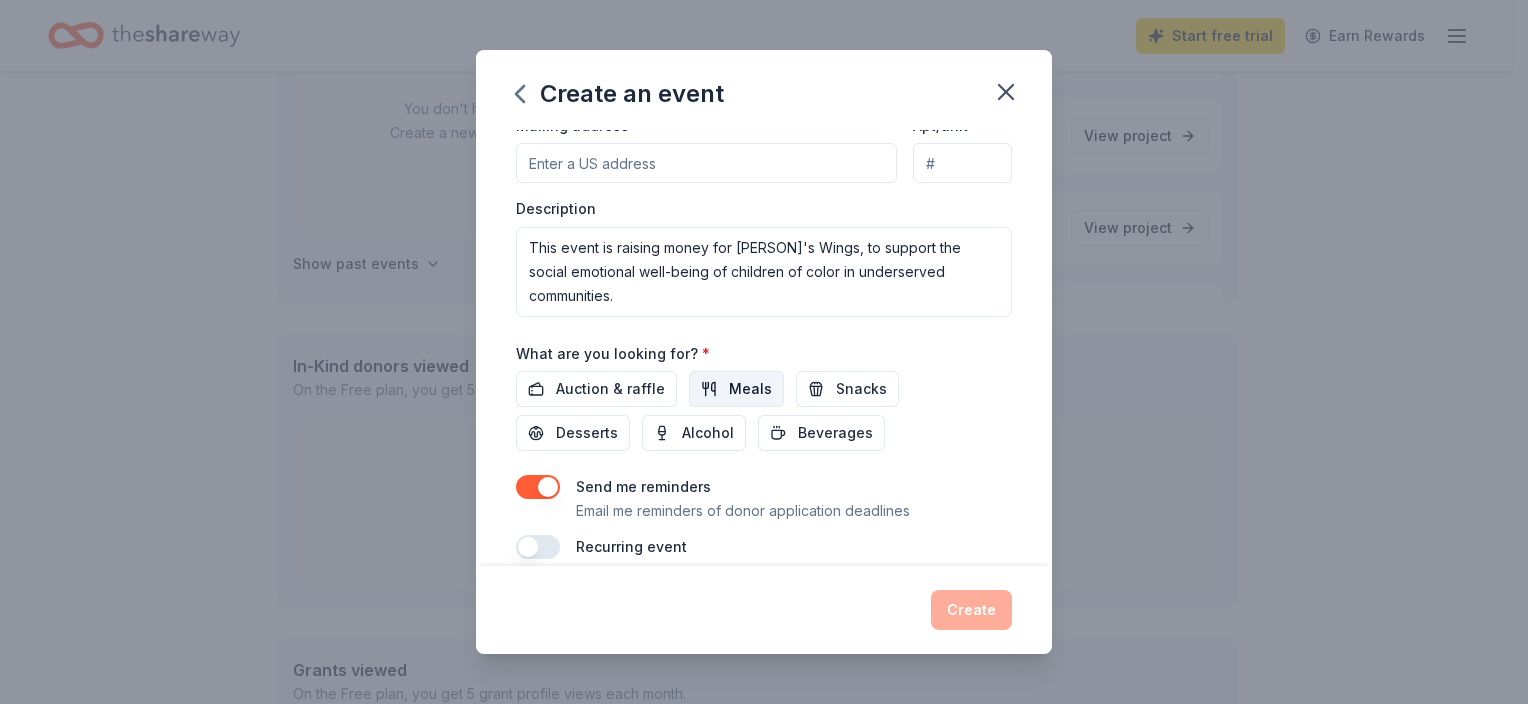 click on "Meals" at bounding box center (736, 389) 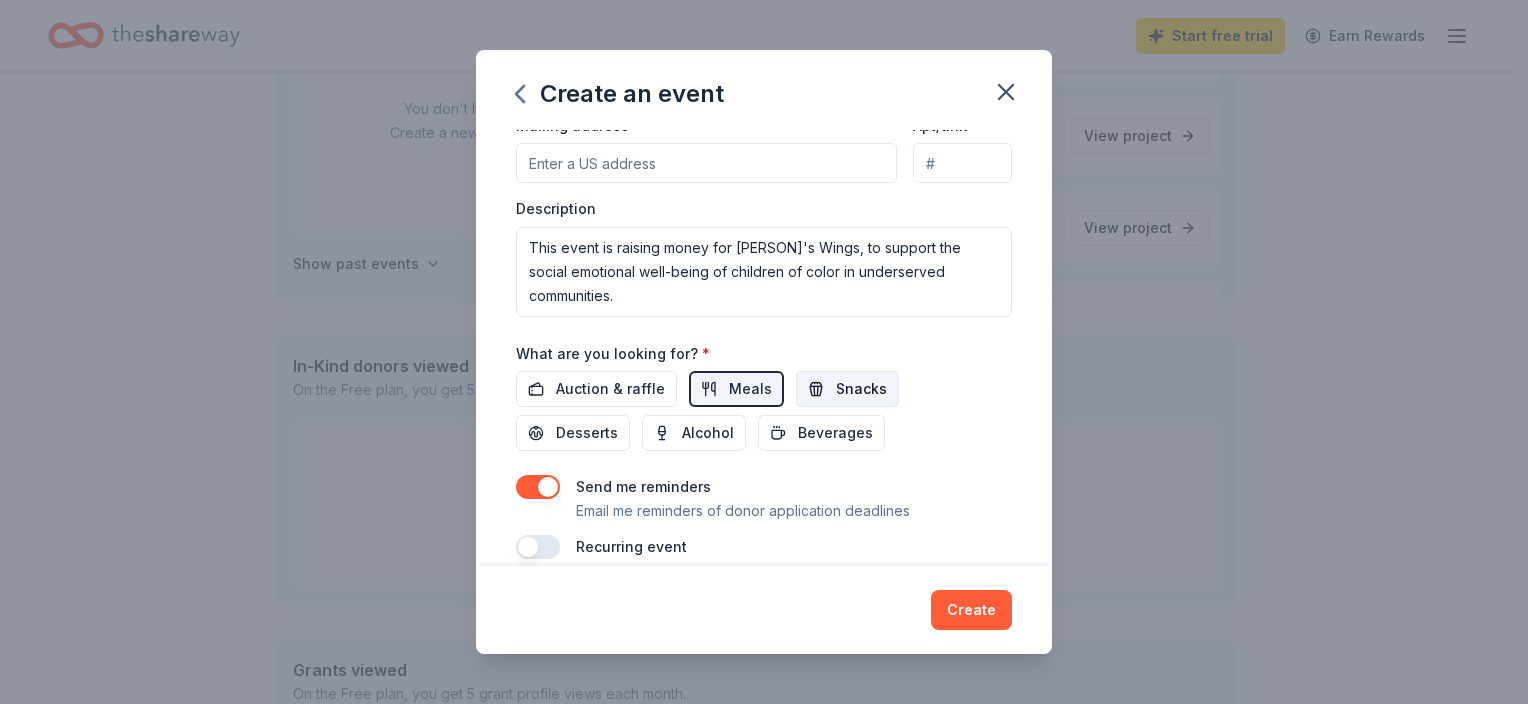 click on "Snacks" at bounding box center [847, 389] 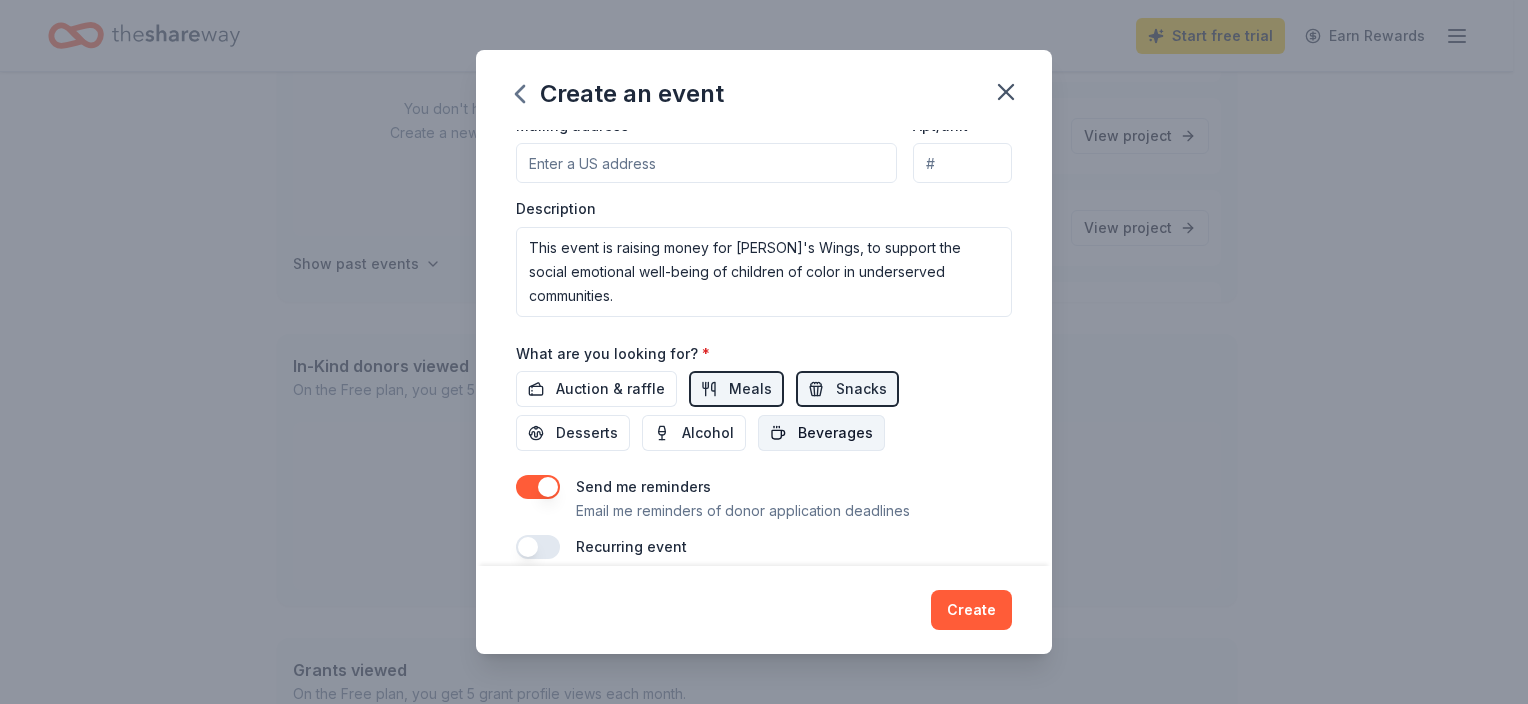 click on "Beverages" at bounding box center [835, 433] 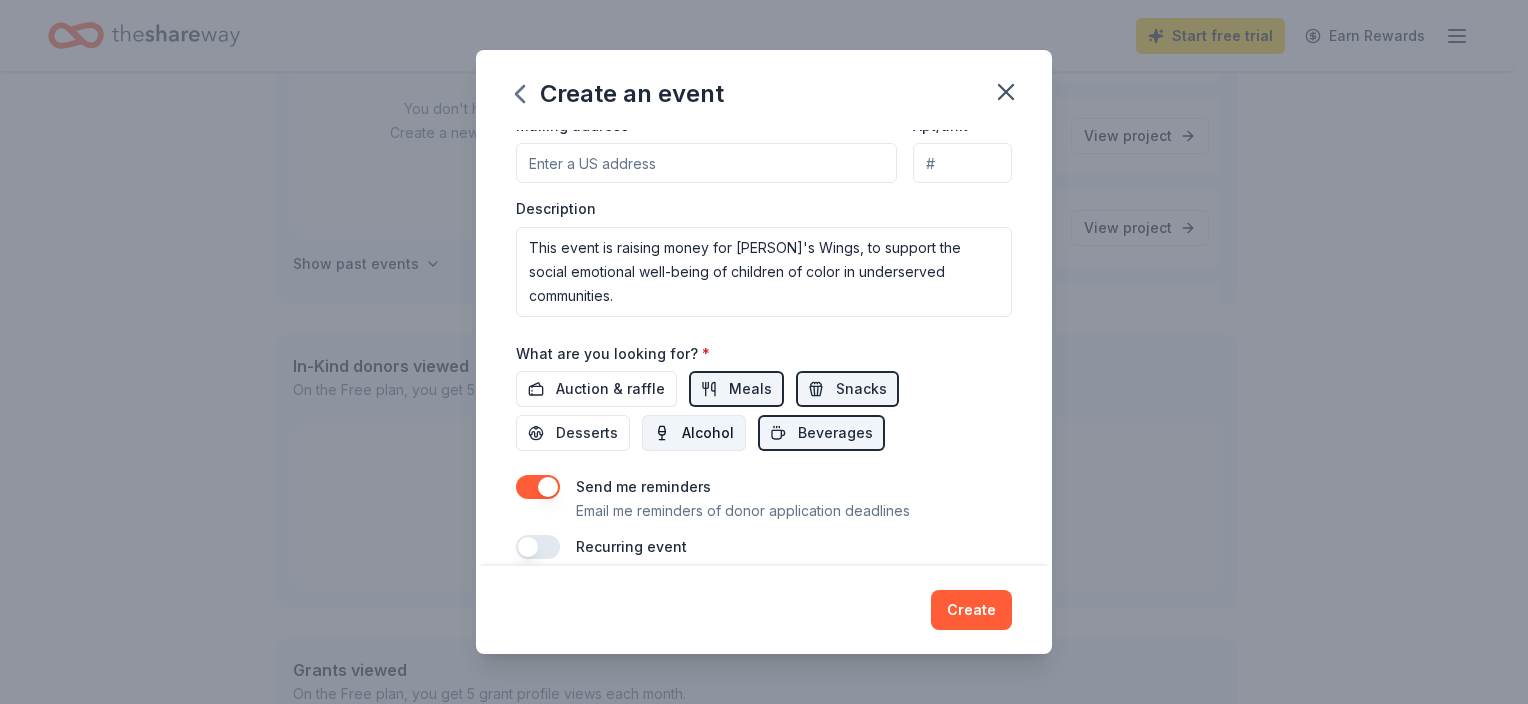 click on "Alcohol" at bounding box center [708, 433] 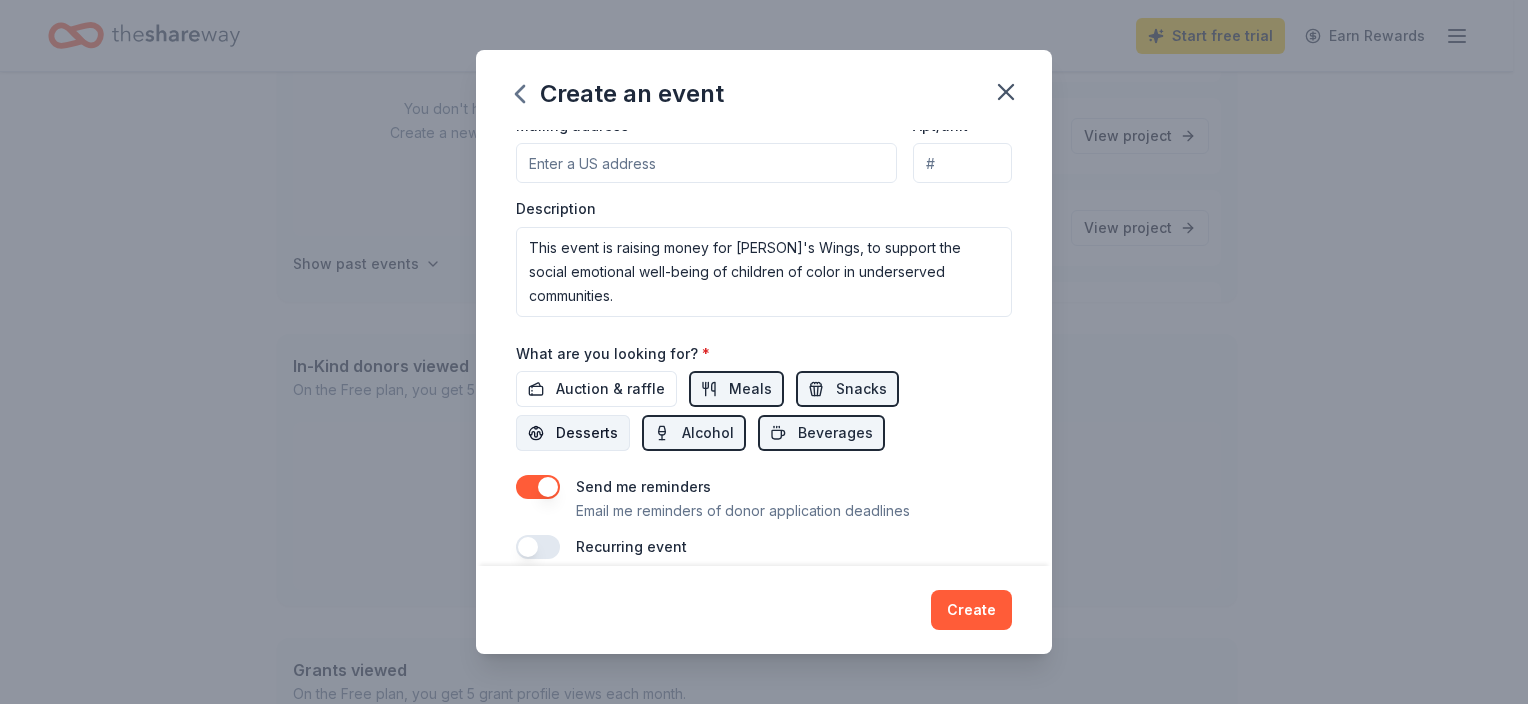 click on "Desserts" at bounding box center (587, 433) 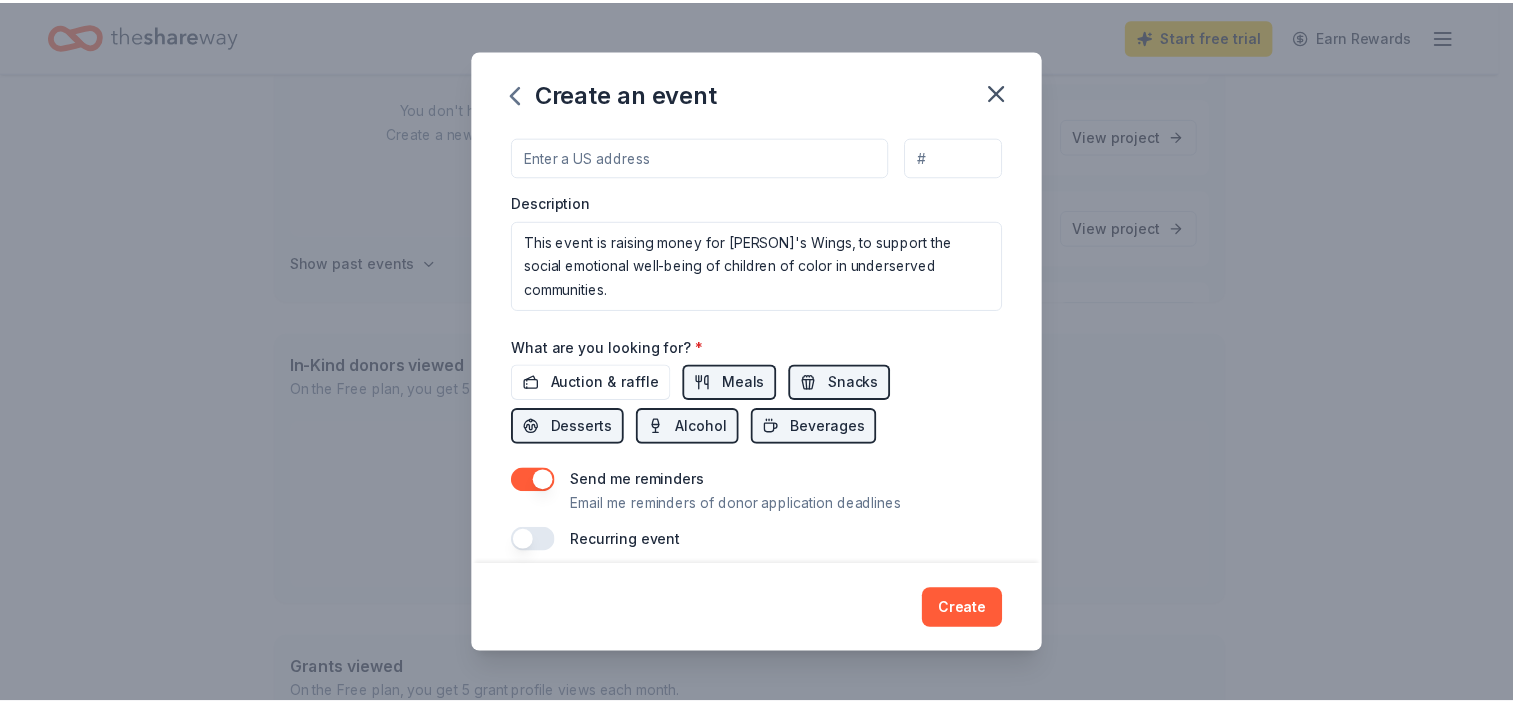 scroll, scrollTop: 522, scrollLeft: 0, axis: vertical 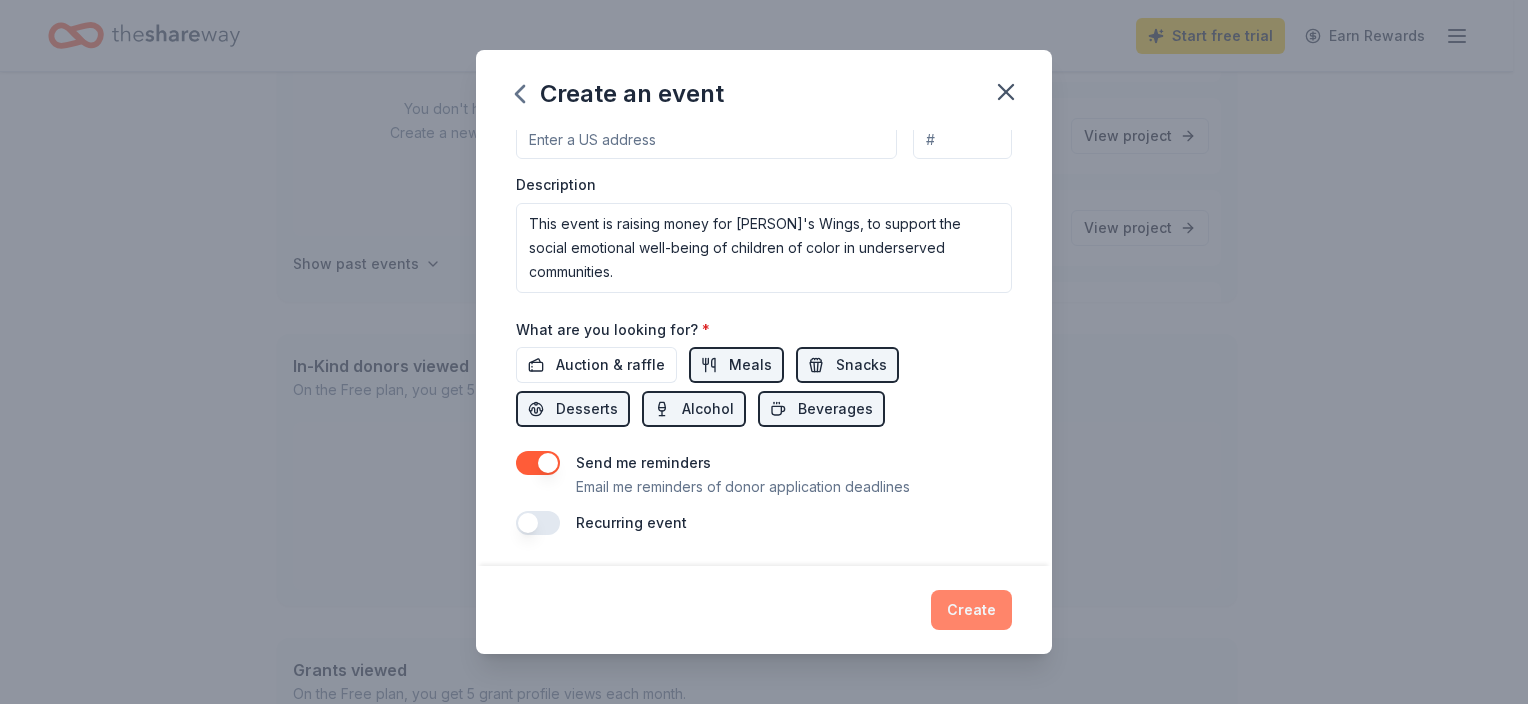 click on "Create" at bounding box center (971, 610) 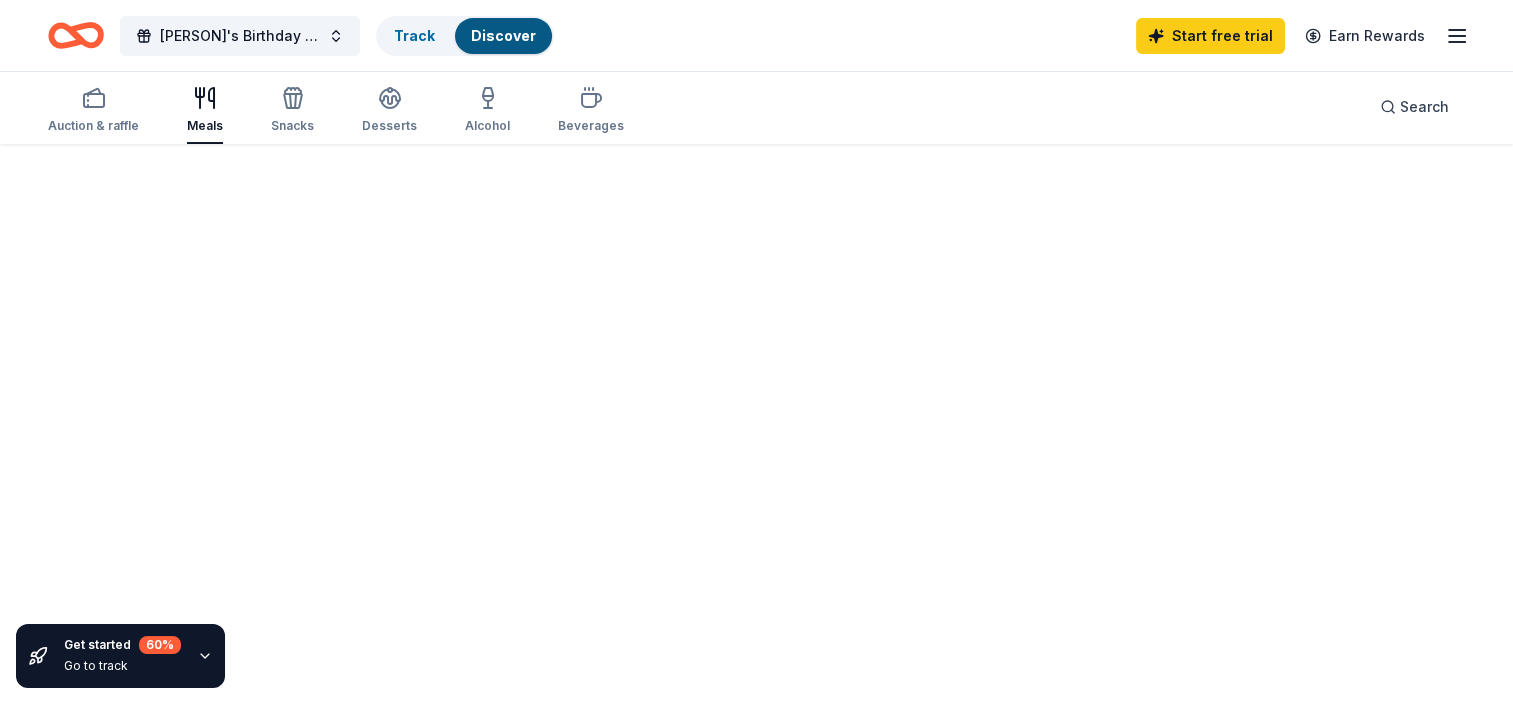scroll, scrollTop: 0, scrollLeft: 0, axis: both 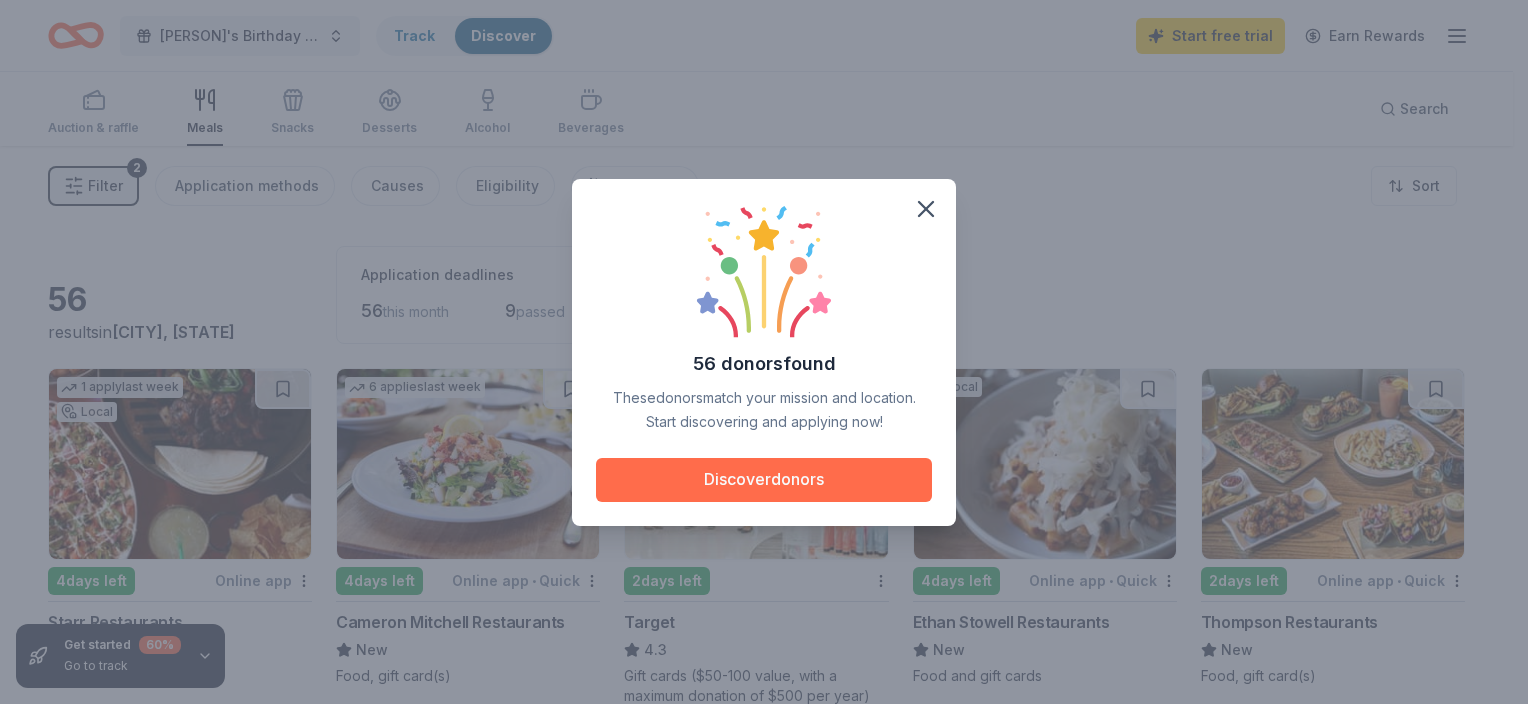 click on "Discover  donors" at bounding box center [764, 480] 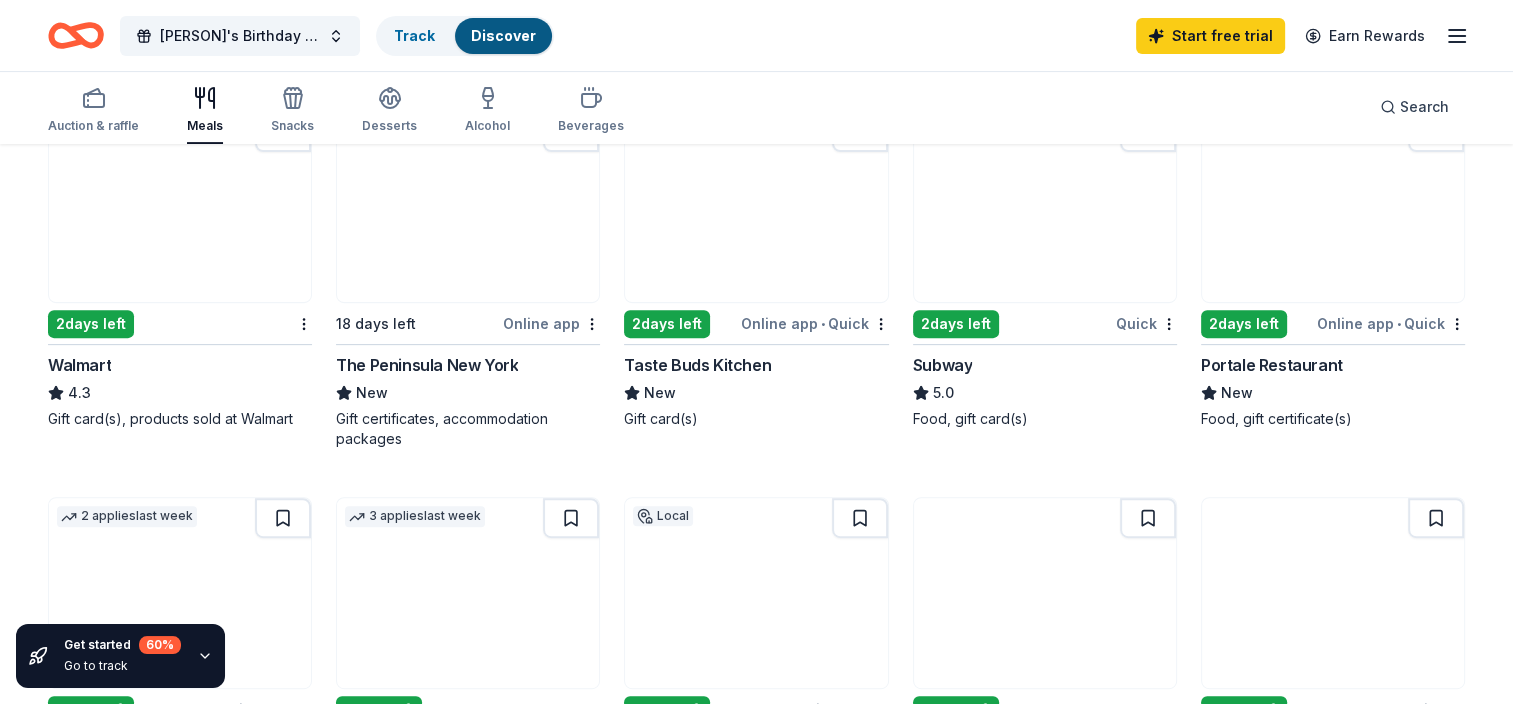 scroll, scrollTop: 267, scrollLeft: 0, axis: vertical 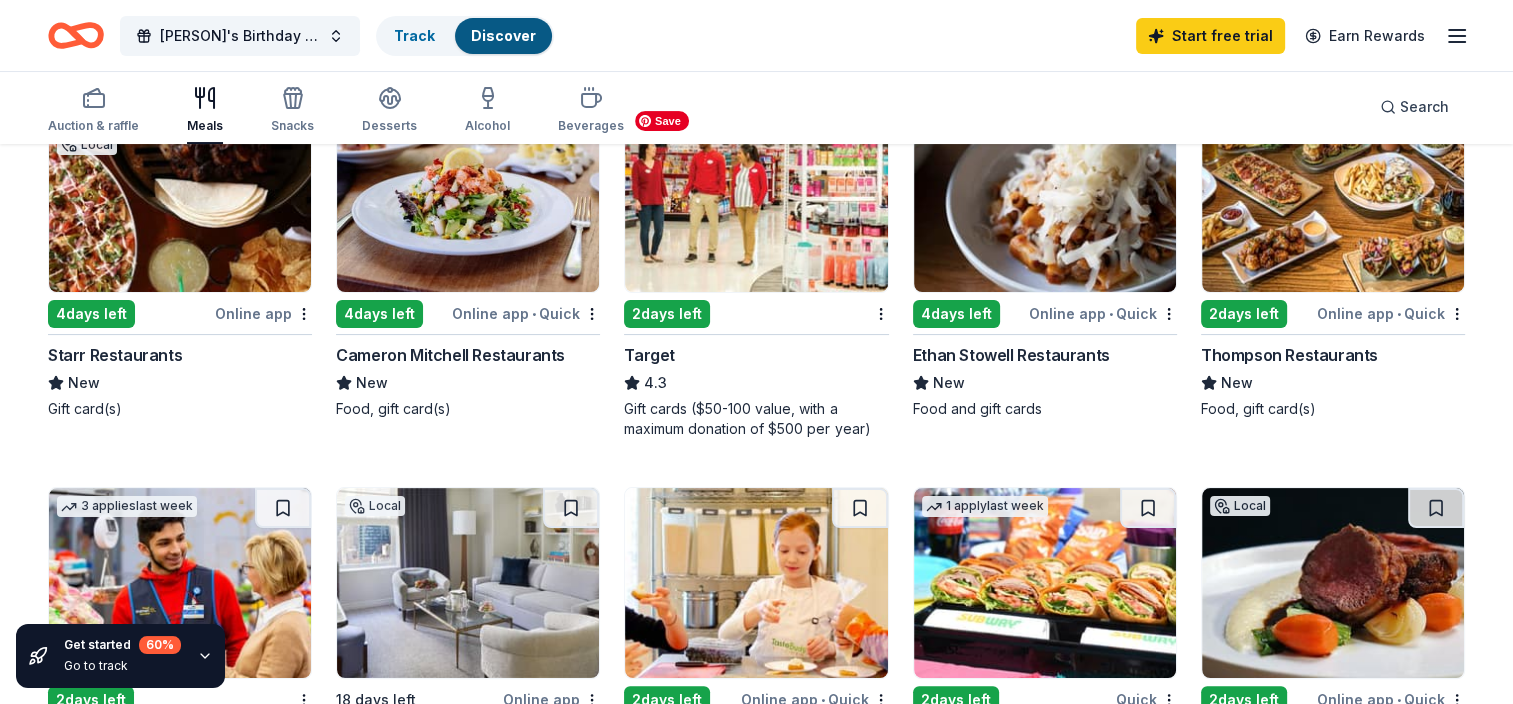 click at bounding box center (756, 197) 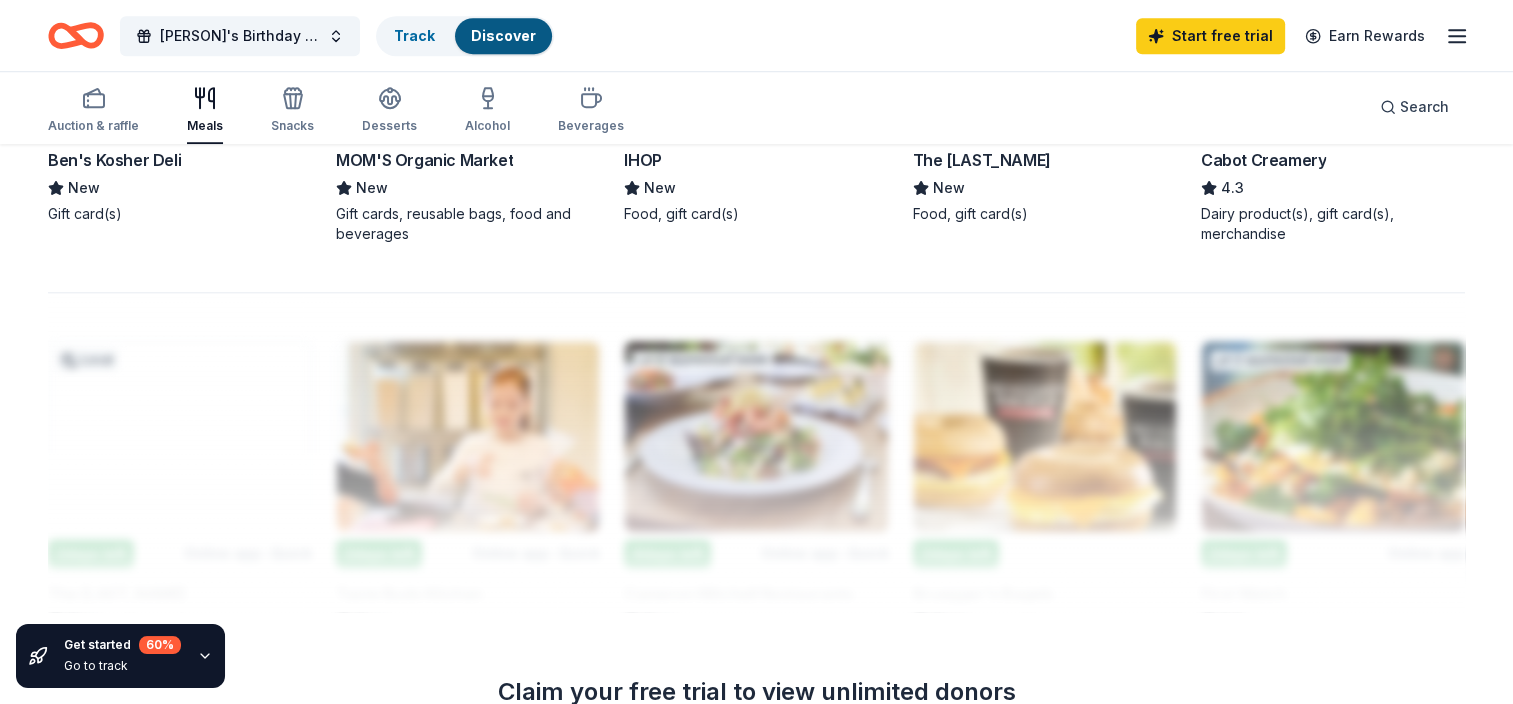 scroll, scrollTop: 1333, scrollLeft: 0, axis: vertical 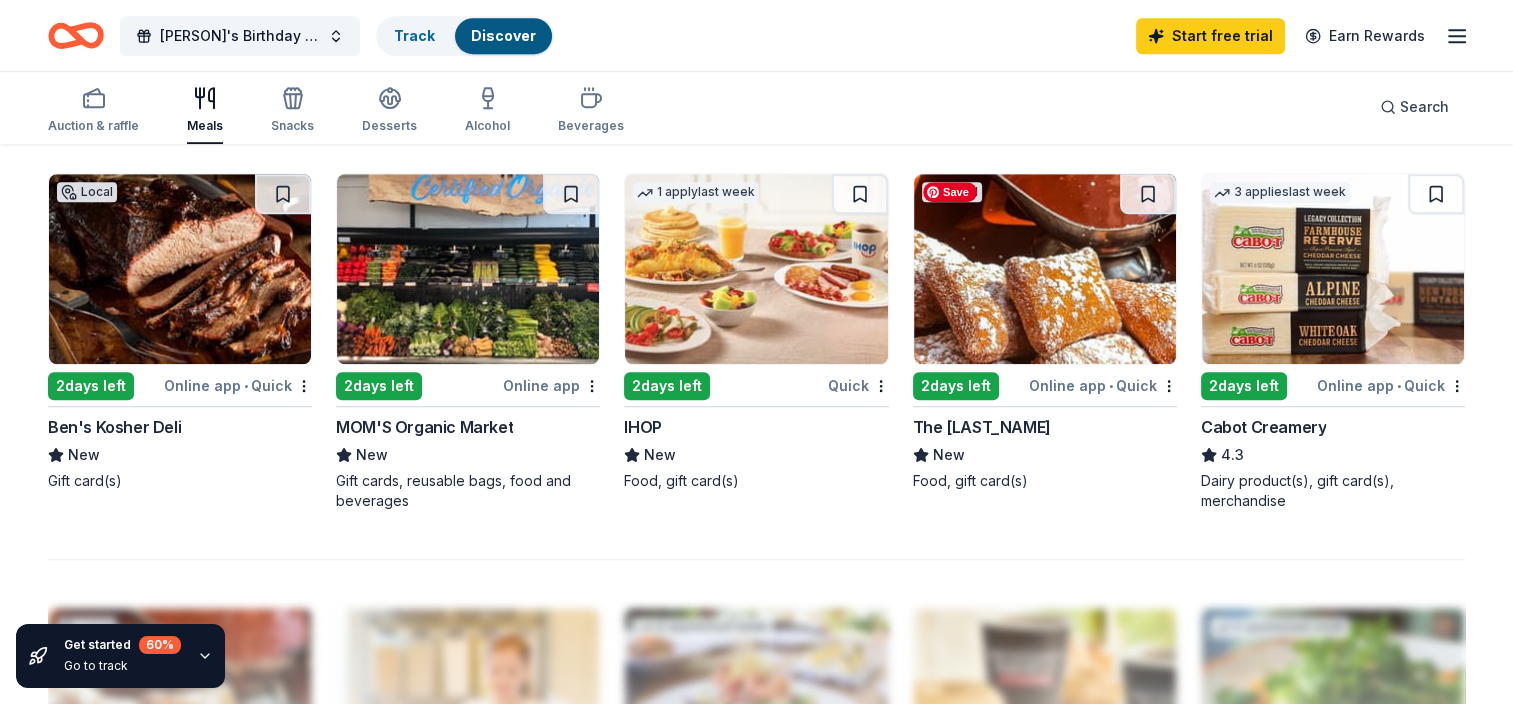 click at bounding box center (1045, 269) 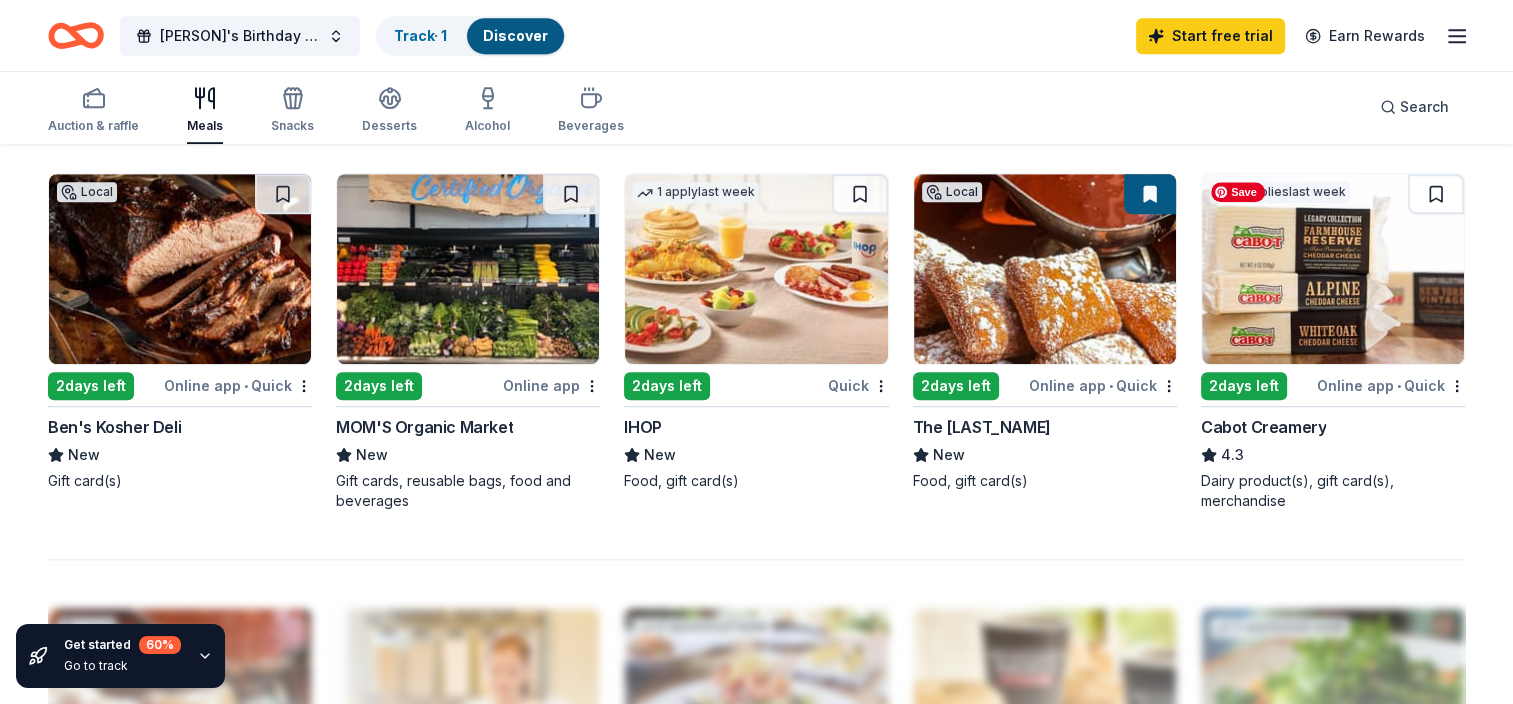 click at bounding box center (1333, 269) 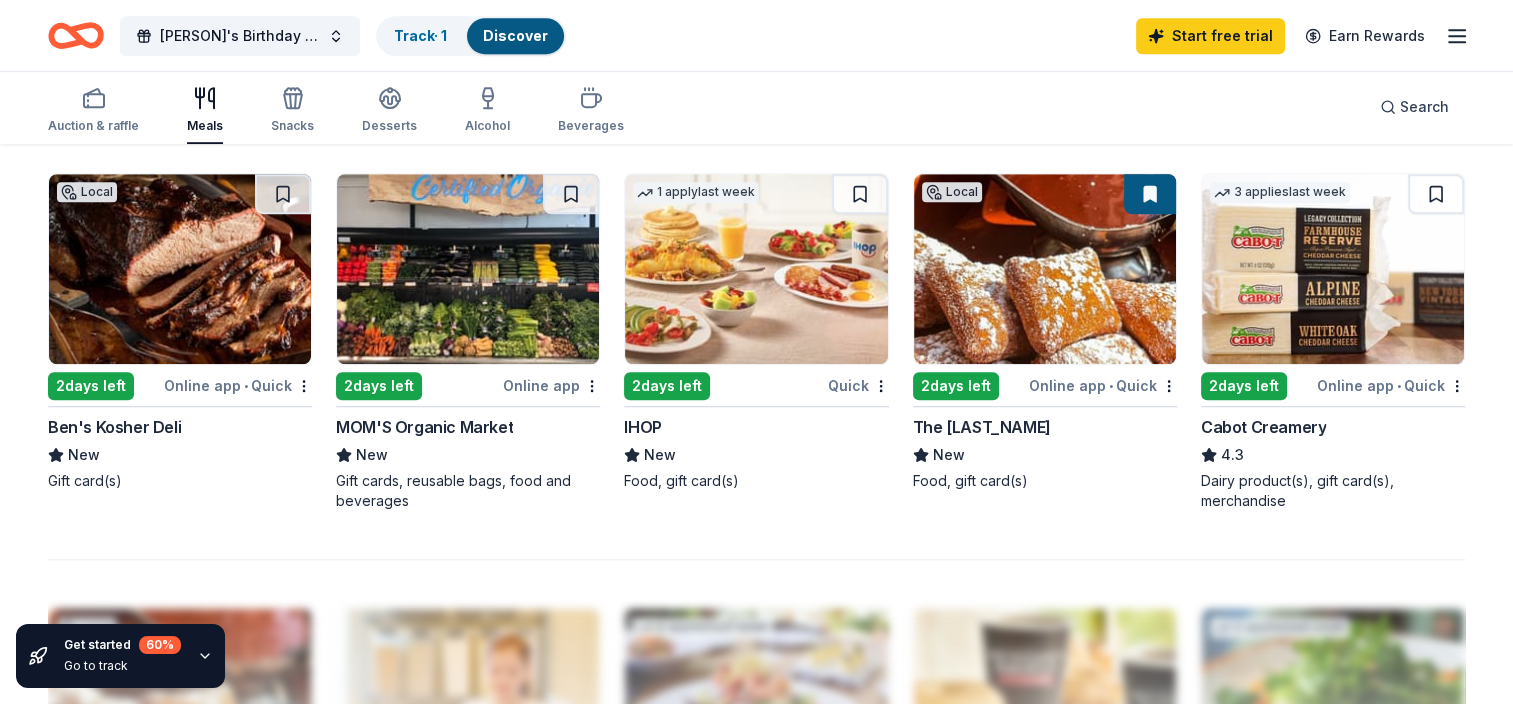 click on "Cabot Creamery" at bounding box center (1263, 427) 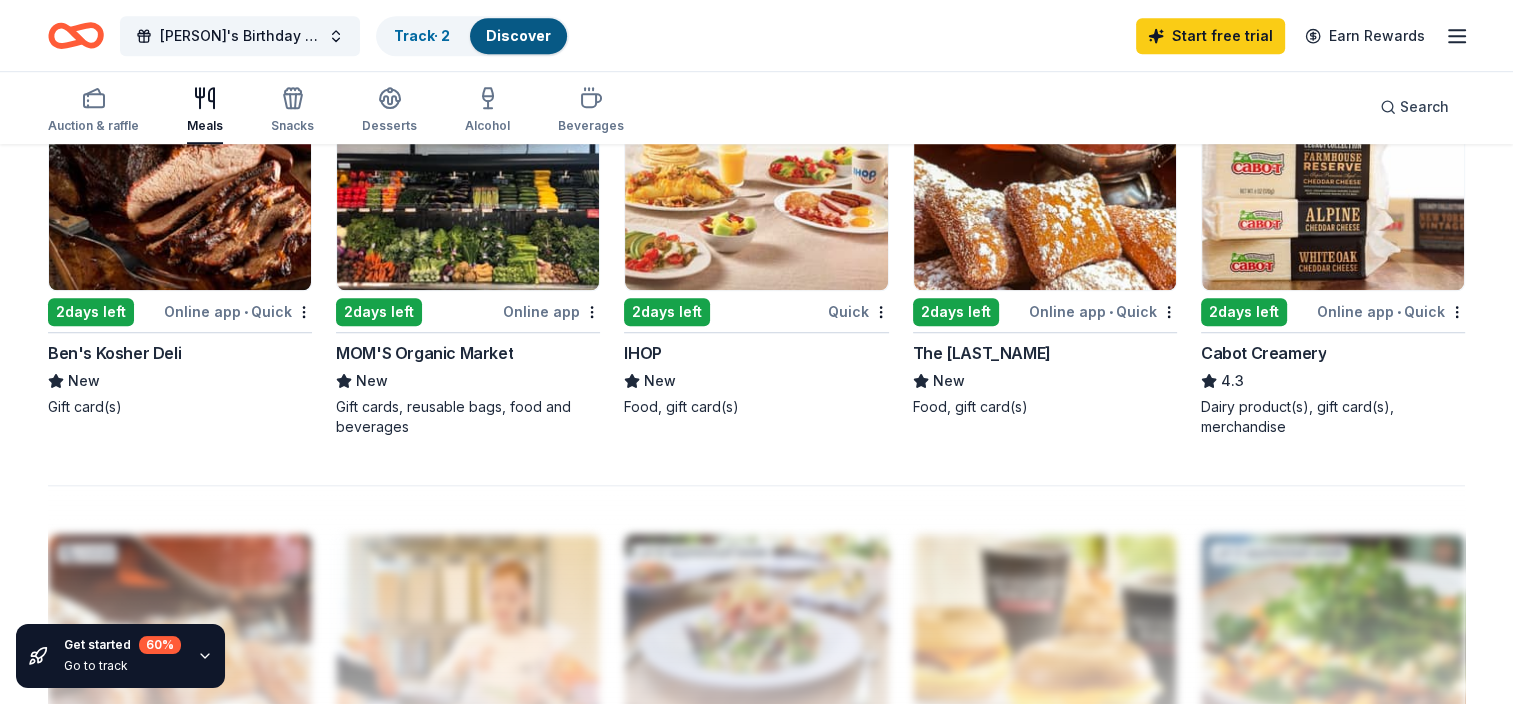 scroll, scrollTop: 1333, scrollLeft: 0, axis: vertical 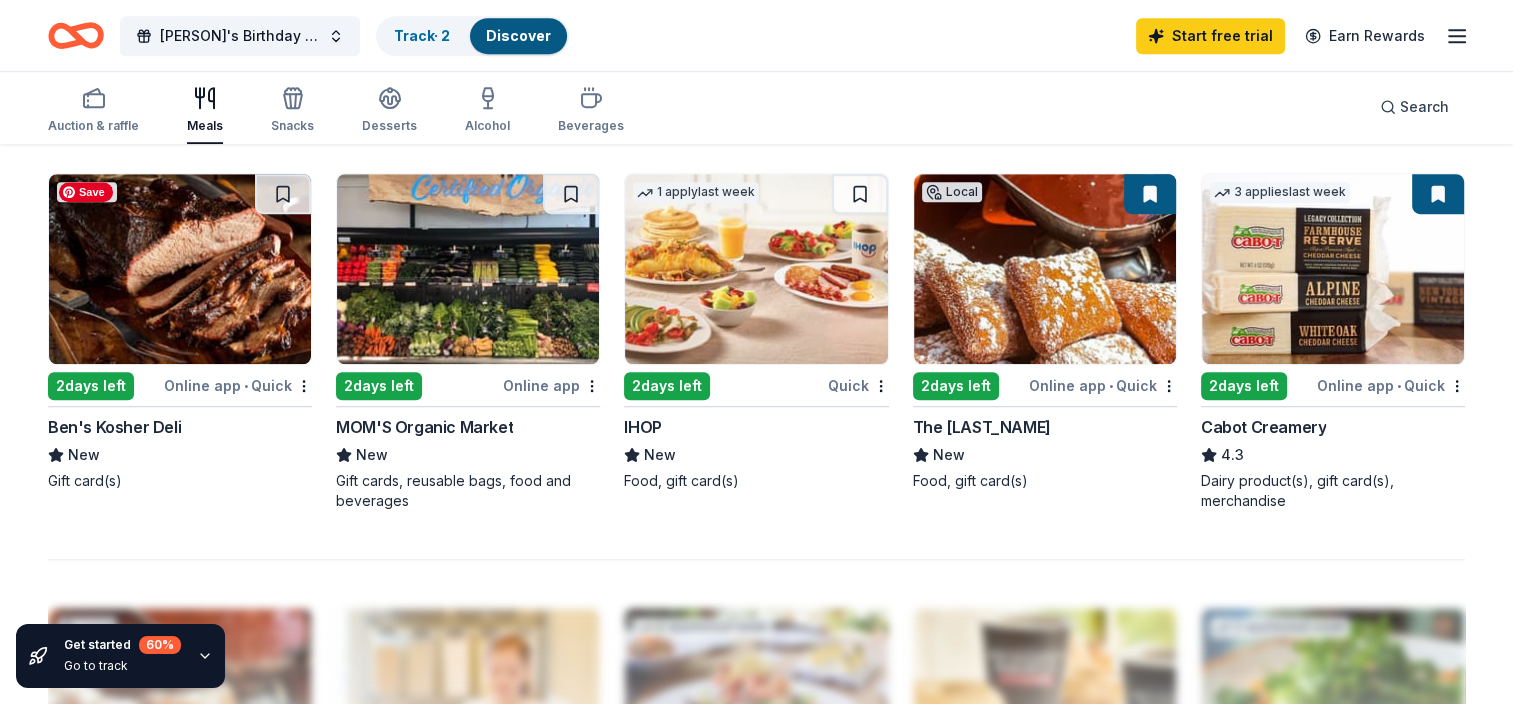 click at bounding box center (180, 269) 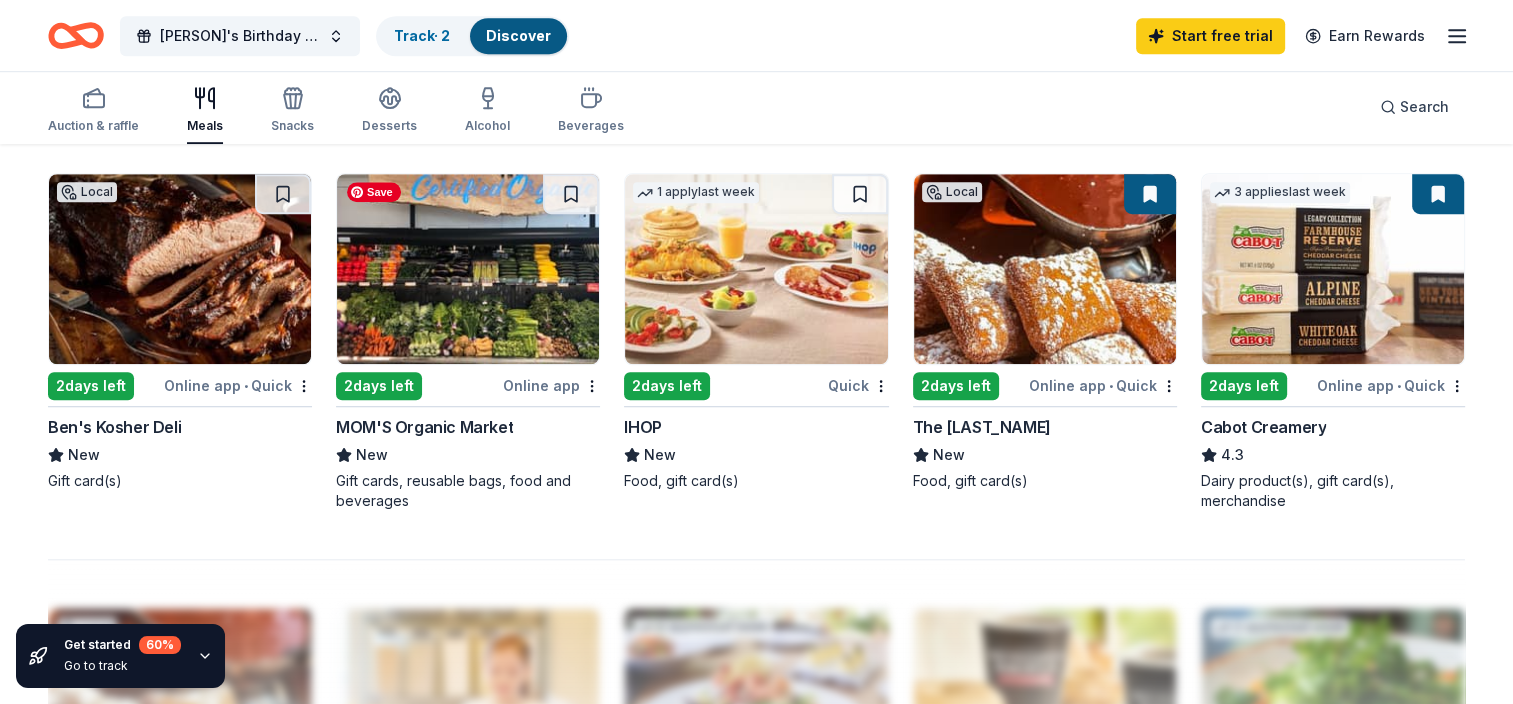 click at bounding box center [468, 269] 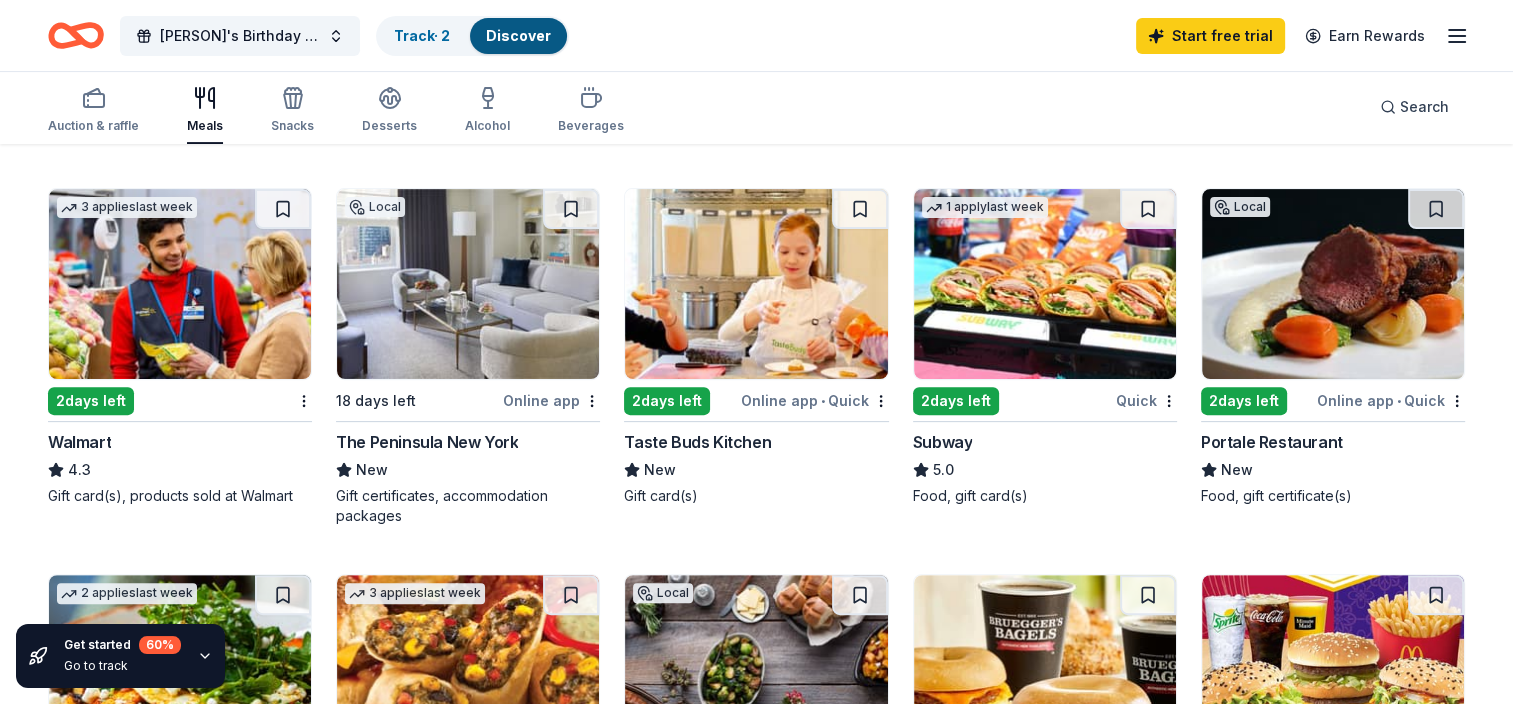 scroll, scrollTop: 533, scrollLeft: 0, axis: vertical 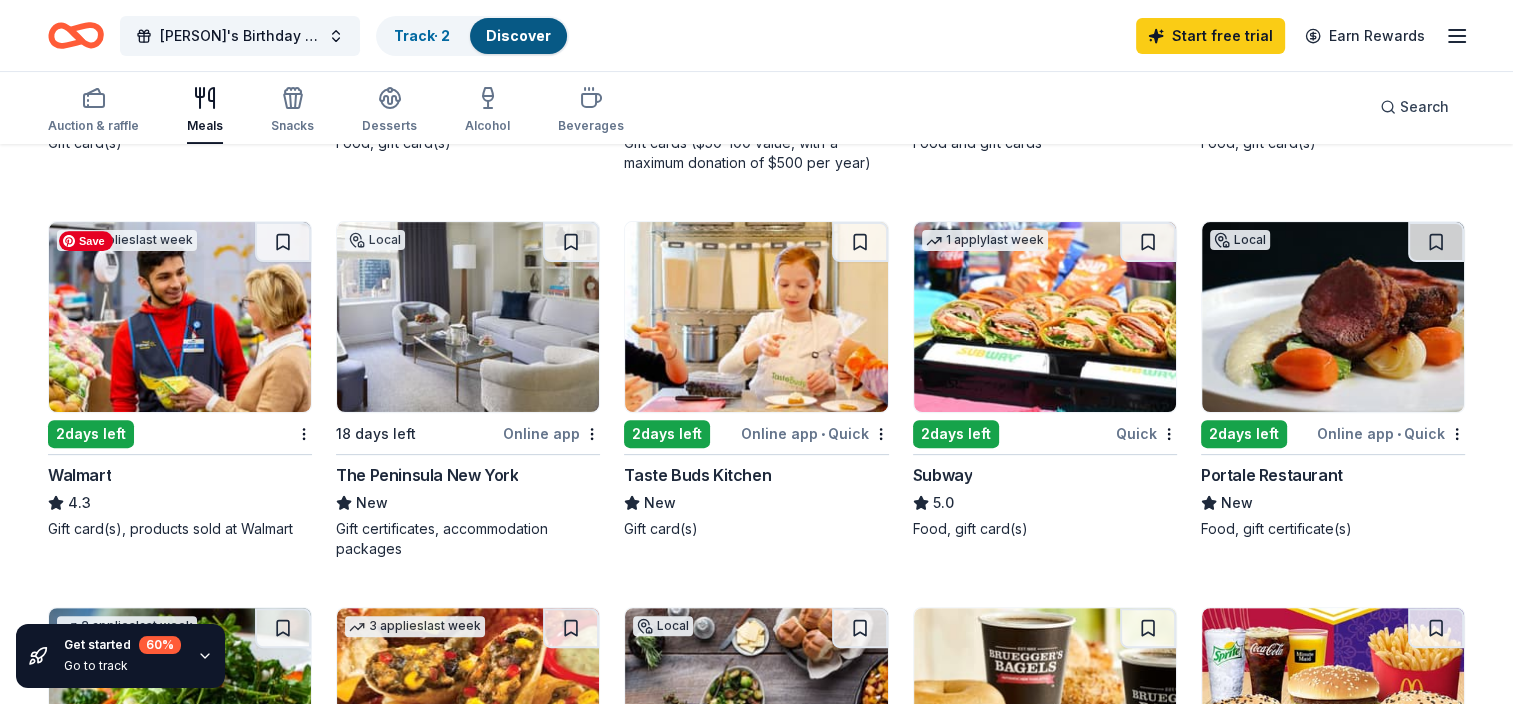 click at bounding box center (180, 317) 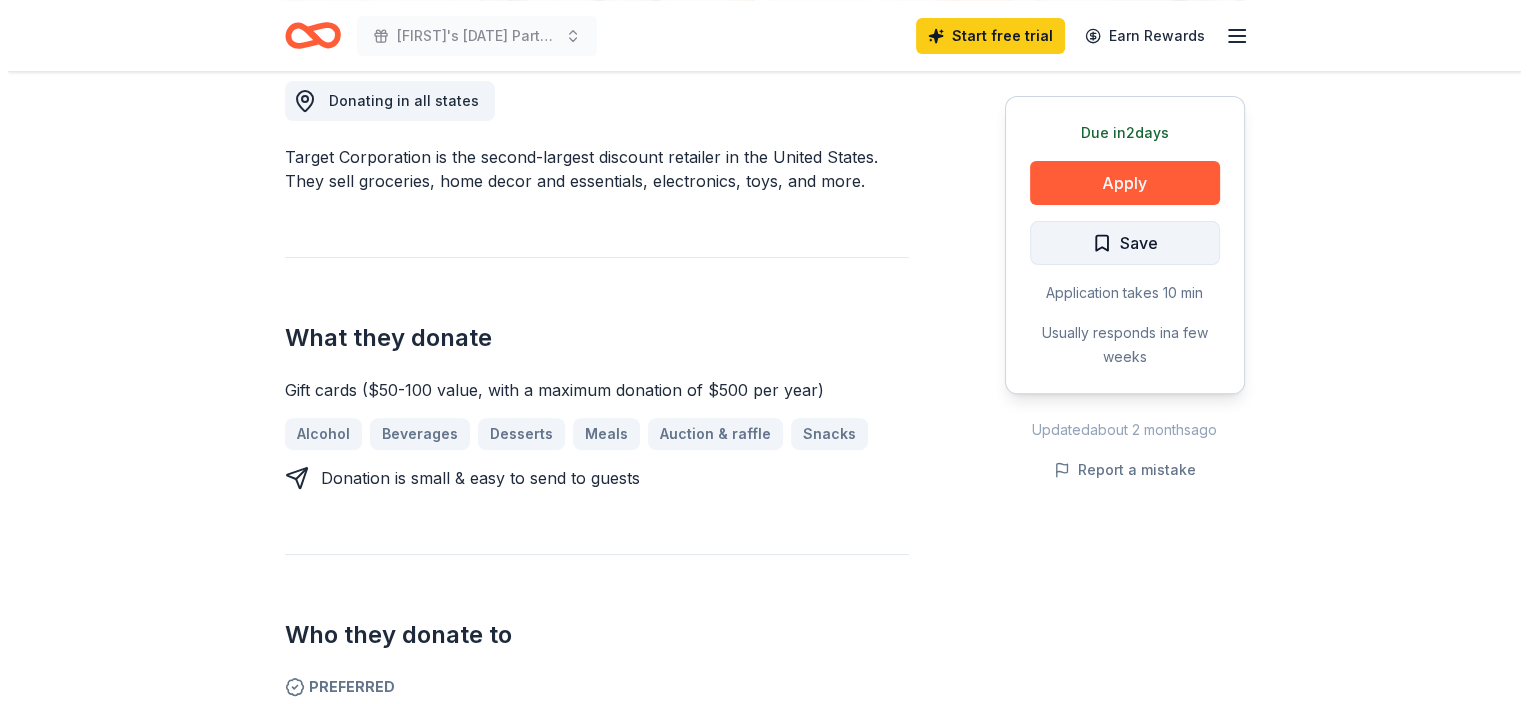 scroll, scrollTop: 533, scrollLeft: 0, axis: vertical 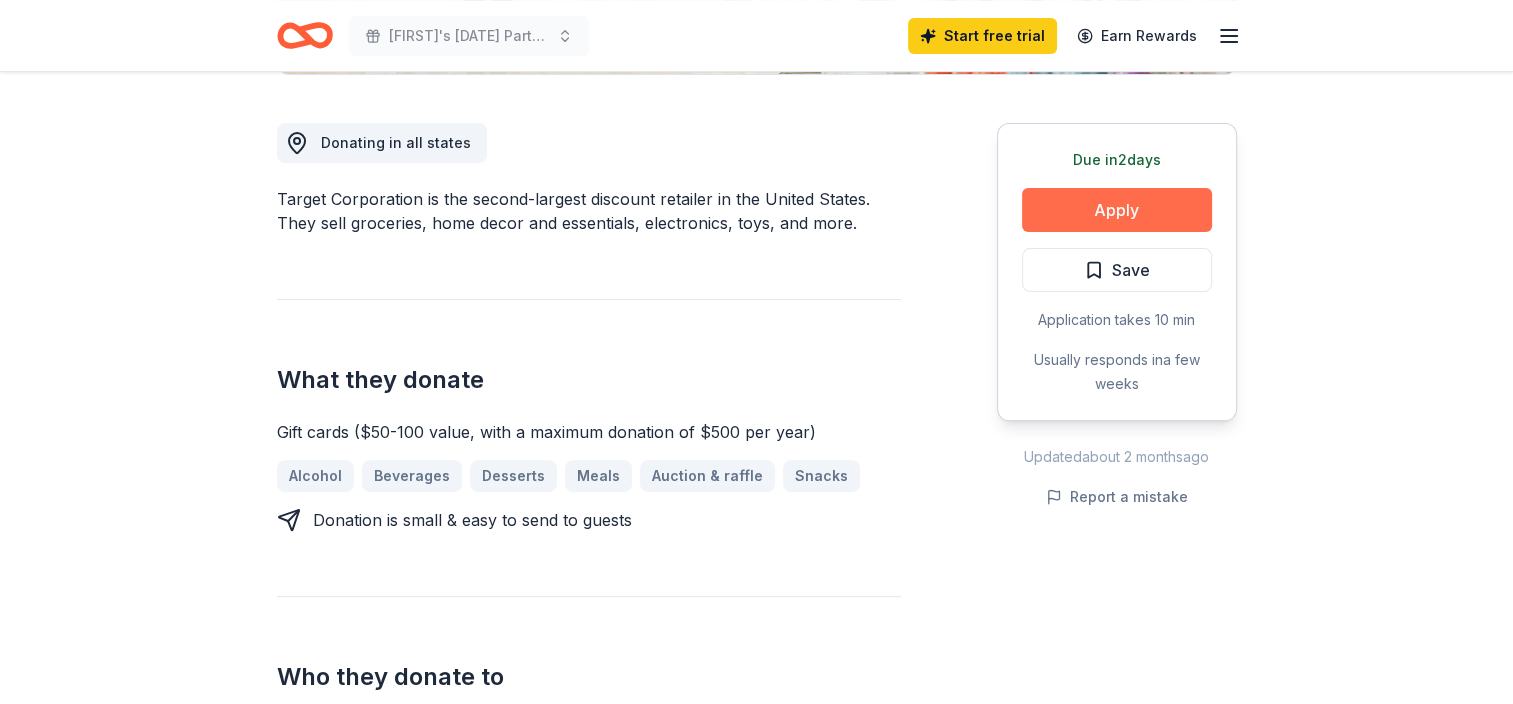 click on "Apply" at bounding box center [1117, 210] 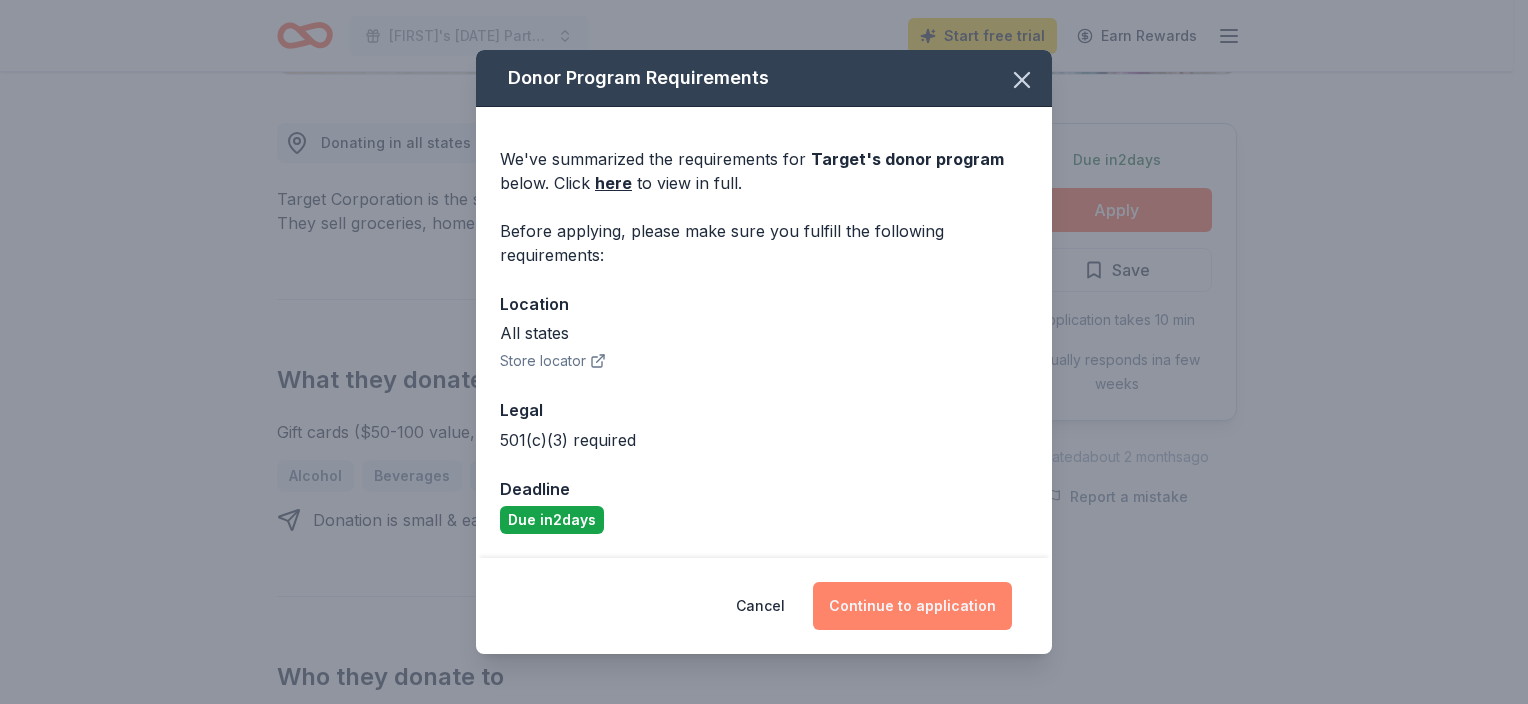 click on "Continue to application" at bounding box center (912, 606) 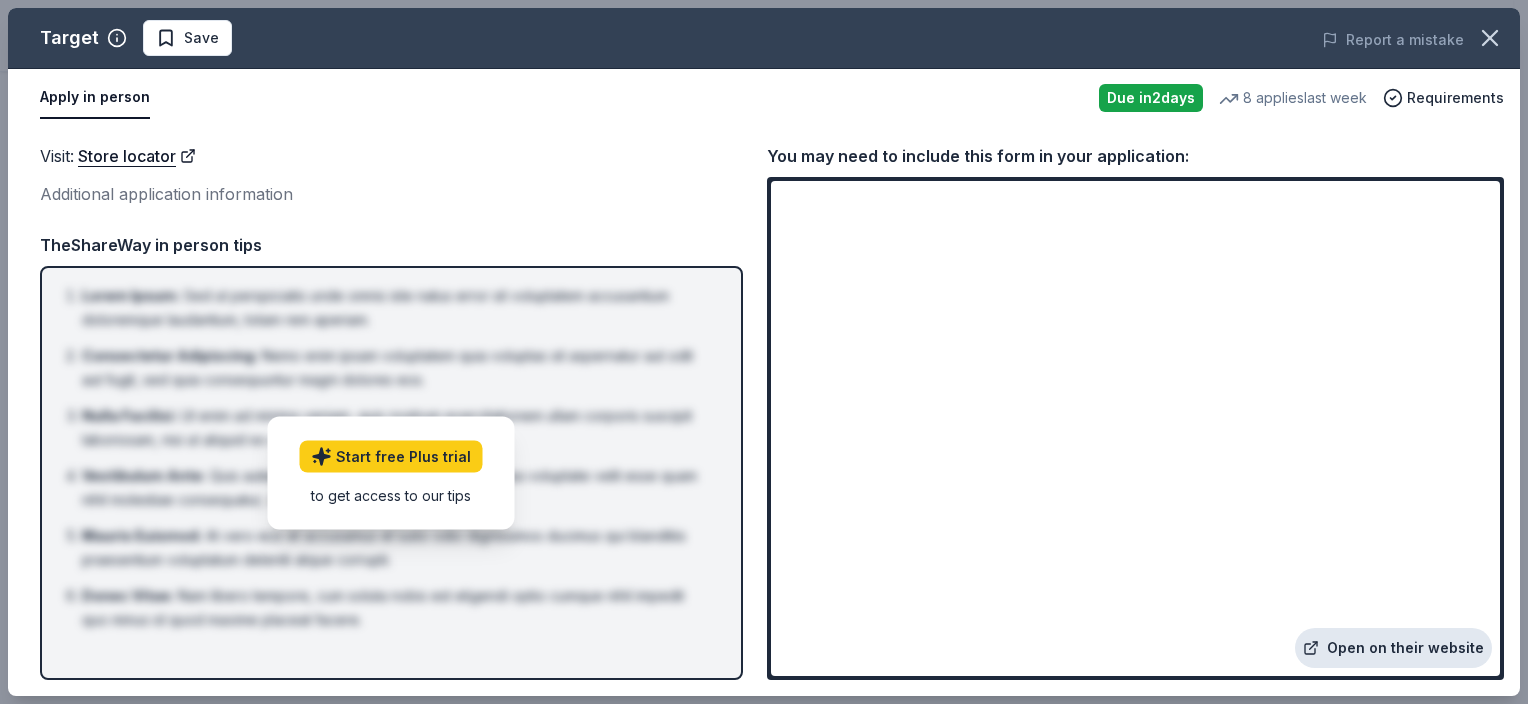click on "Open on their website" at bounding box center [1393, 648] 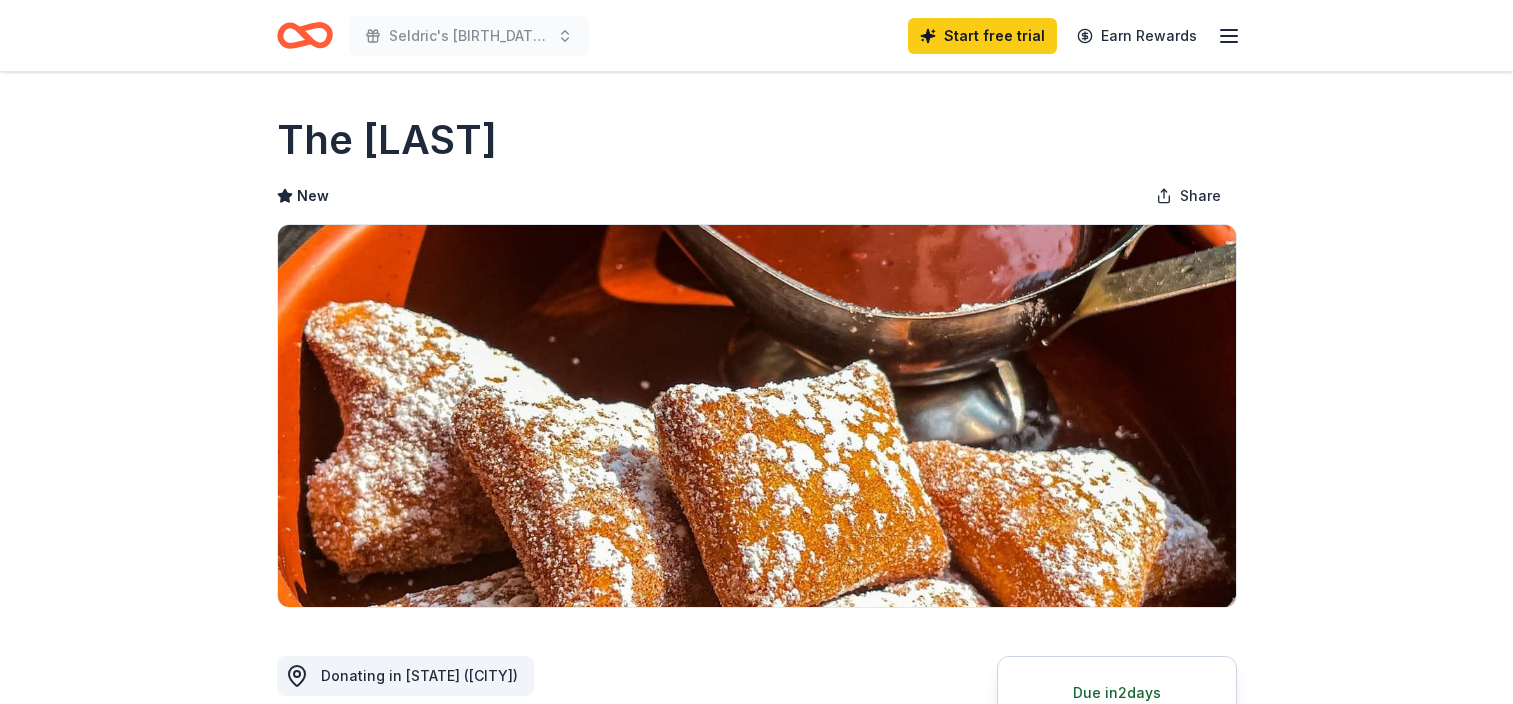 scroll, scrollTop: 533, scrollLeft: 0, axis: vertical 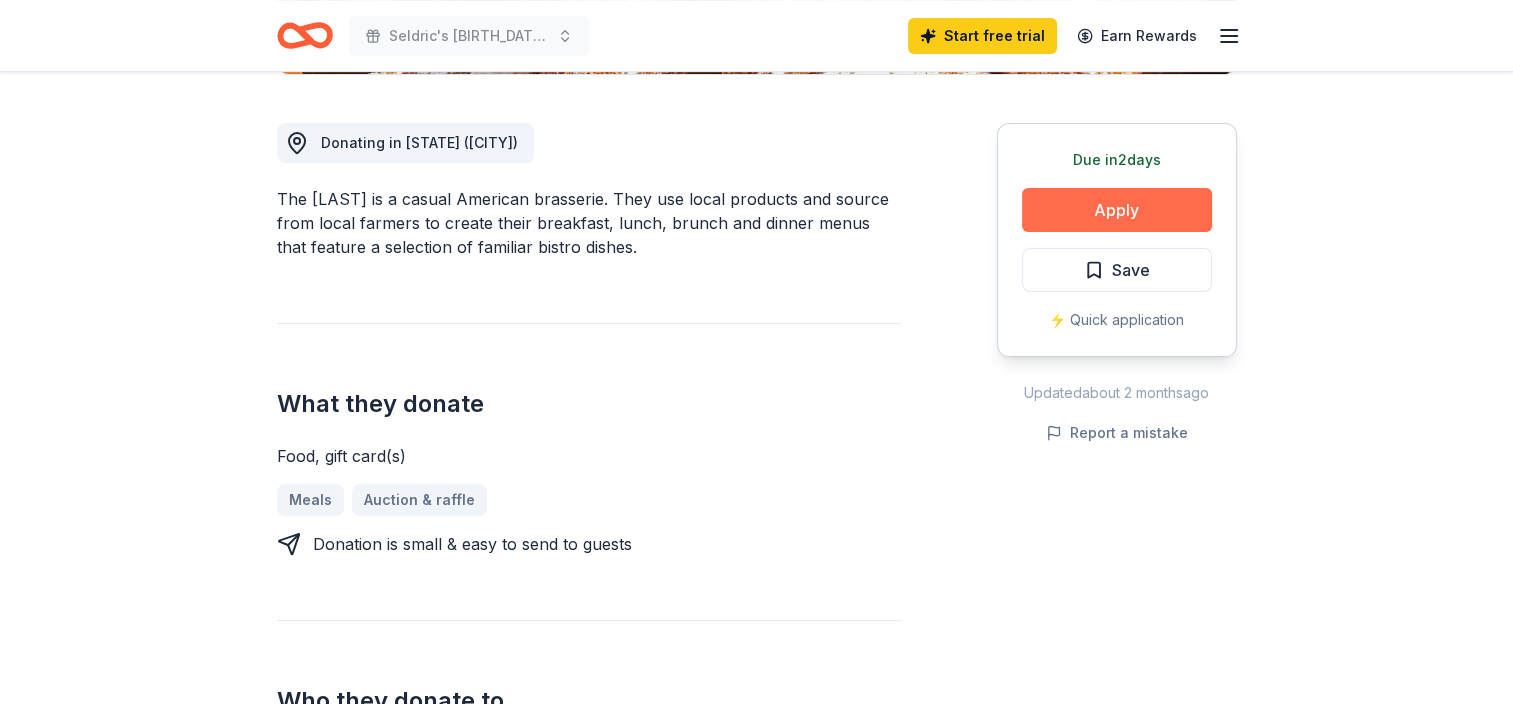 click on "Apply" at bounding box center (1117, 210) 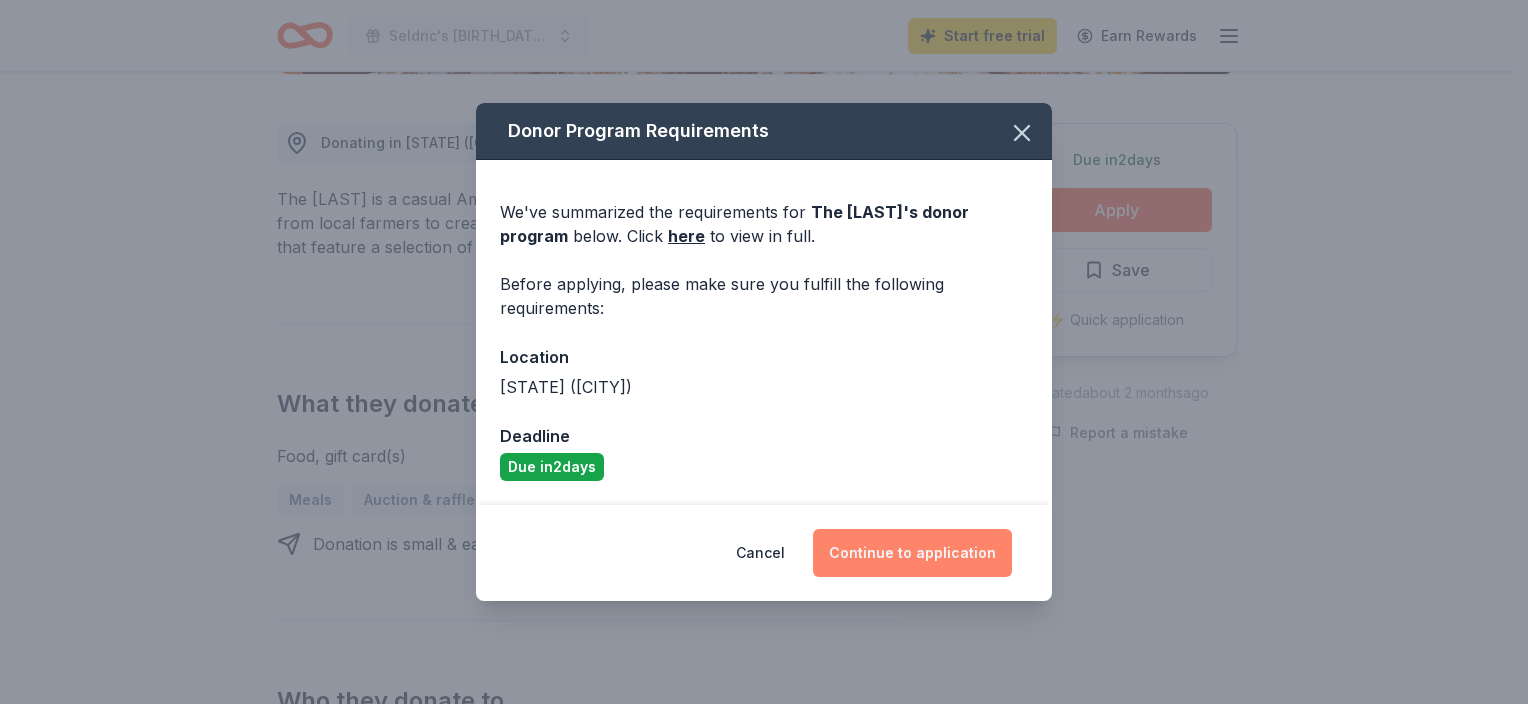 click on "Continue to application" at bounding box center (912, 553) 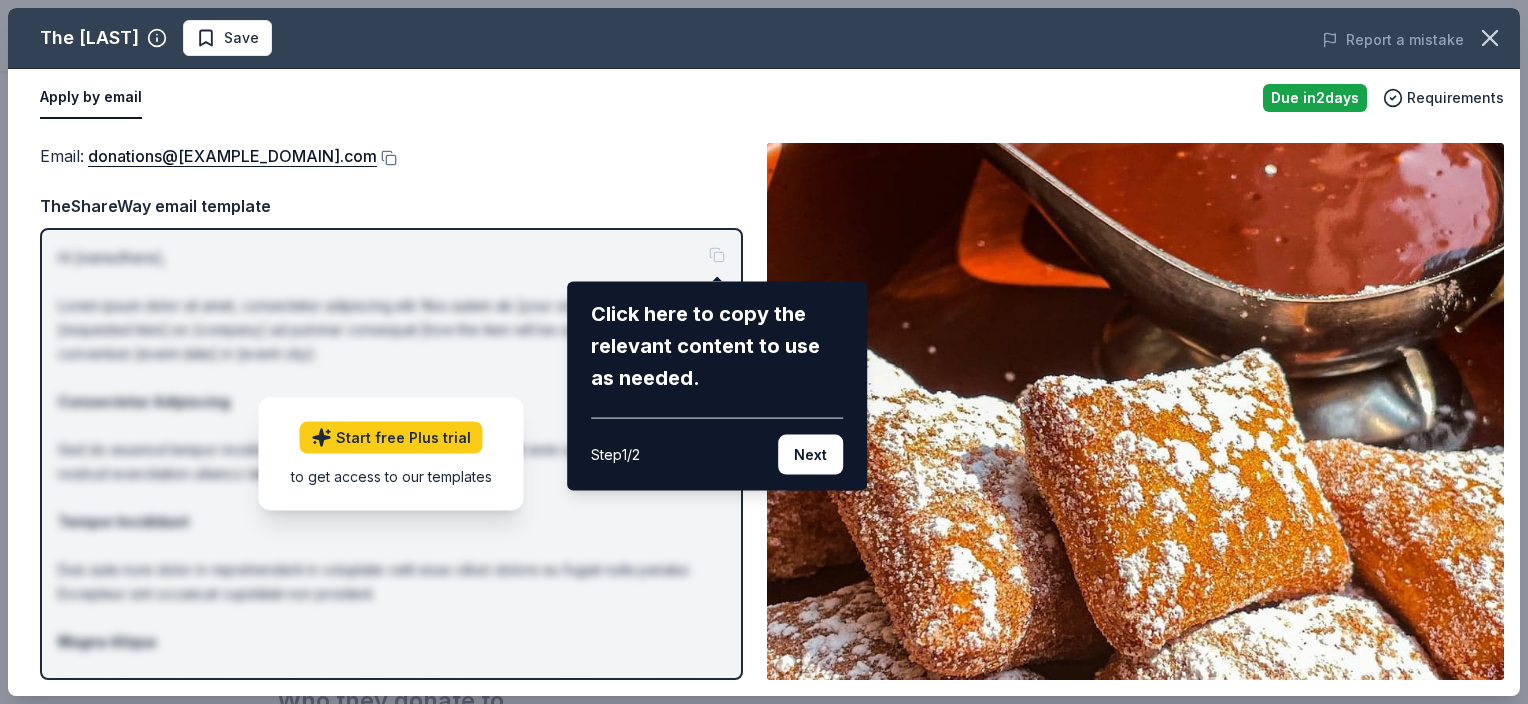 click on "Next" at bounding box center (810, 455) 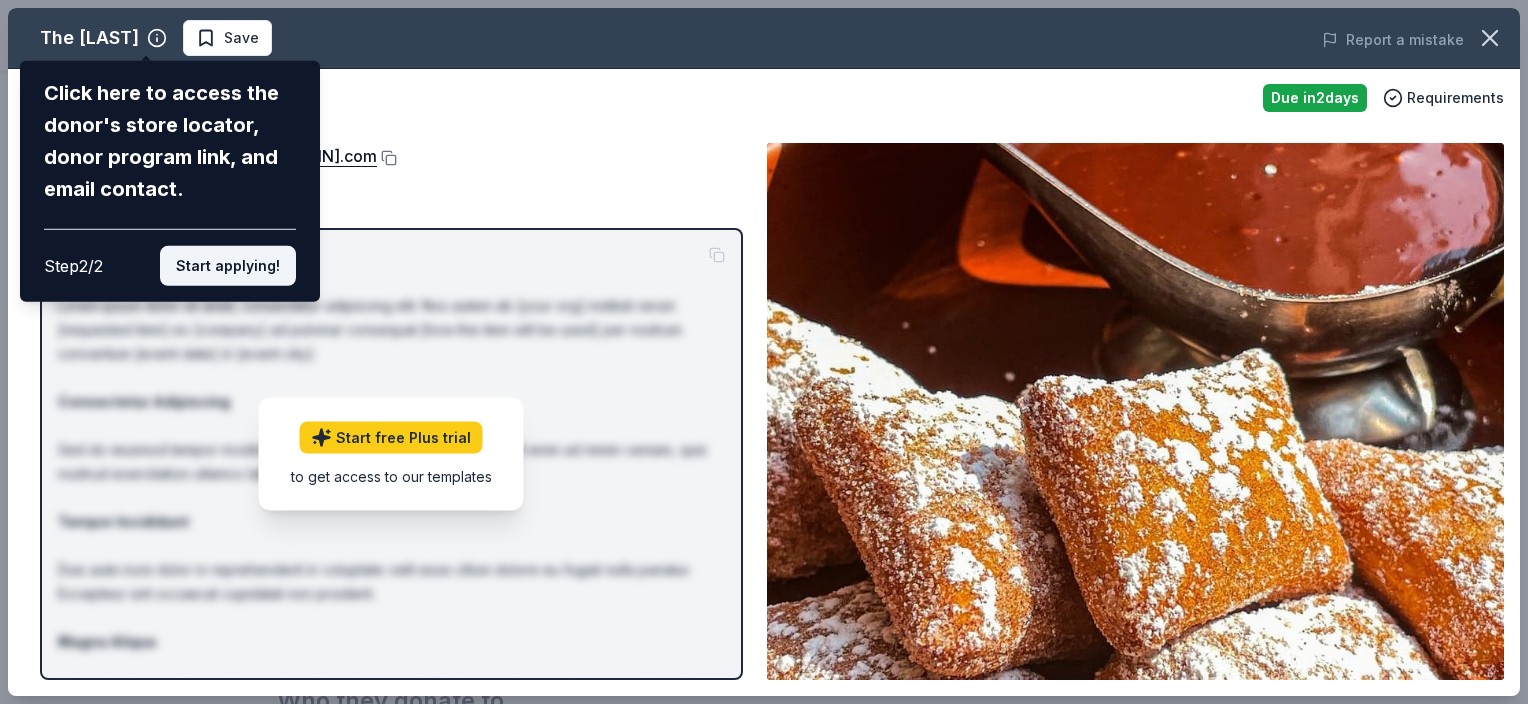 click on "Start applying!" at bounding box center (228, 266) 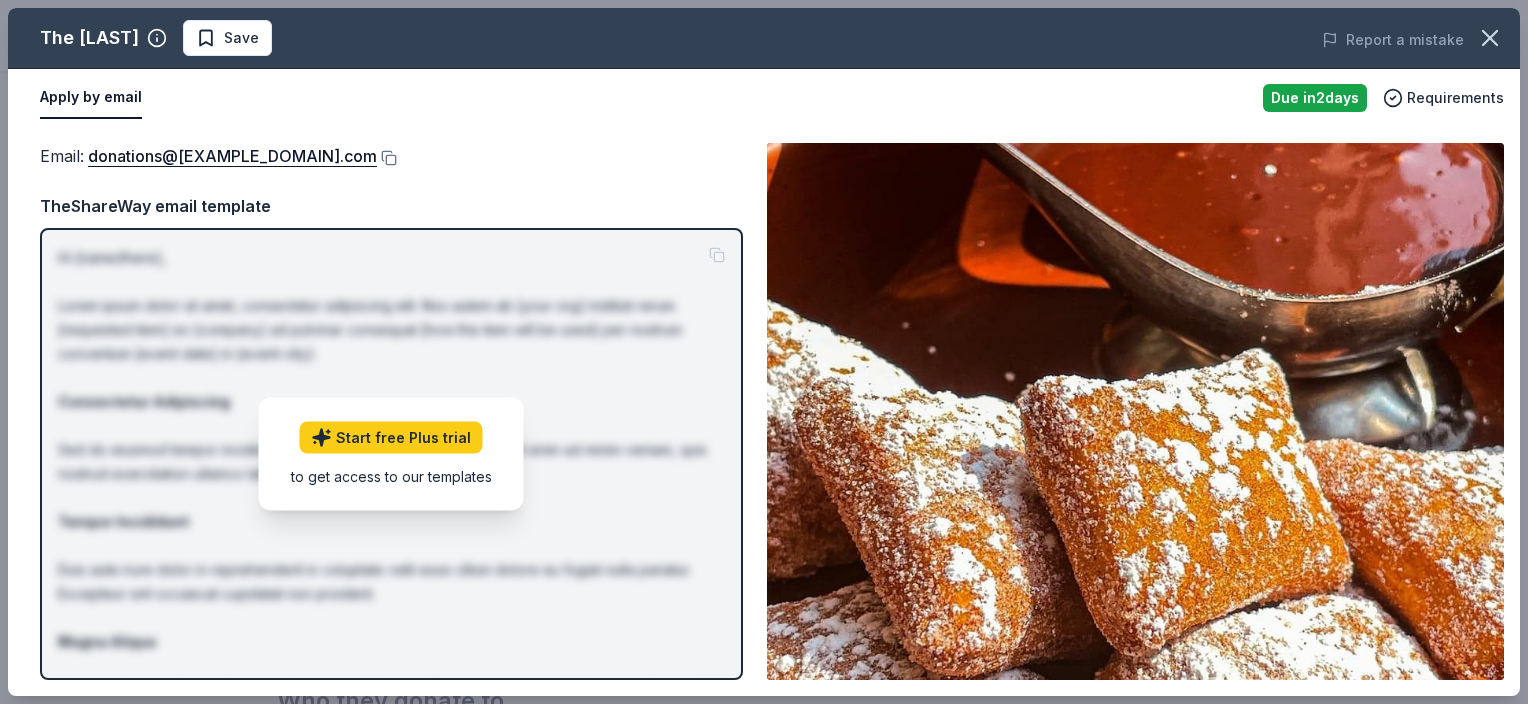 click on "Apply by email" at bounding box center [91, 98] 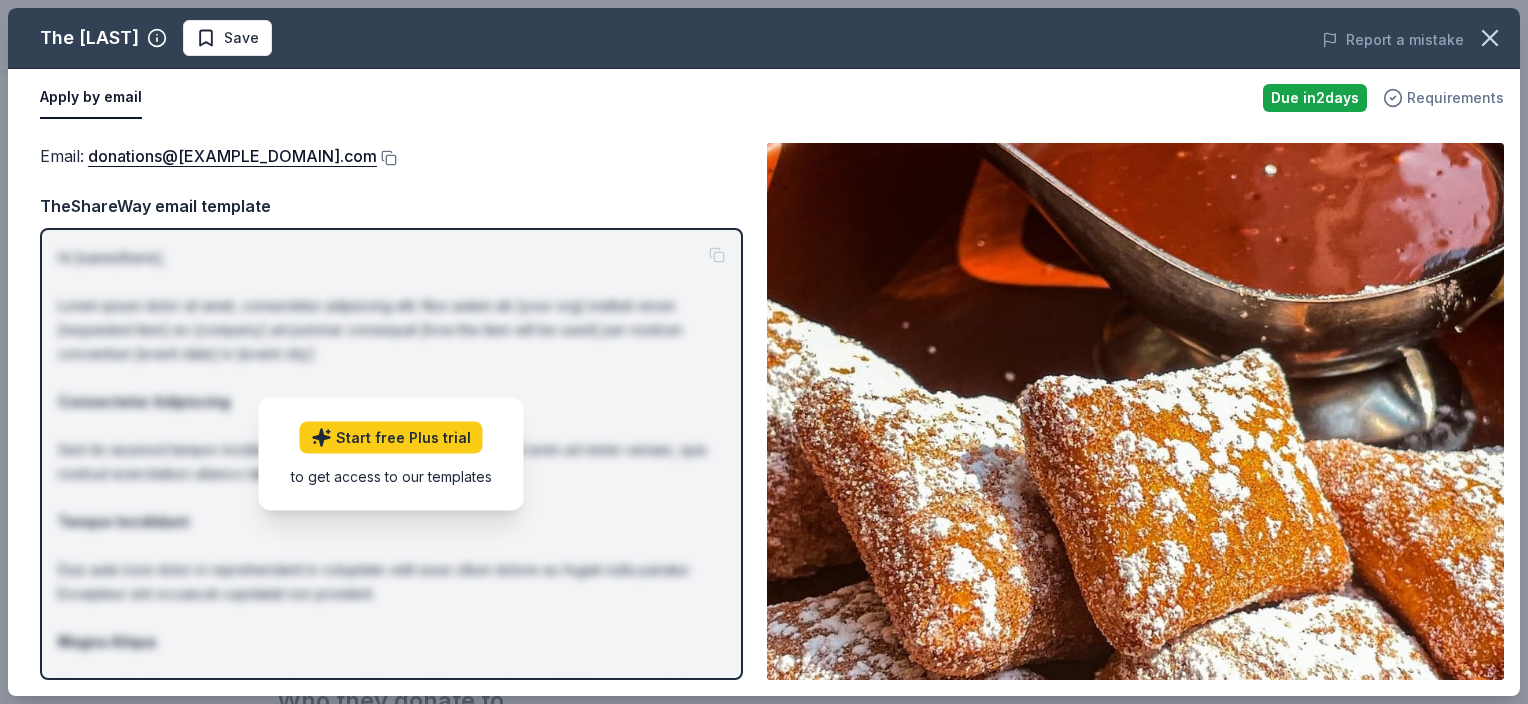 click on "Requirements" at bounding box center [1455, 98] 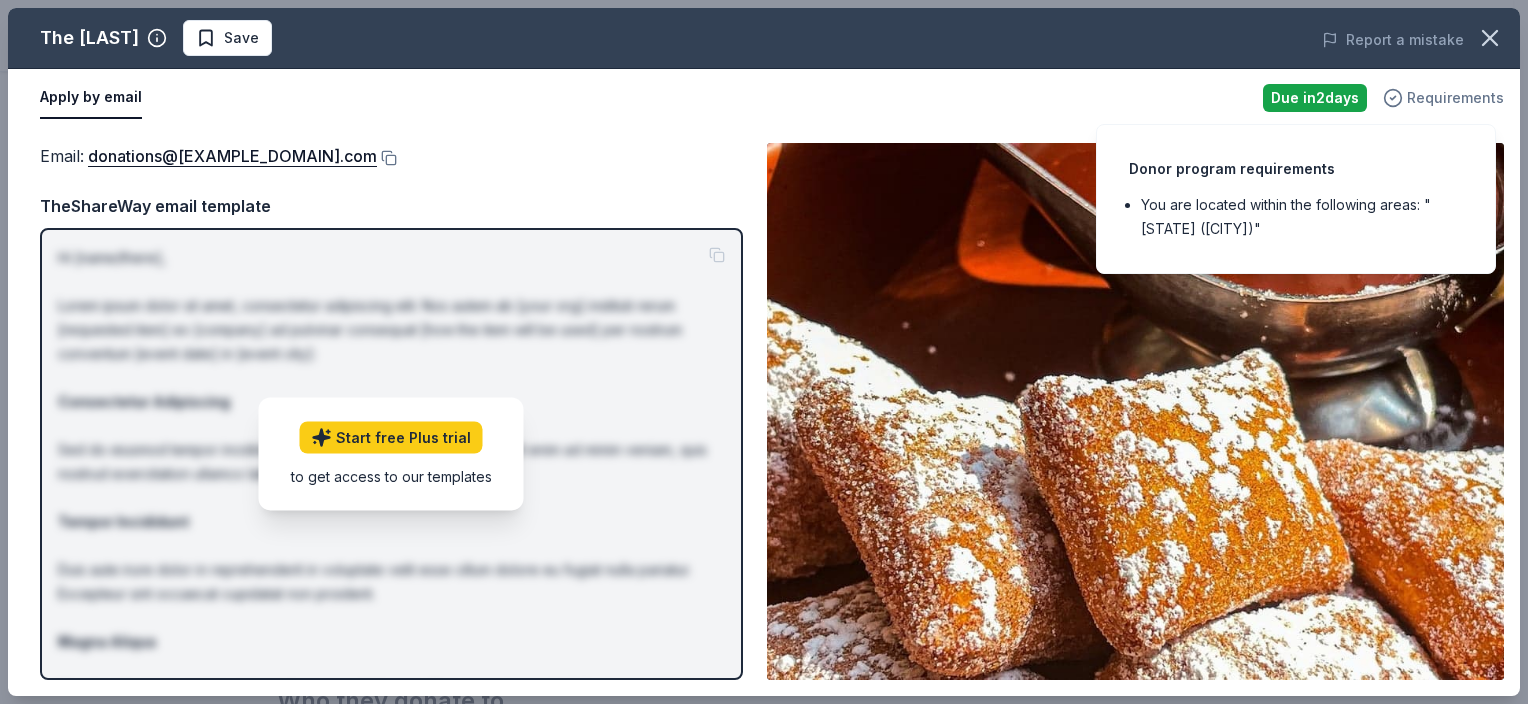 click on "Requirements" at bounding box center [1455, 98] 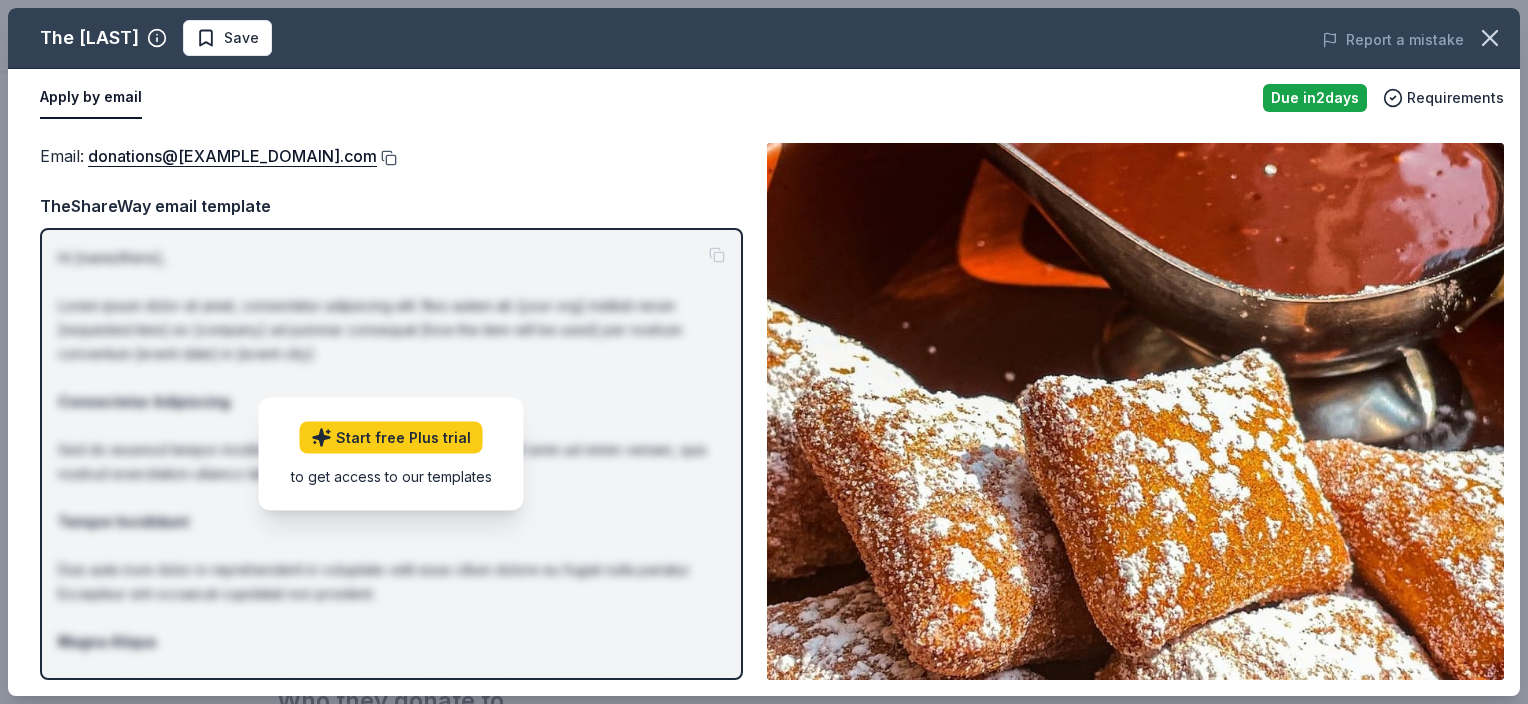 click at bounding box center [387, 158] 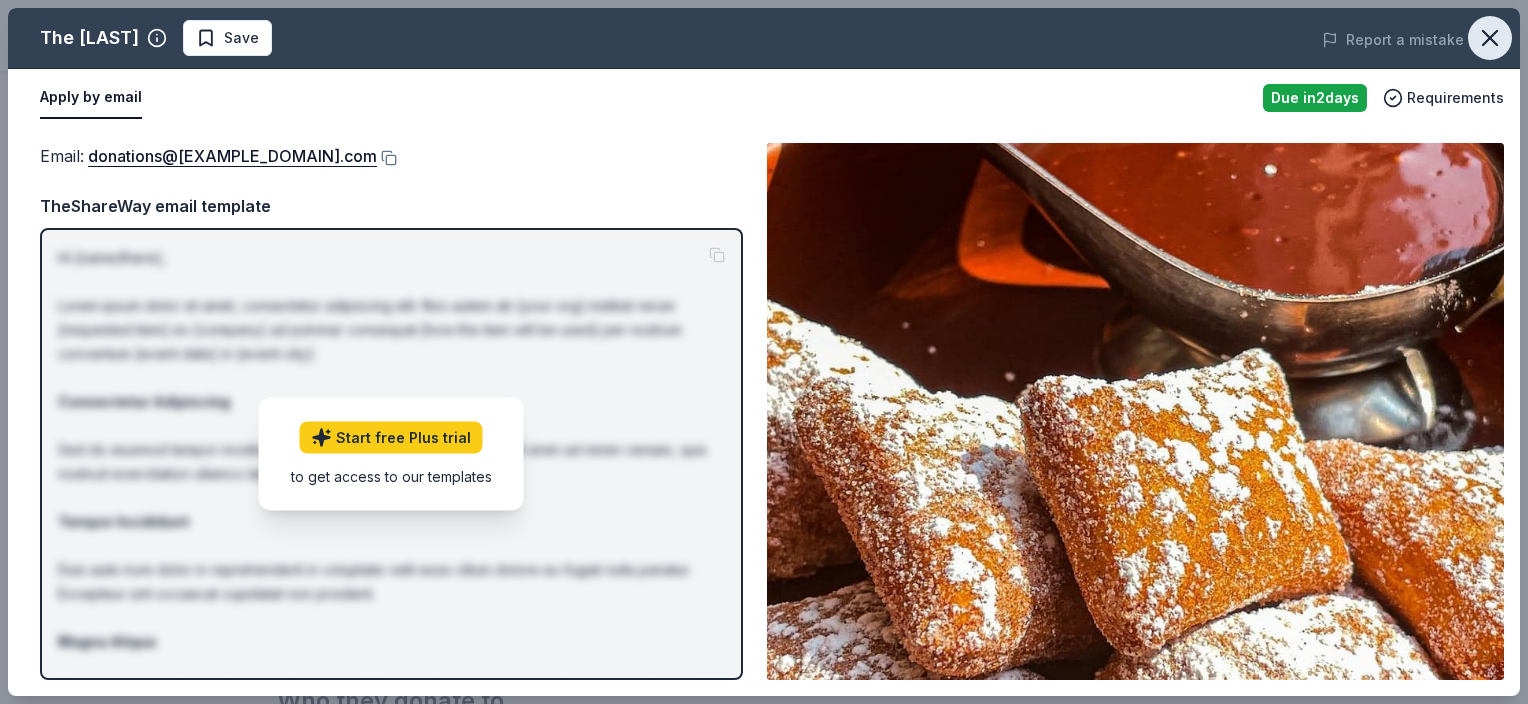 click 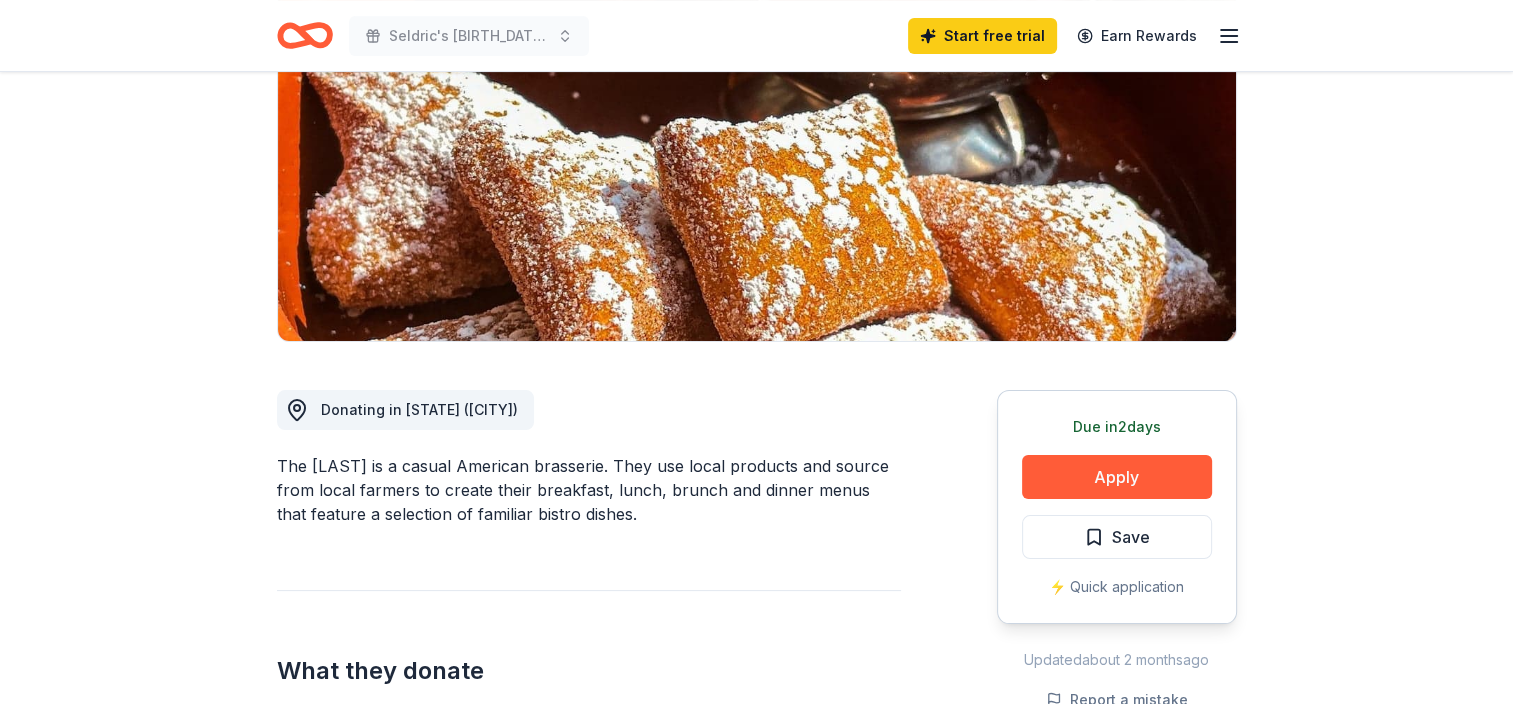 scroll, scrollTop: 0, scrollLeft: 0, axis: both 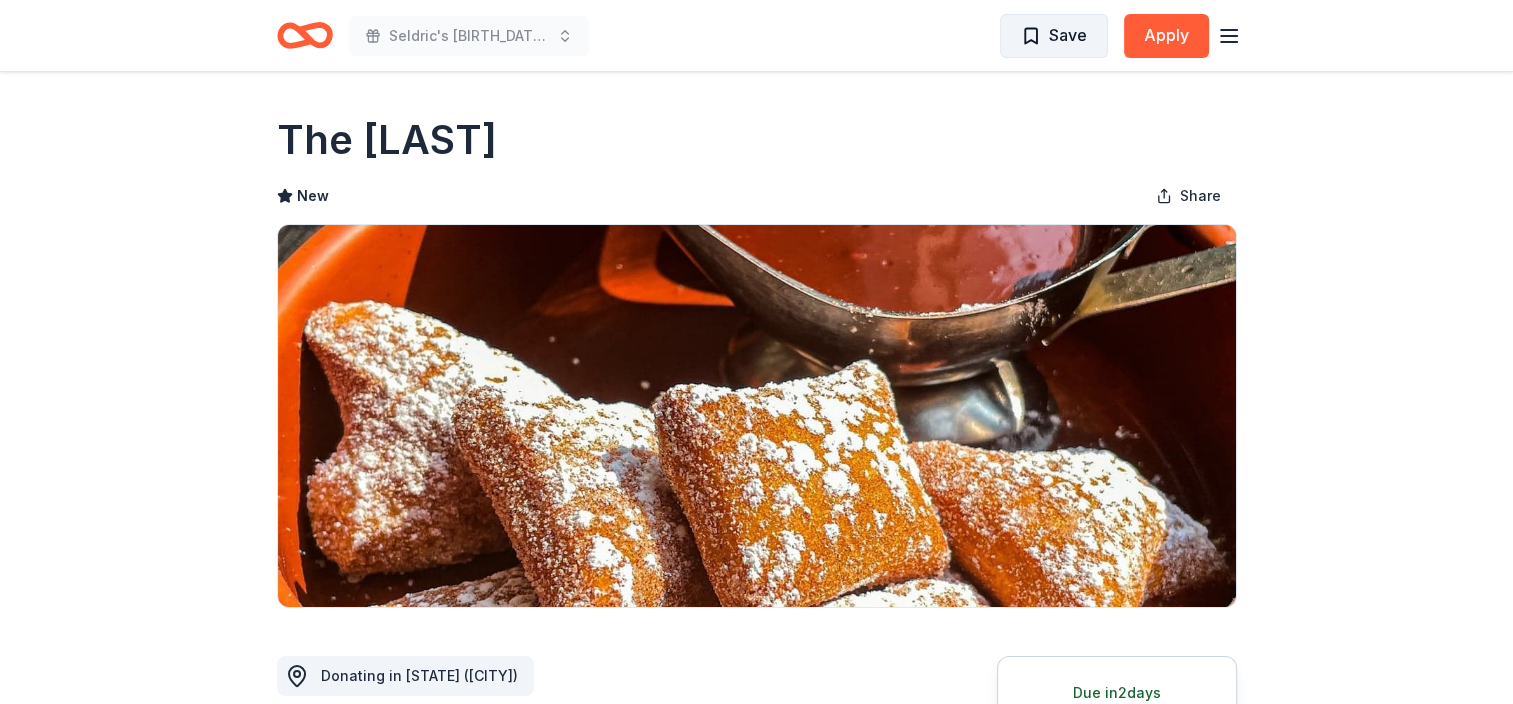 click on "Save" at bounding box center [1068, 35] 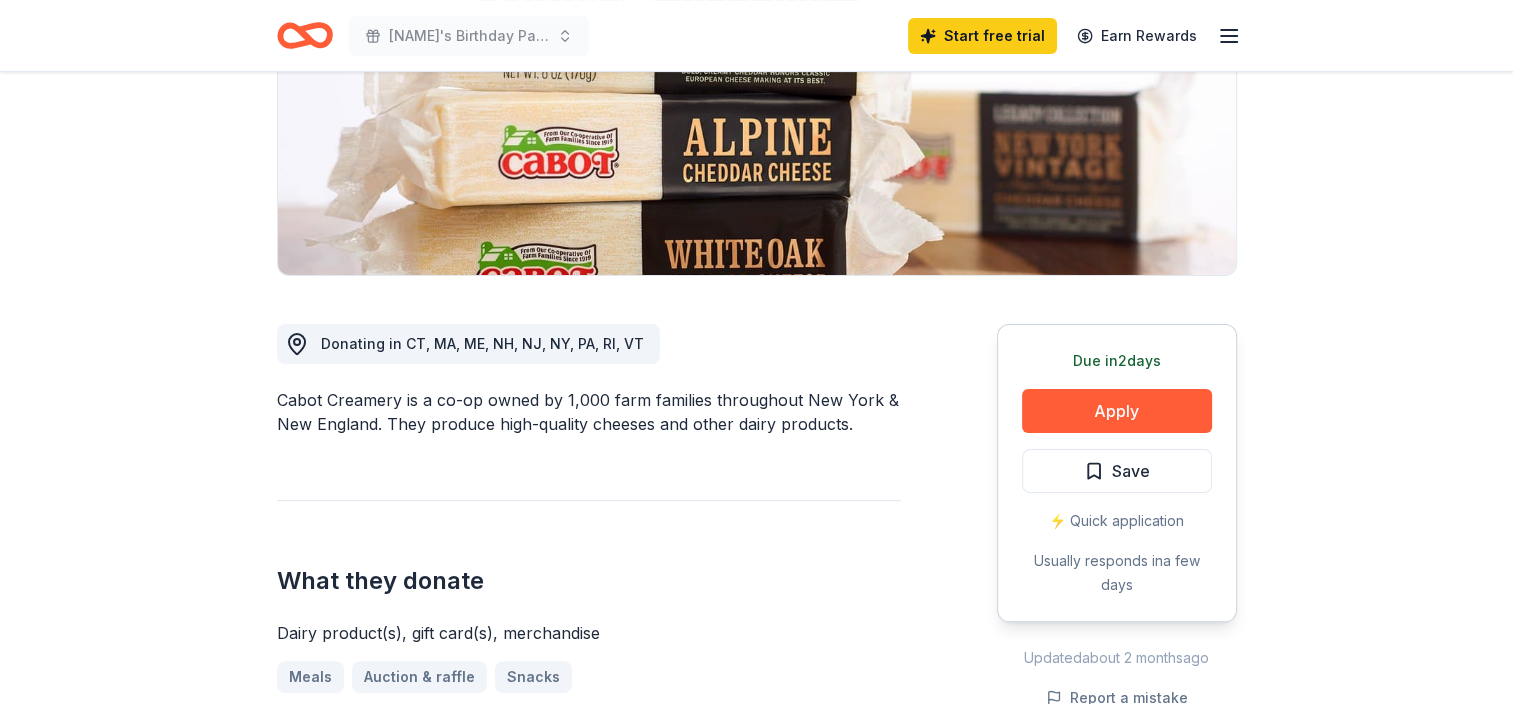 scroll, scrollTop: 533, scrollLeft: 0, axis: vertical 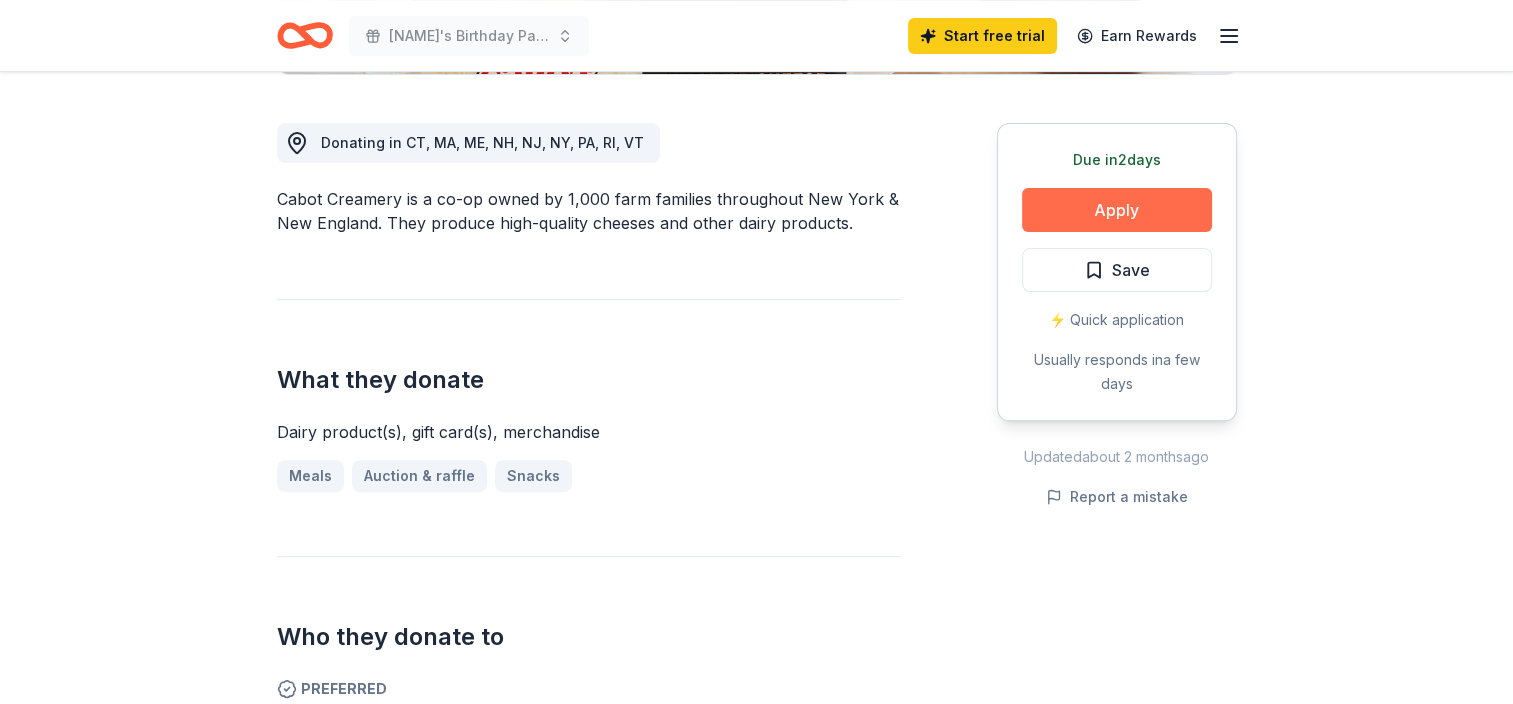 click on "Apply" at bounding box center [1117, 210] 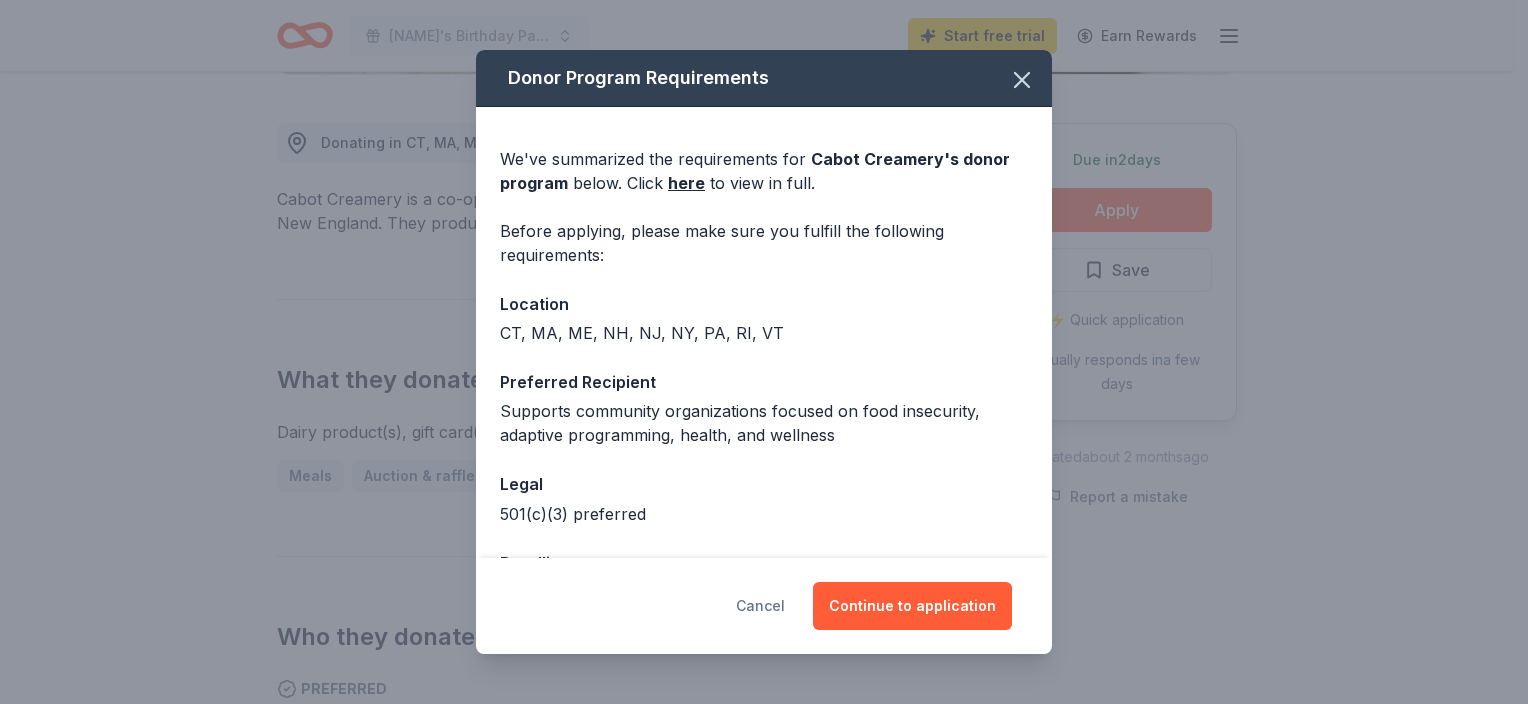 click on "Cancel" at bounding box center (760, 606) 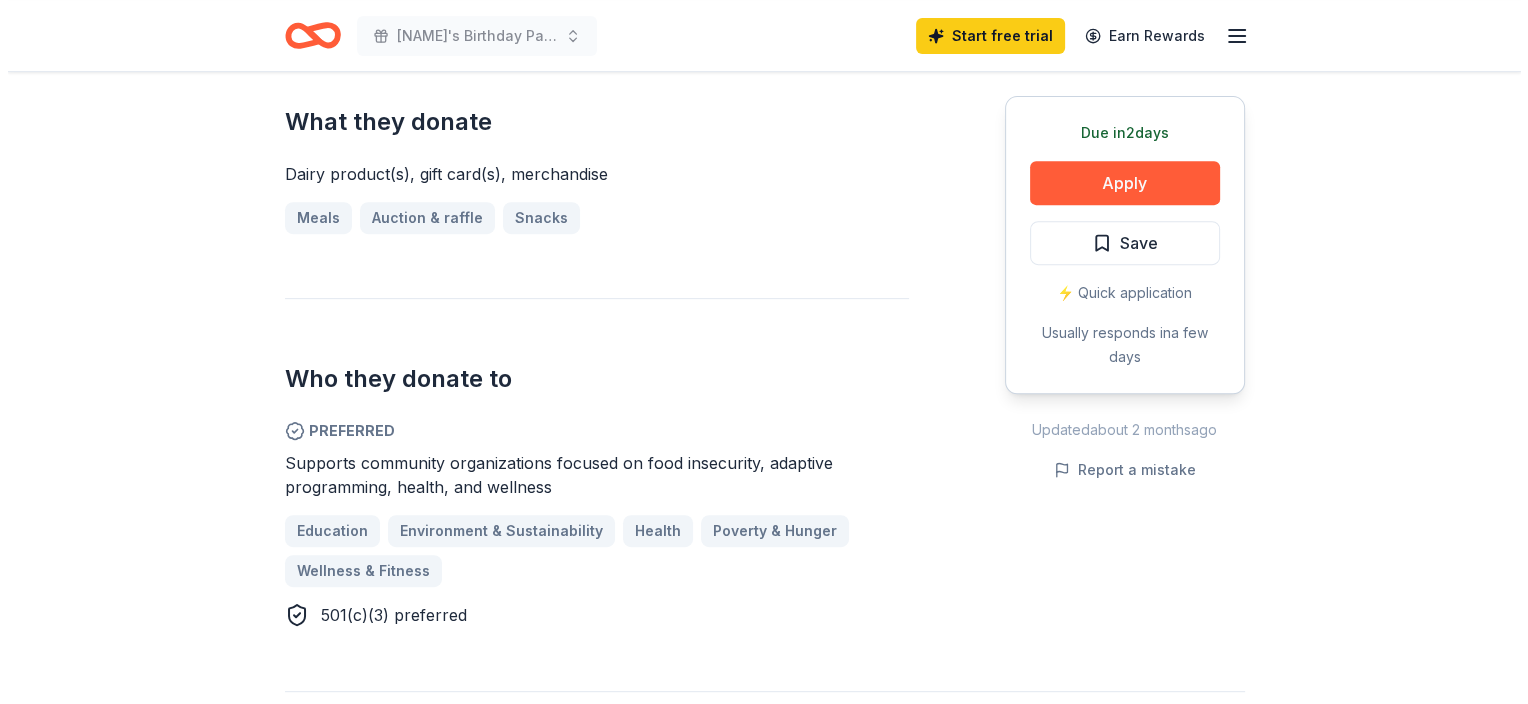 scroll, scrollTop: 800, scrollLeft: 0, axis: vertical 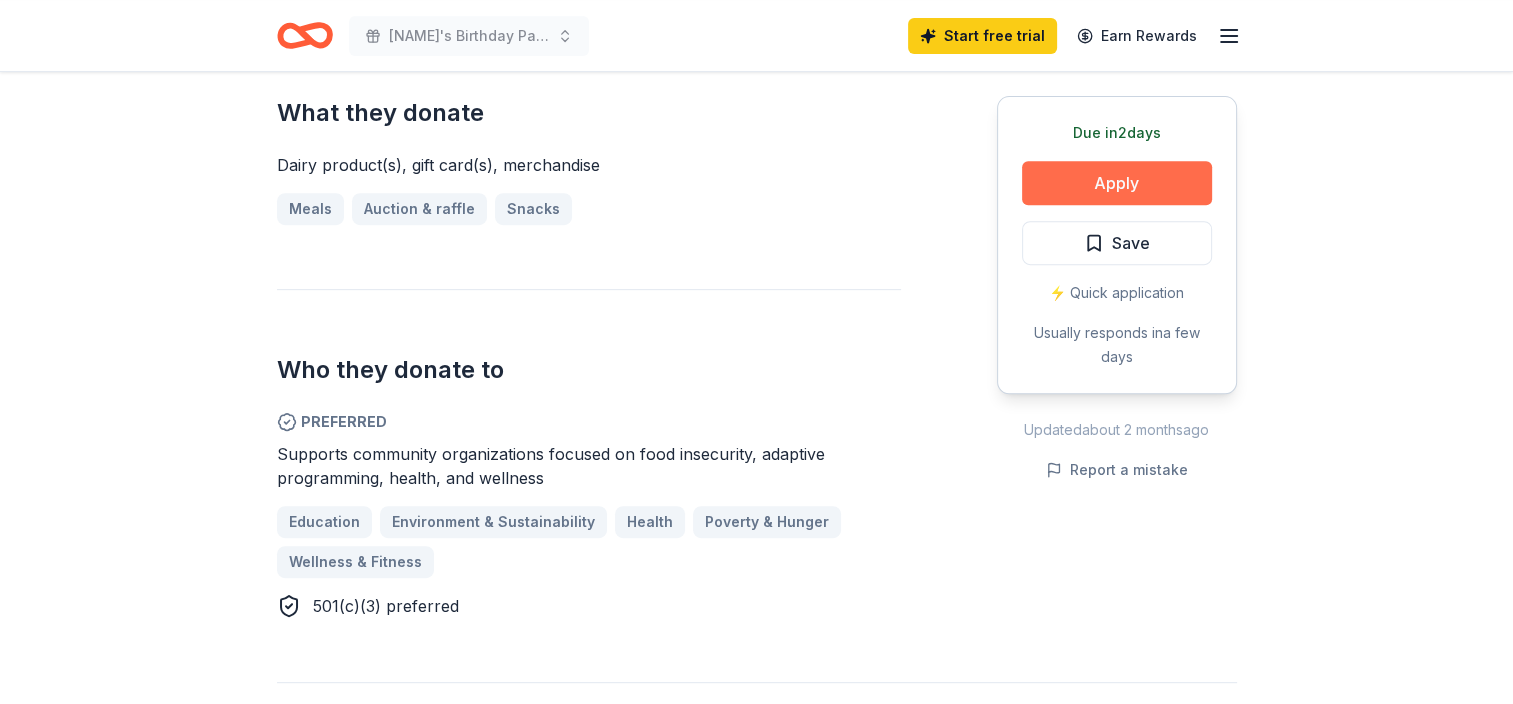click on "Apply" at bounding box center [1117, 183] 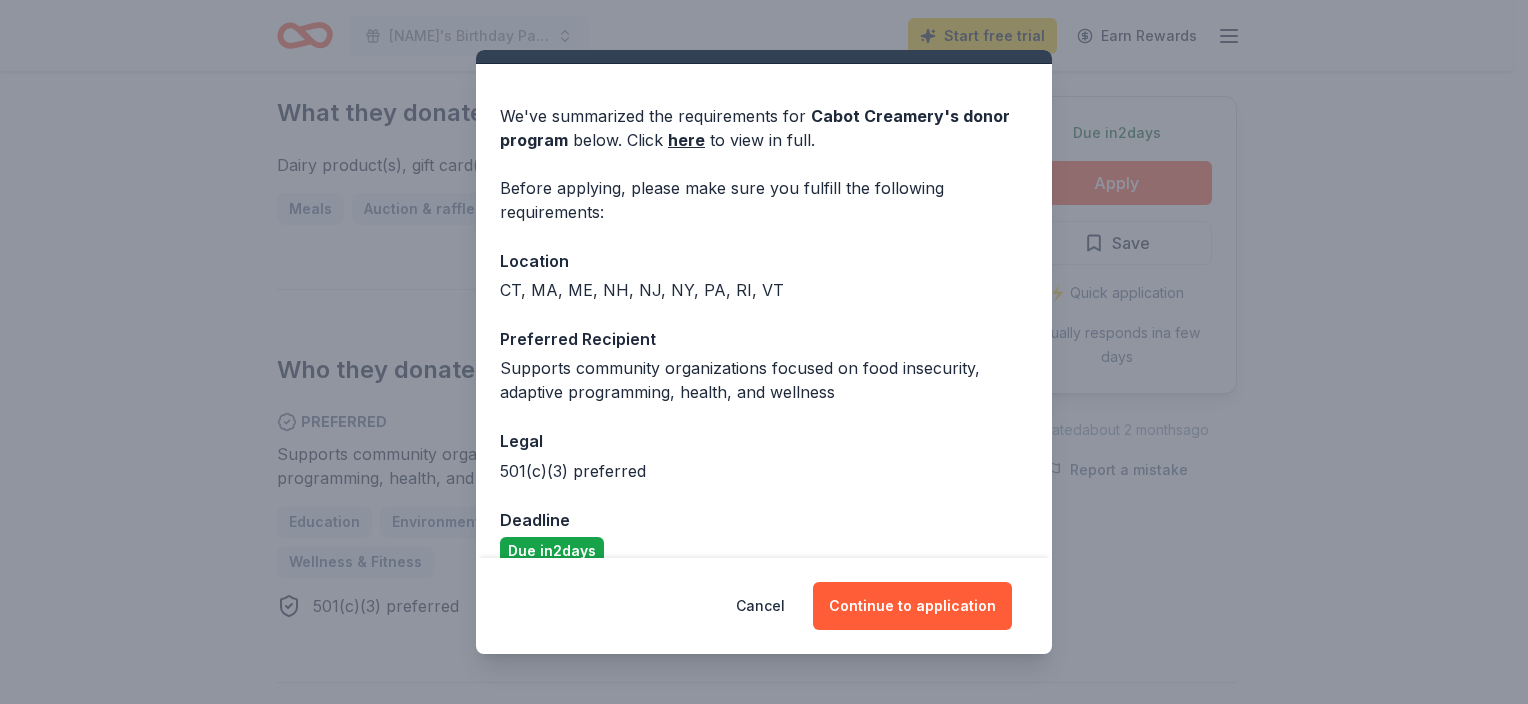 scroll, scrollTop: 73, scrollLeft: 0, axis: vertical 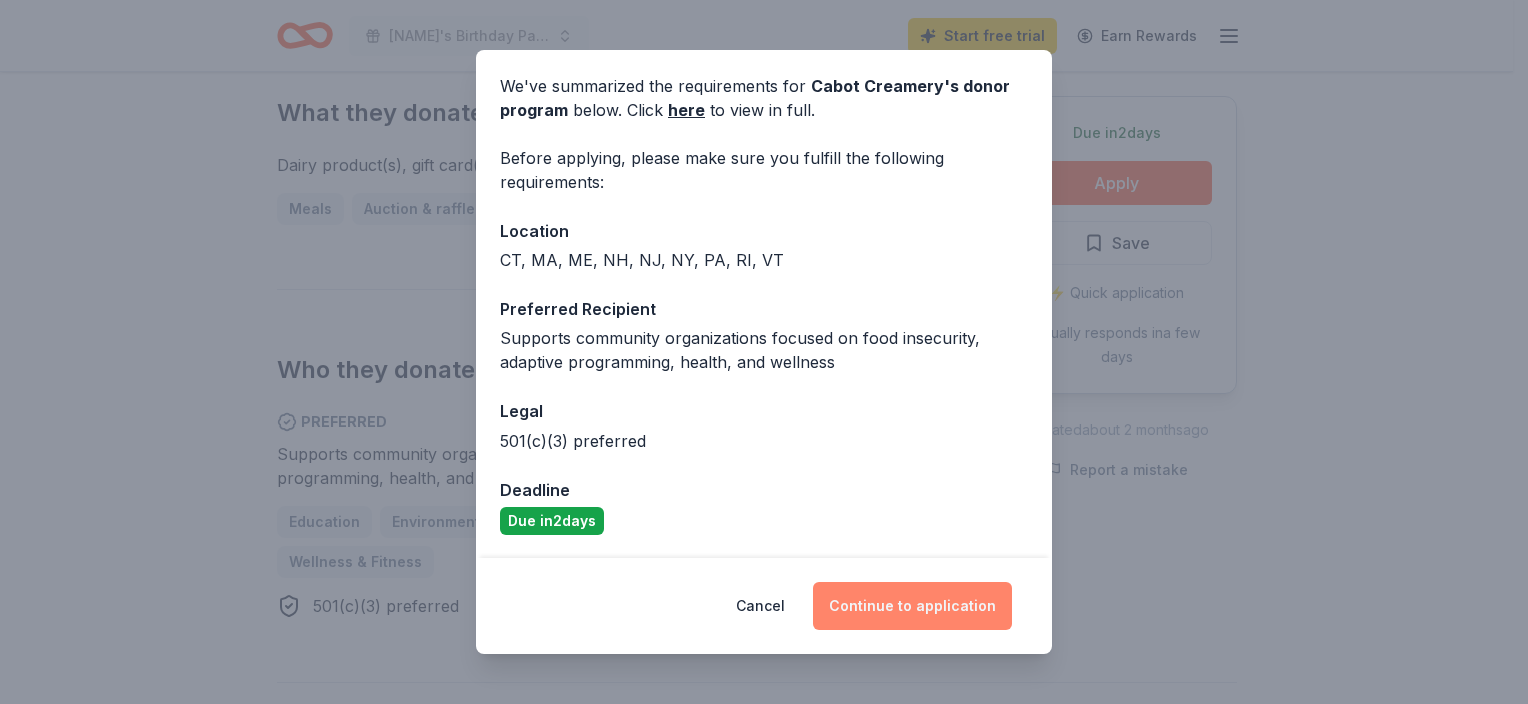 click on "Continue to application" at bounding box center (912, 606) 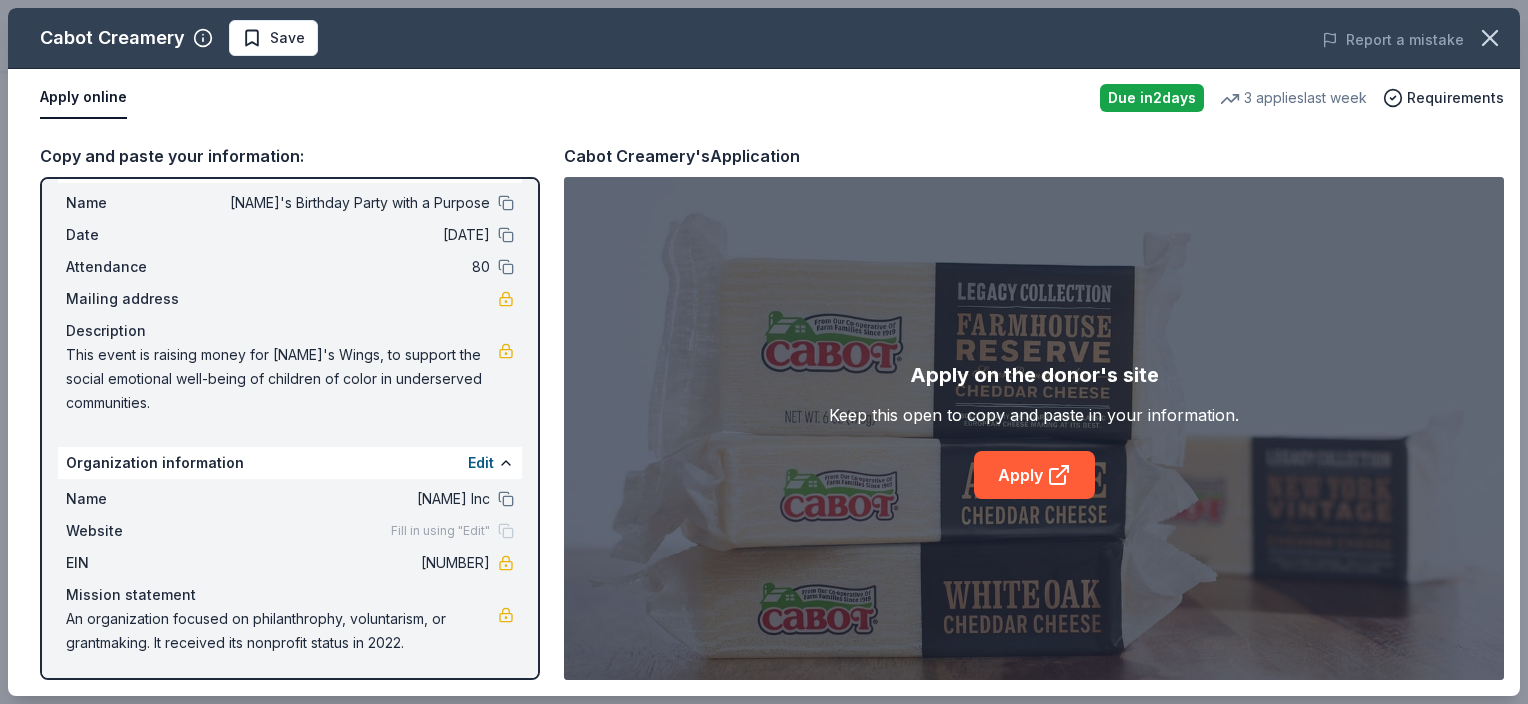 scroll, scrollTop: 0, scrollLeft: 0, axis: both 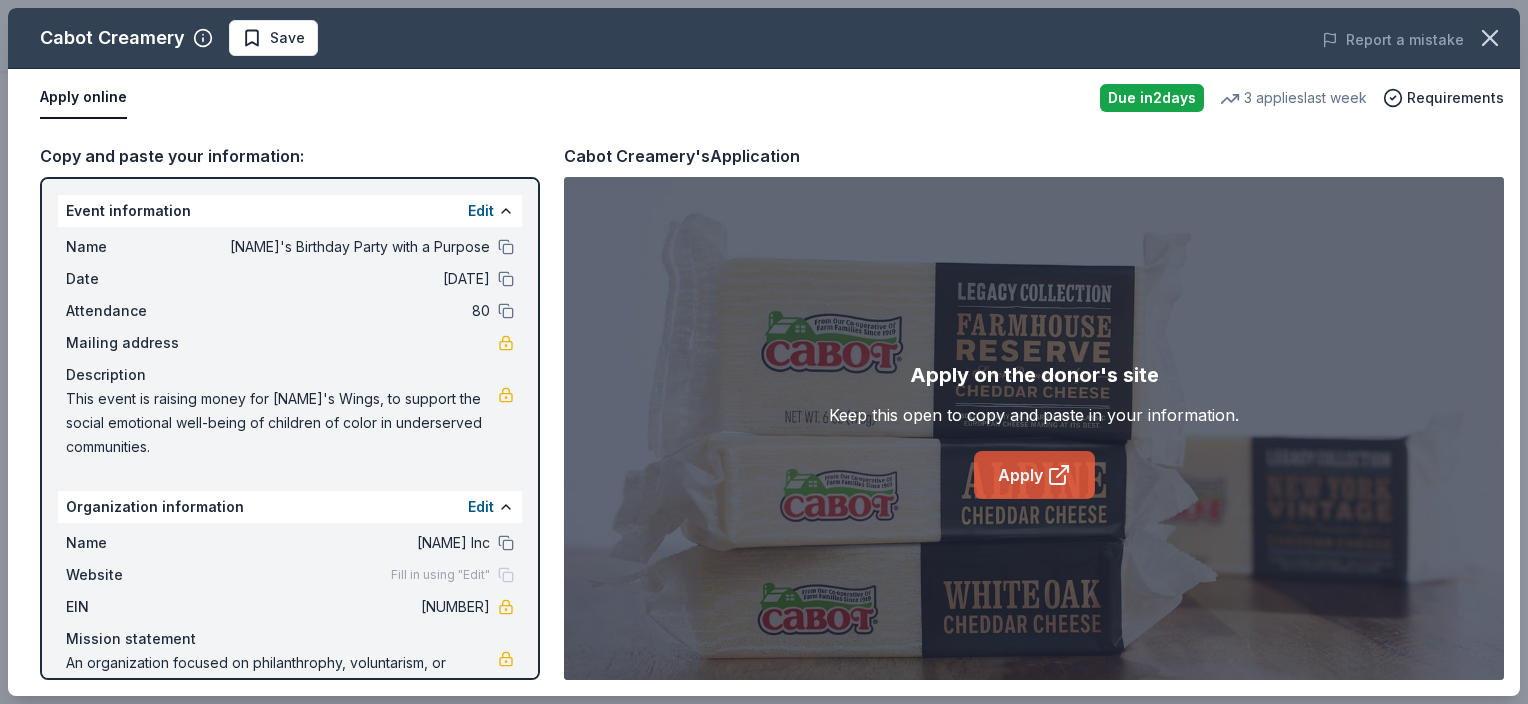 click on "Apply" at bounding box center [1034, 475] 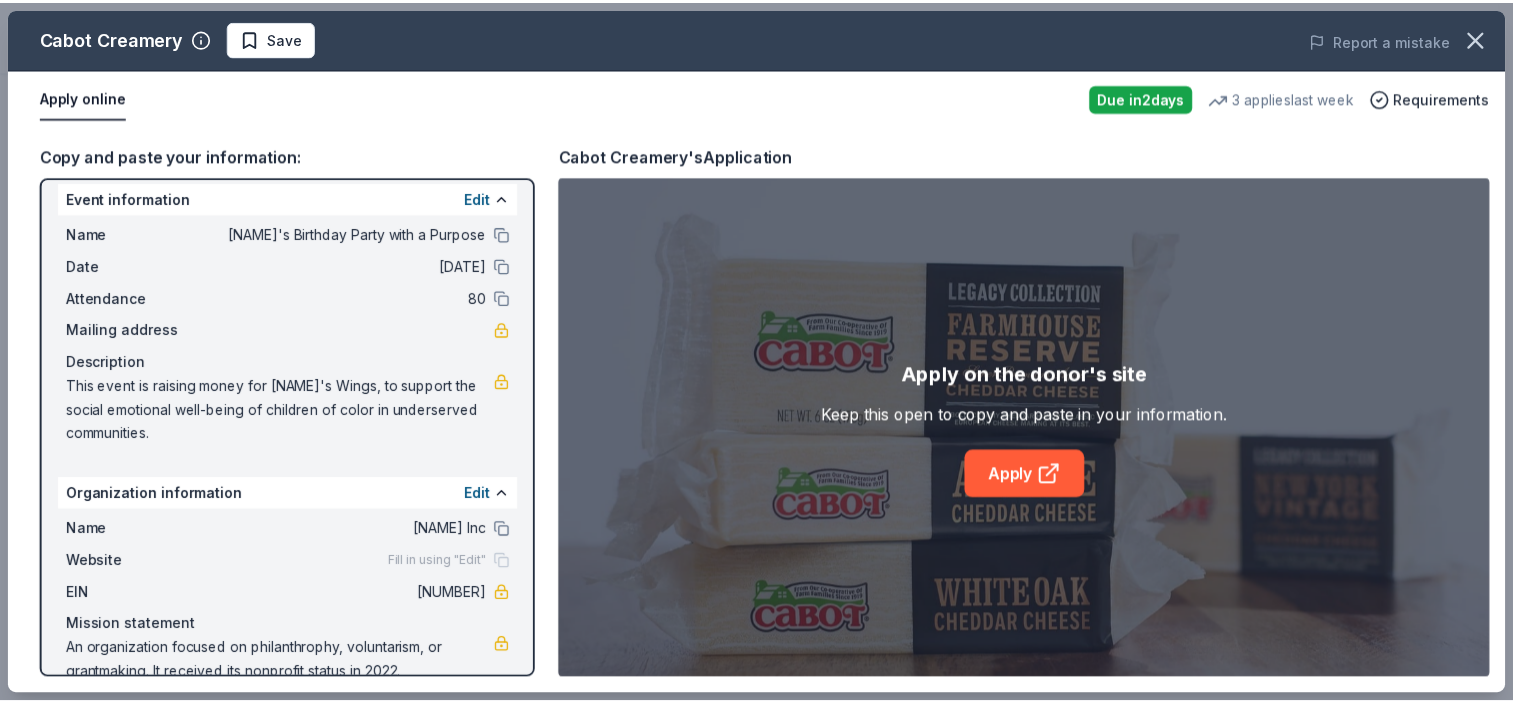 scroll, scrollTop: 0, scrollLeft: 0, axis: both 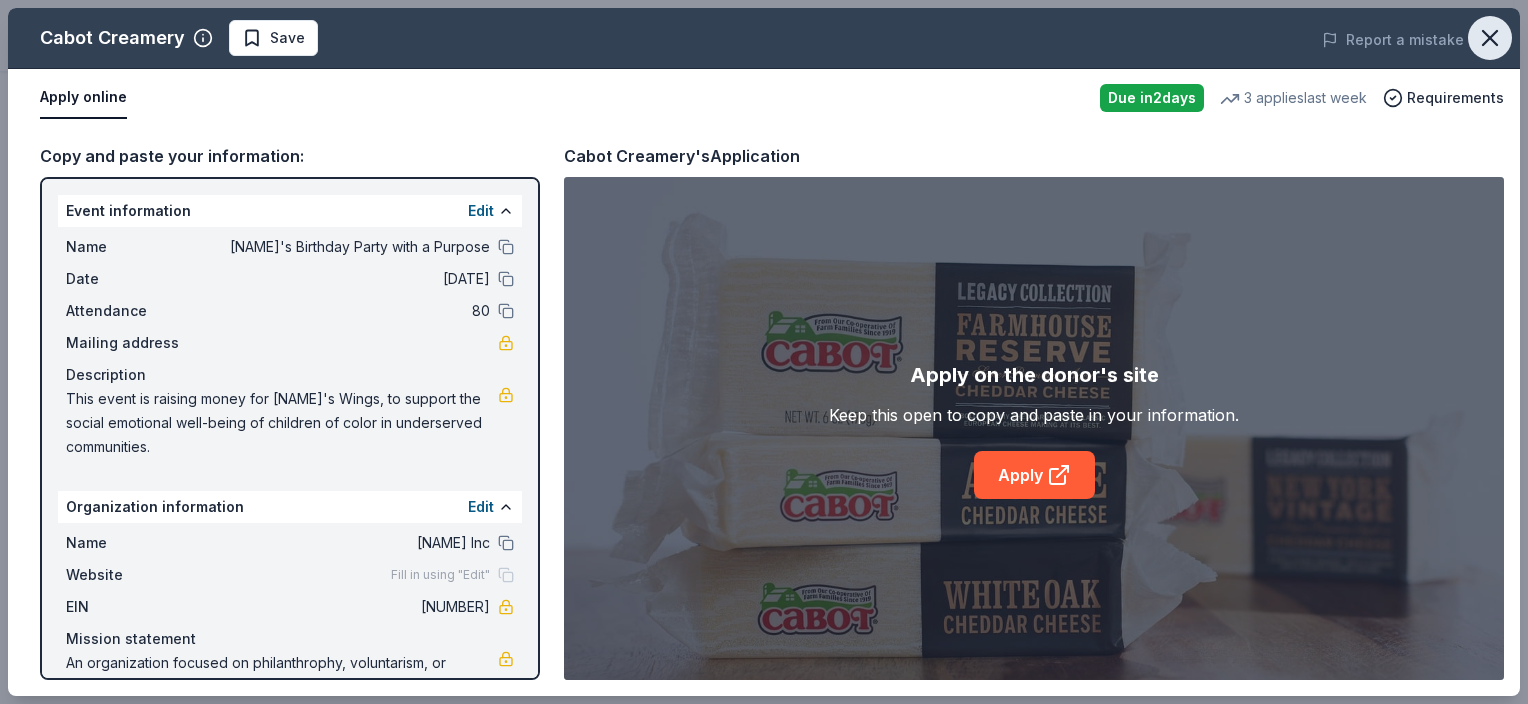 click 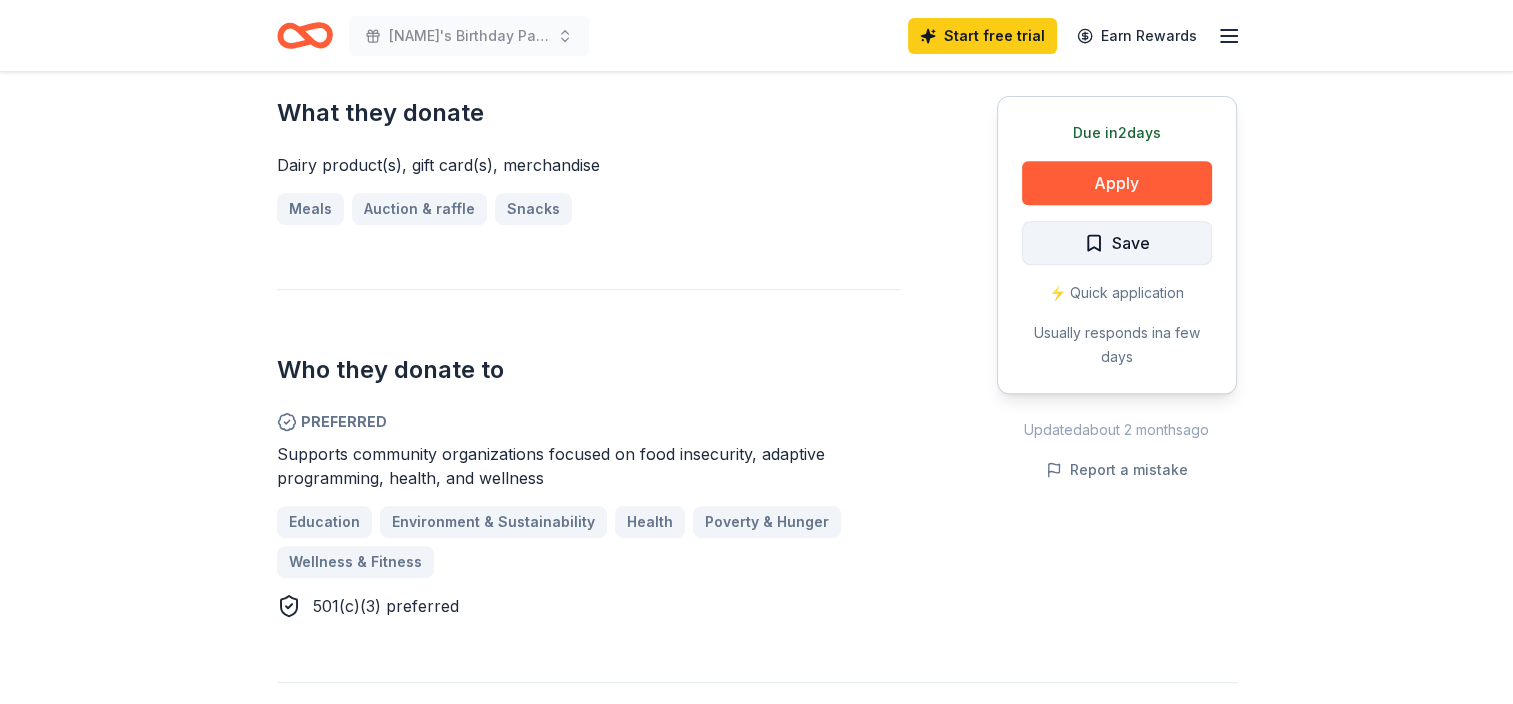 click on "Save" at bounding box center [1117, 243] 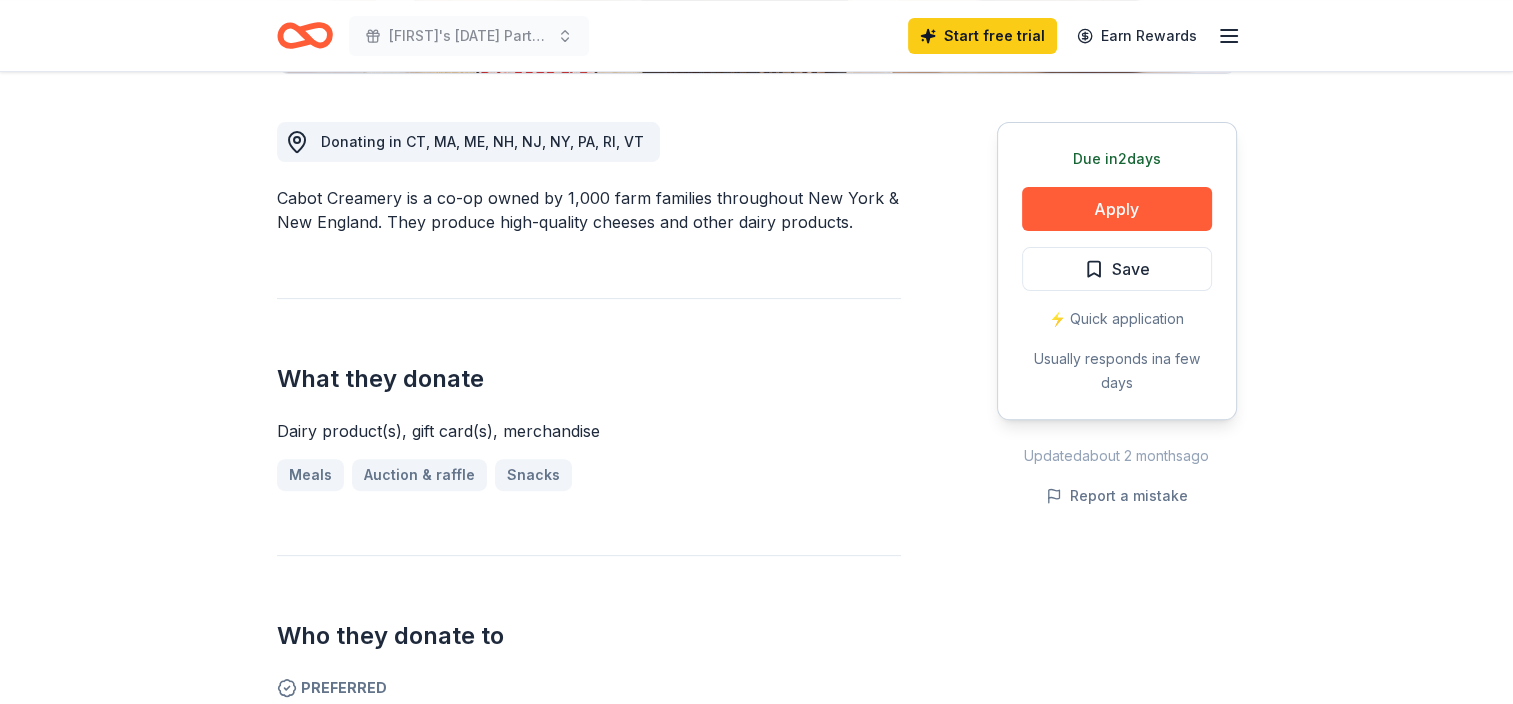 scroll, scrollTop: 533, scrollLeft: 0, axis: vertical 